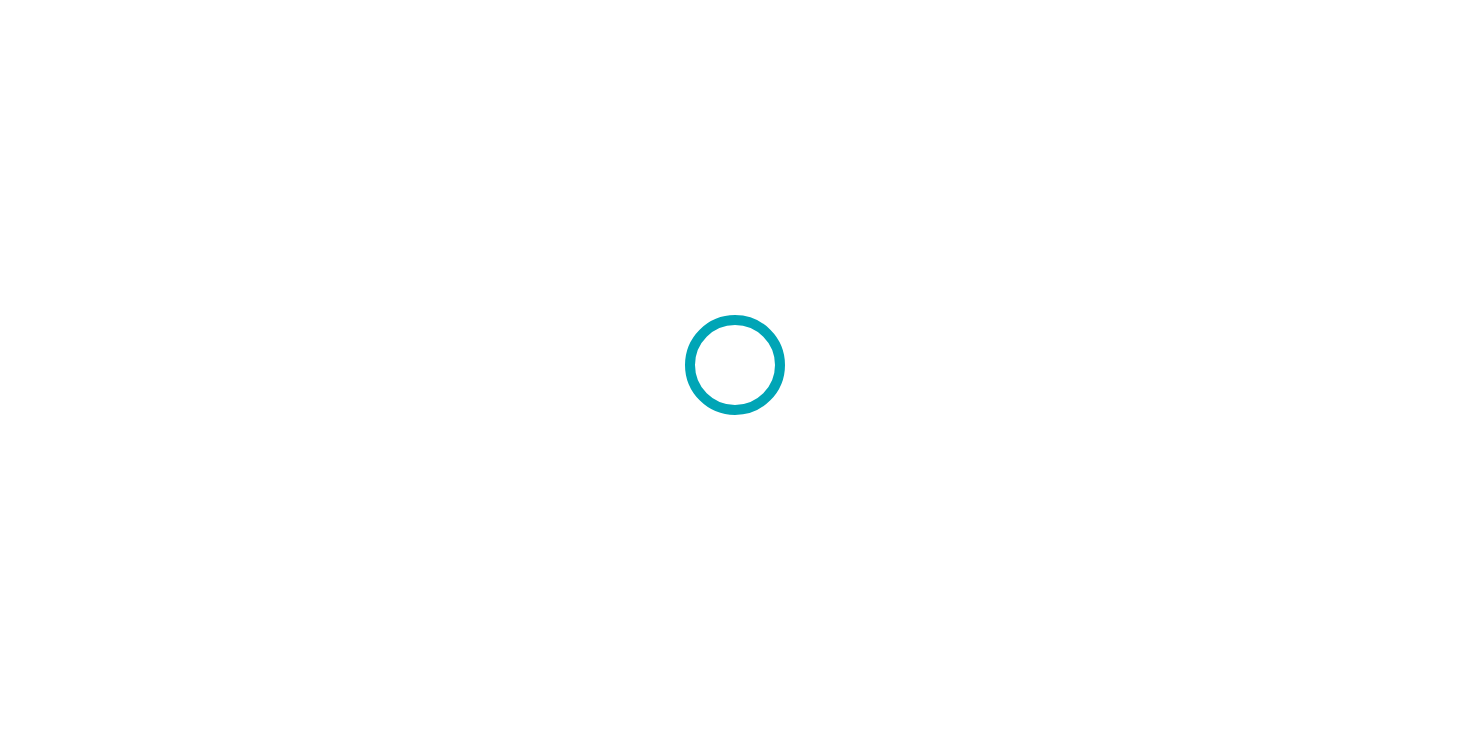 scroll, scrollTop: 0, scrollLeft: 0, axis: both 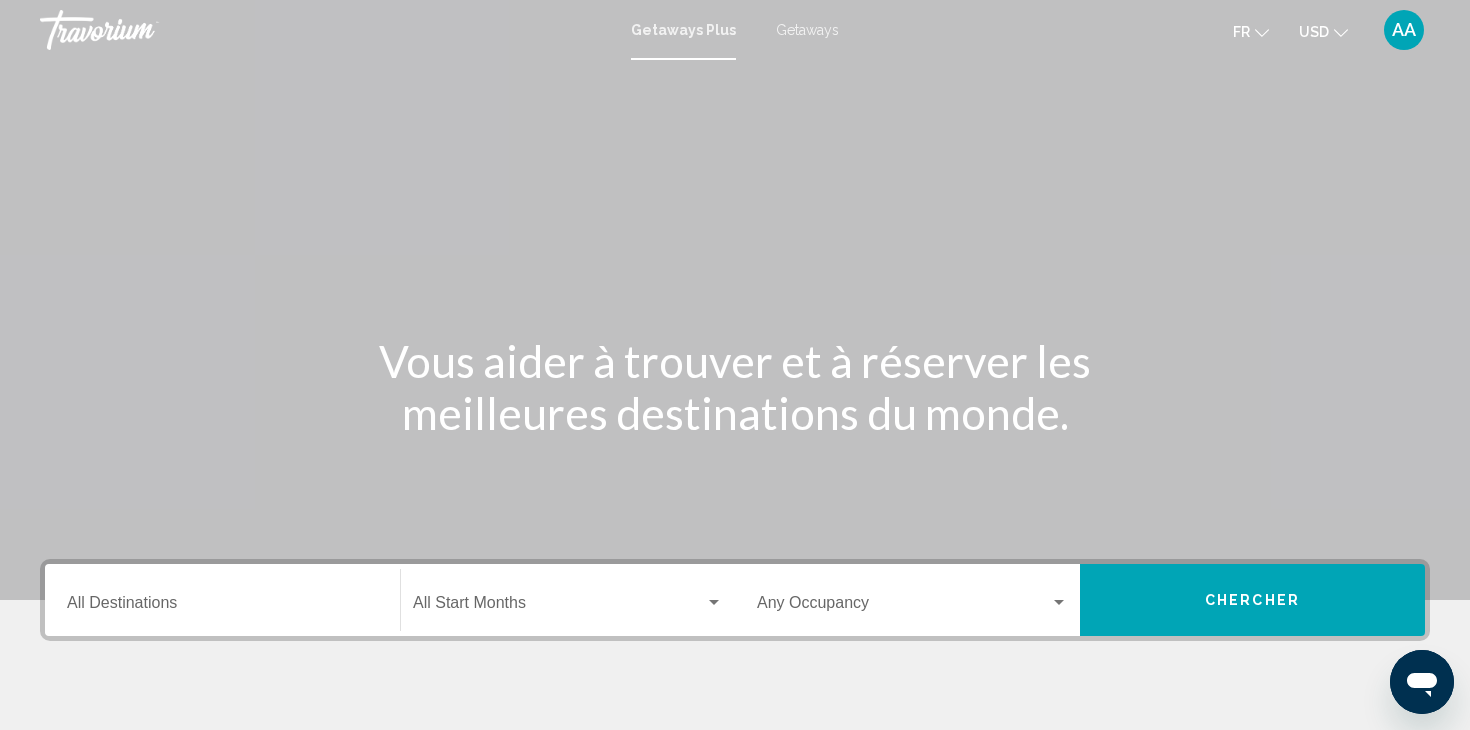 click on "Destination All Destinations" at bounding box center [222, 607] 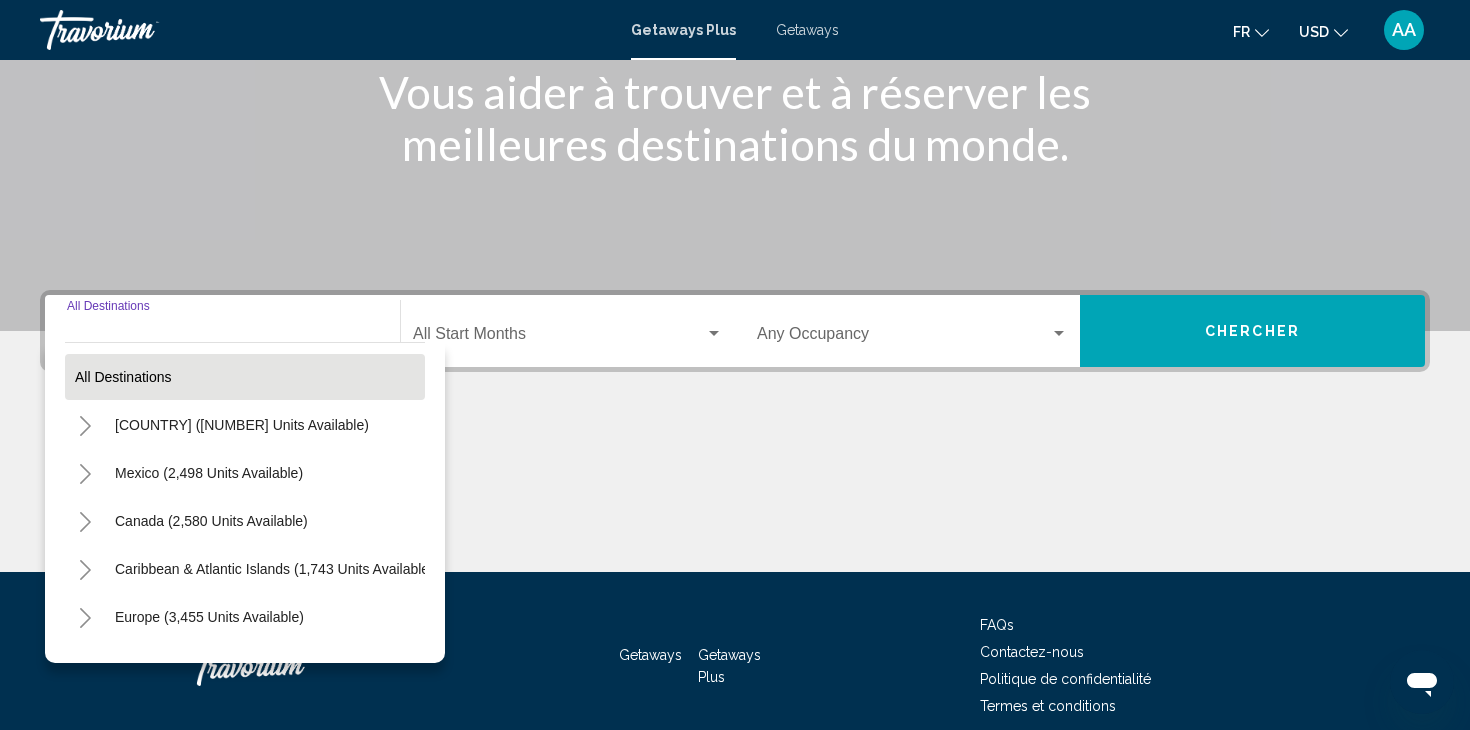 scroll, scrollTop: 260, scrollLeft: 0, axis: vertical 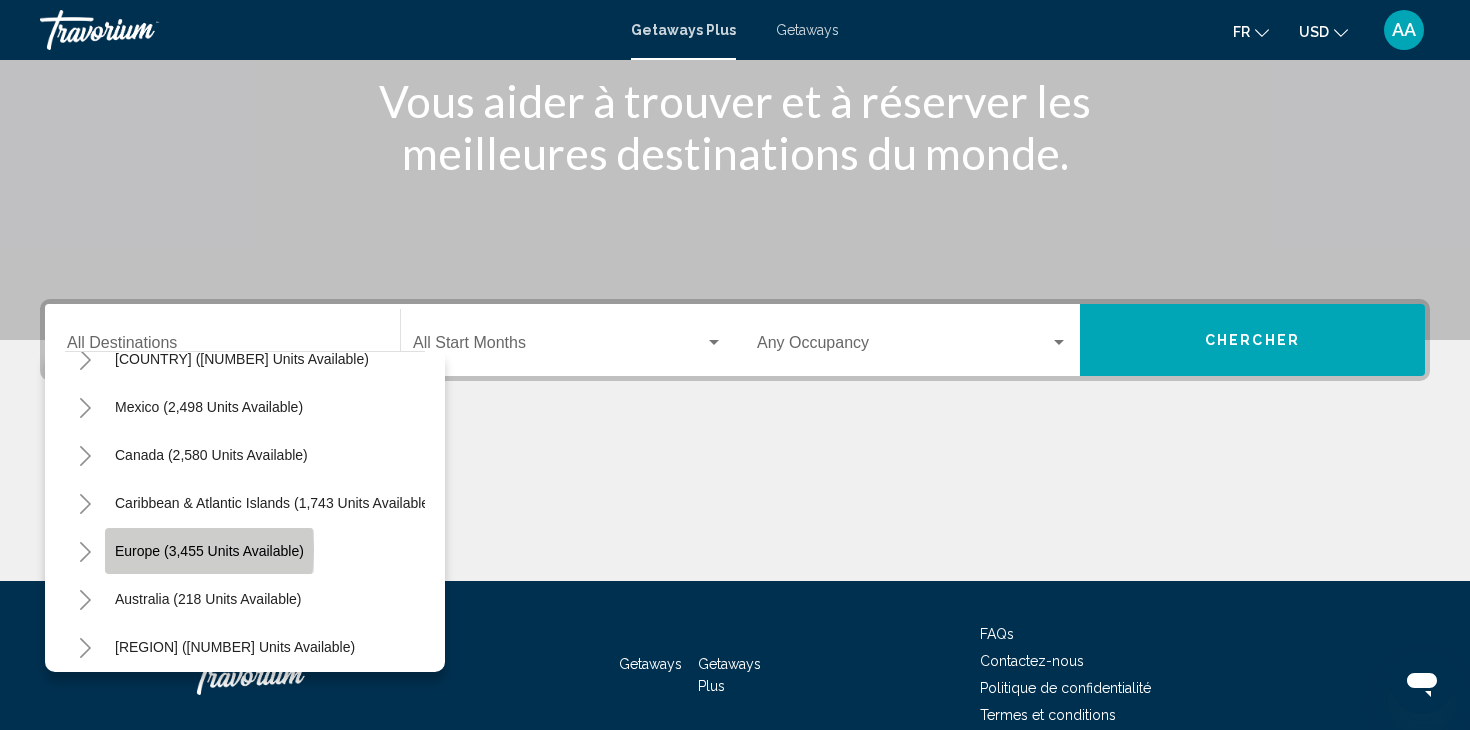 click on "Europe (3,455 units available)" at bounding box center [208, 599] 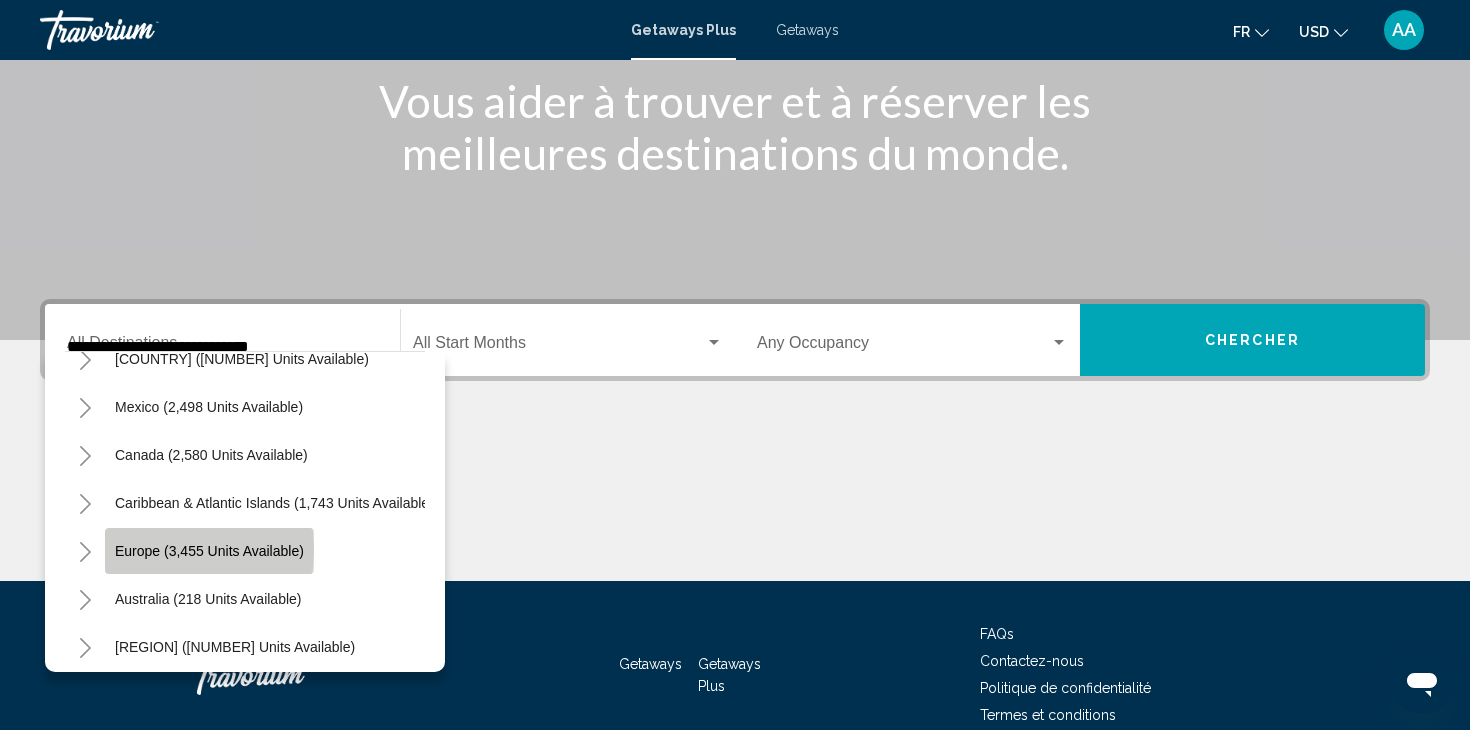 scroll, scrollTop: 356, scrollLeft: 0, axis: vertical 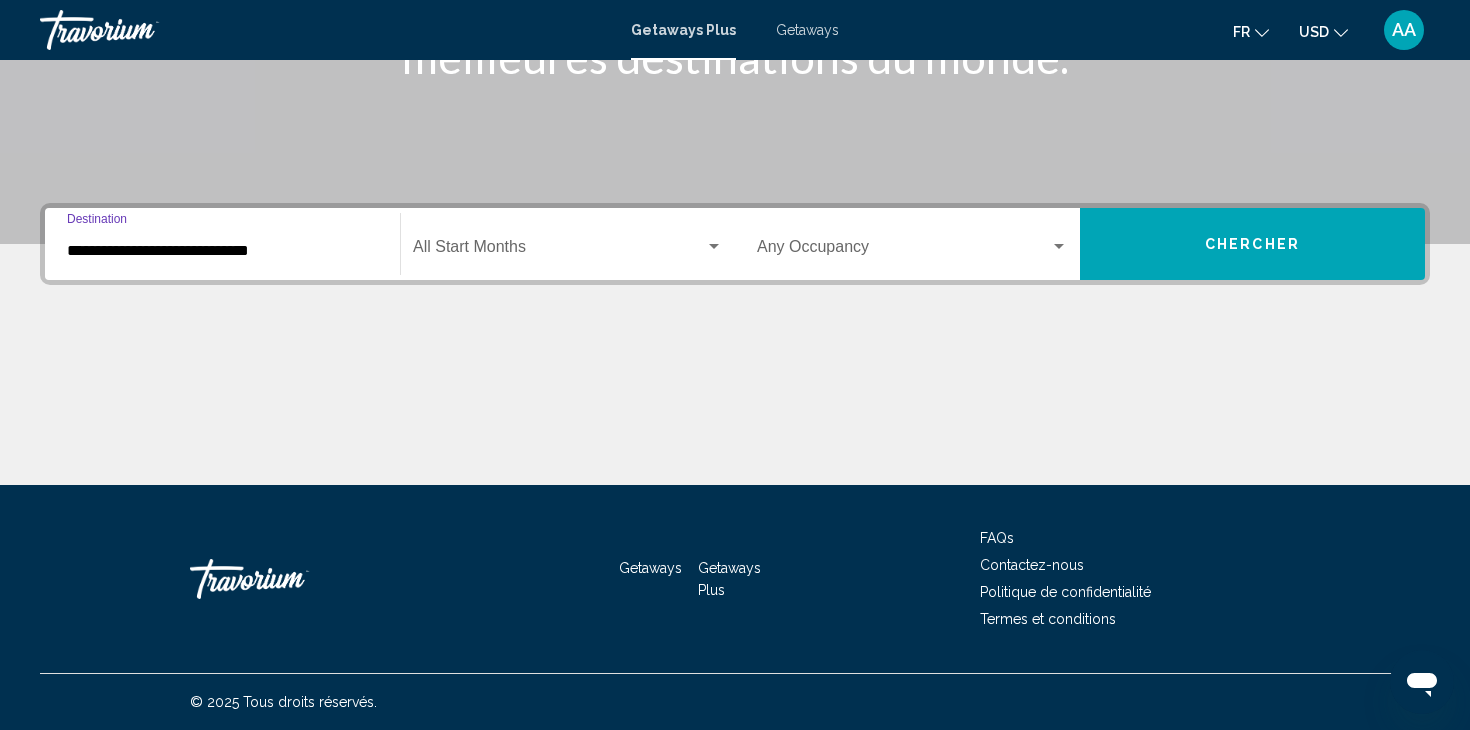 click on "**********" at bounding box center [222, 251] 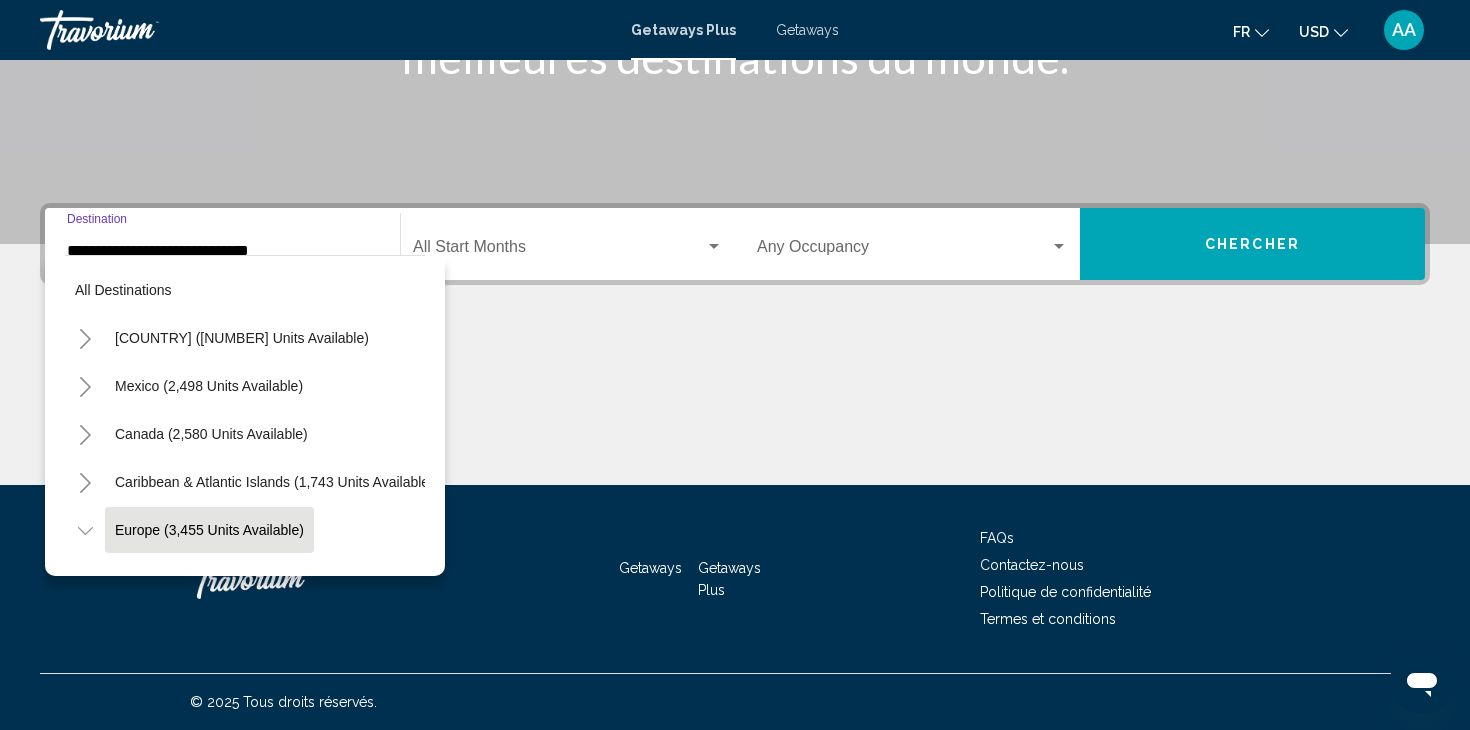 scroll, scrollTop: 119, scrollLeft: 0, axis: vertical 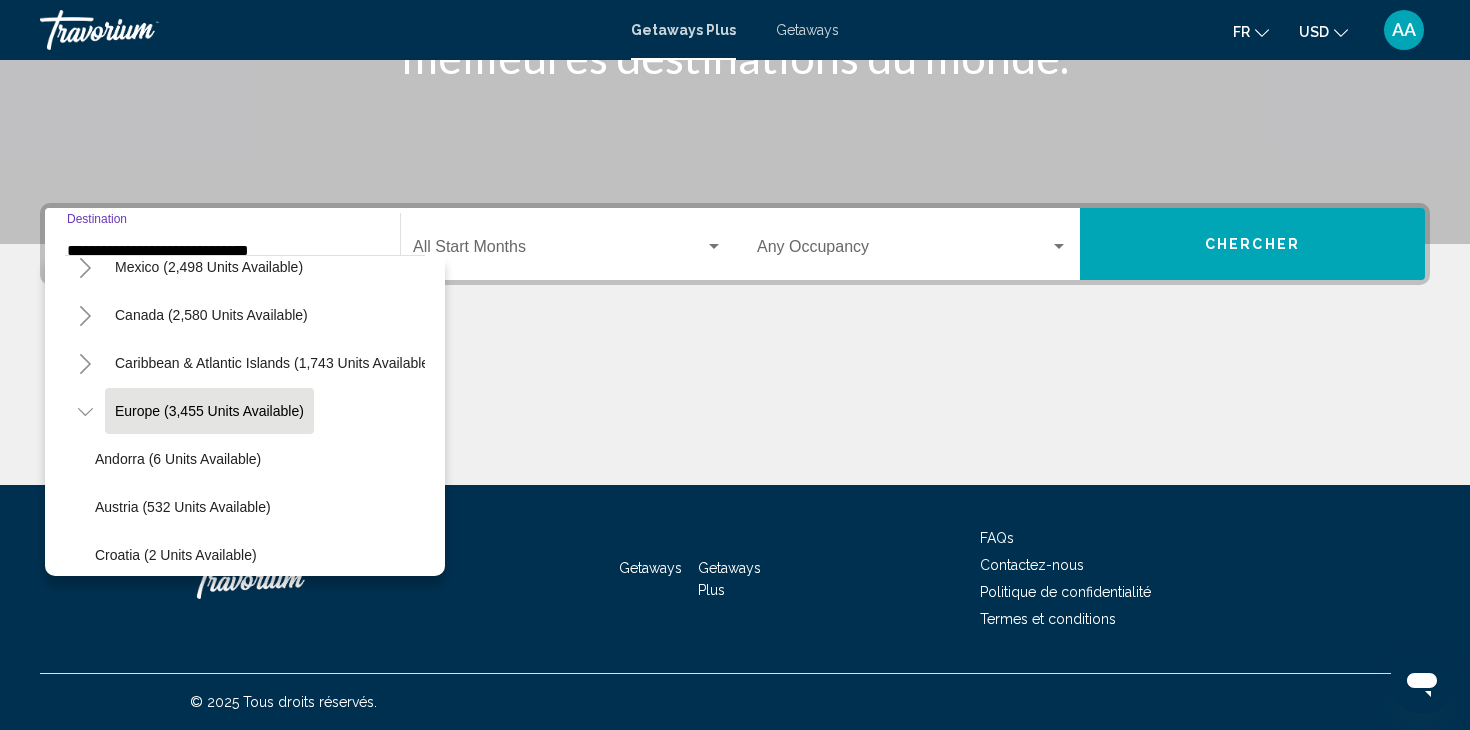 click 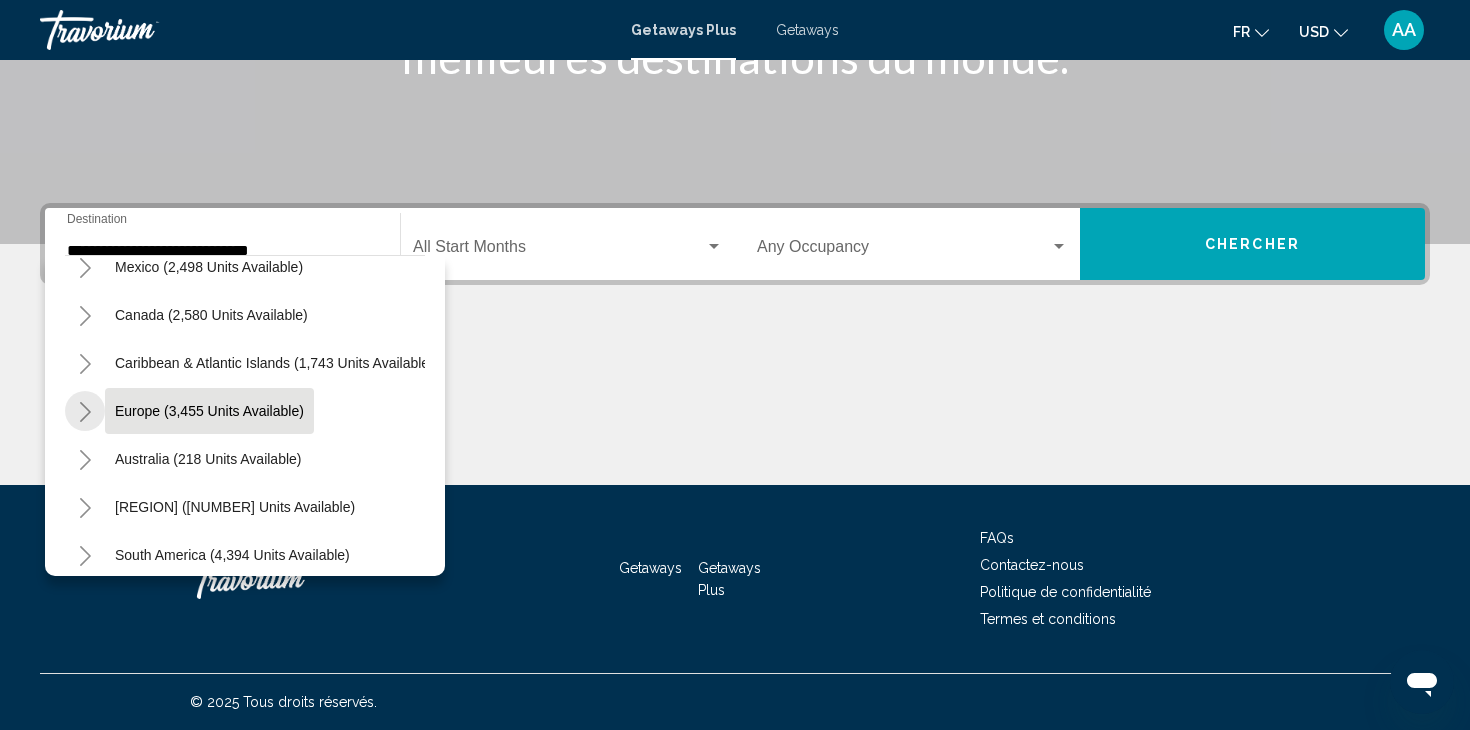 click 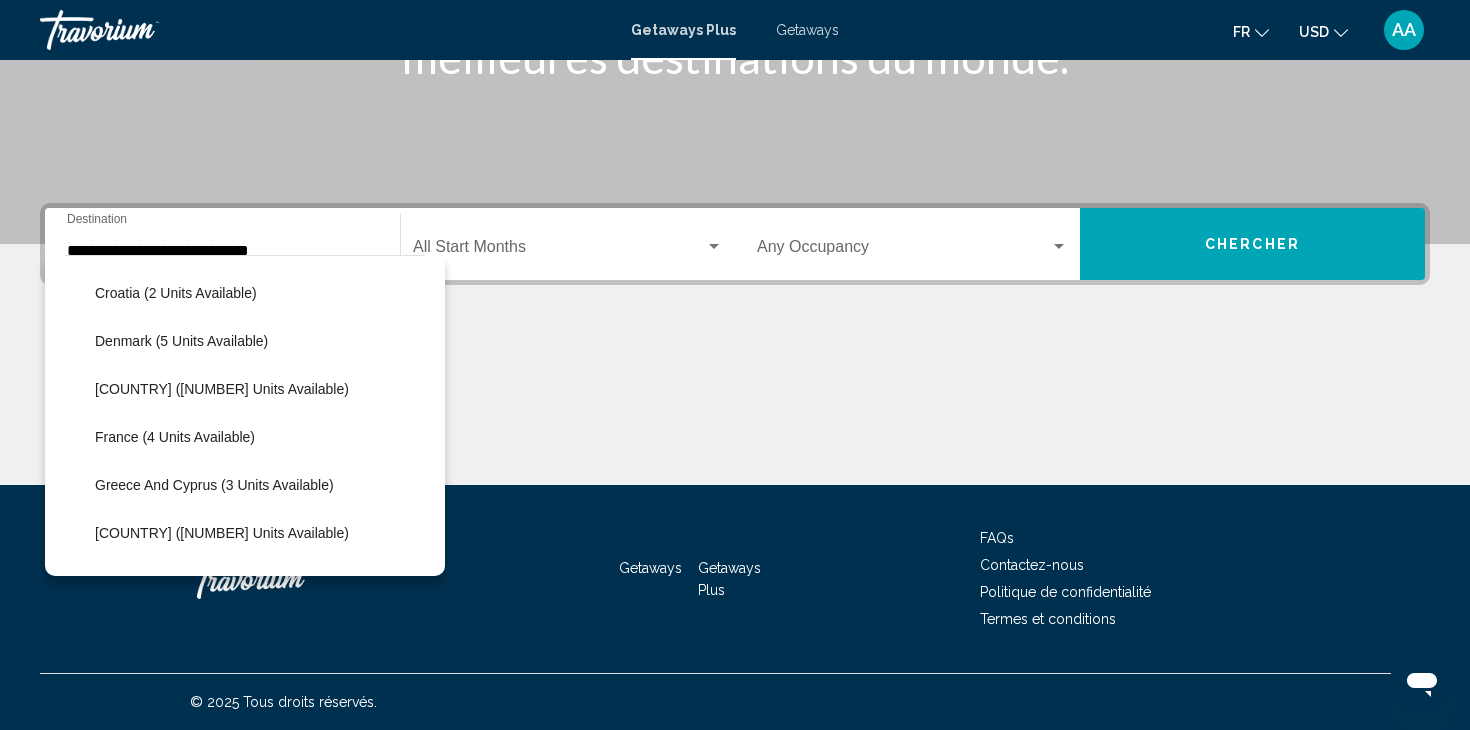 scroll, scrollTop: 398, scrollLeft: 0, axis: vertical 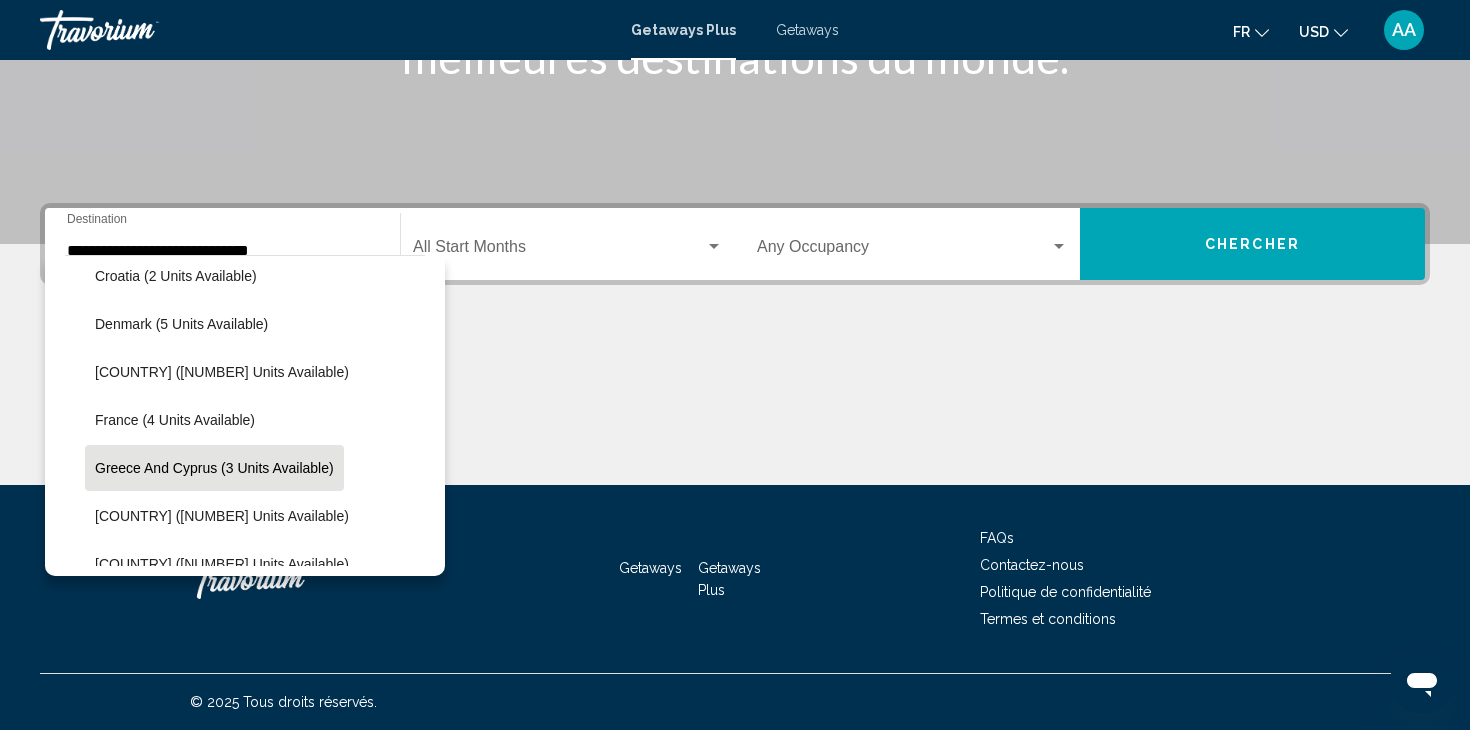click on "Greece and Cyprus (3 units available)" 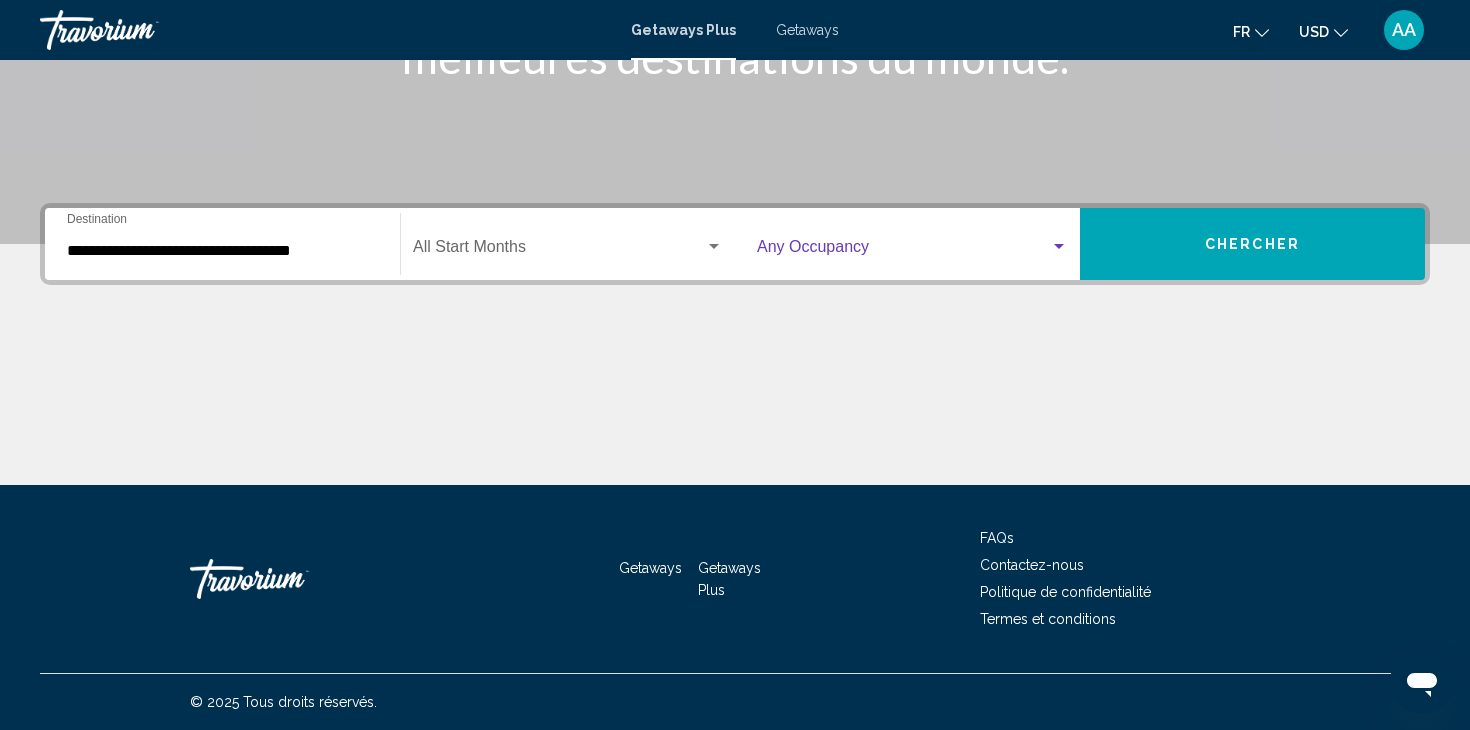 click at bounding box center [1059, 247] 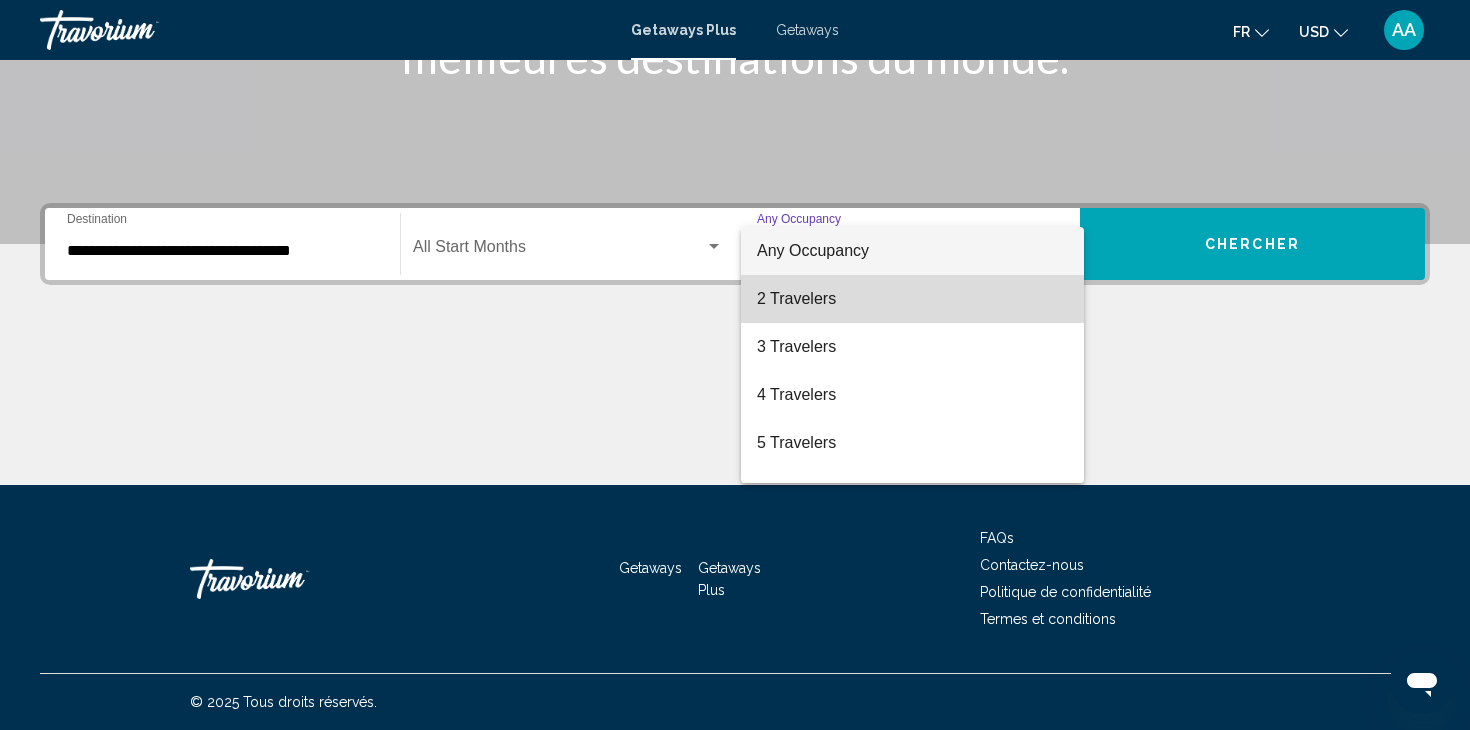 click on "2 Travelers" at bounding box center (912, 299) 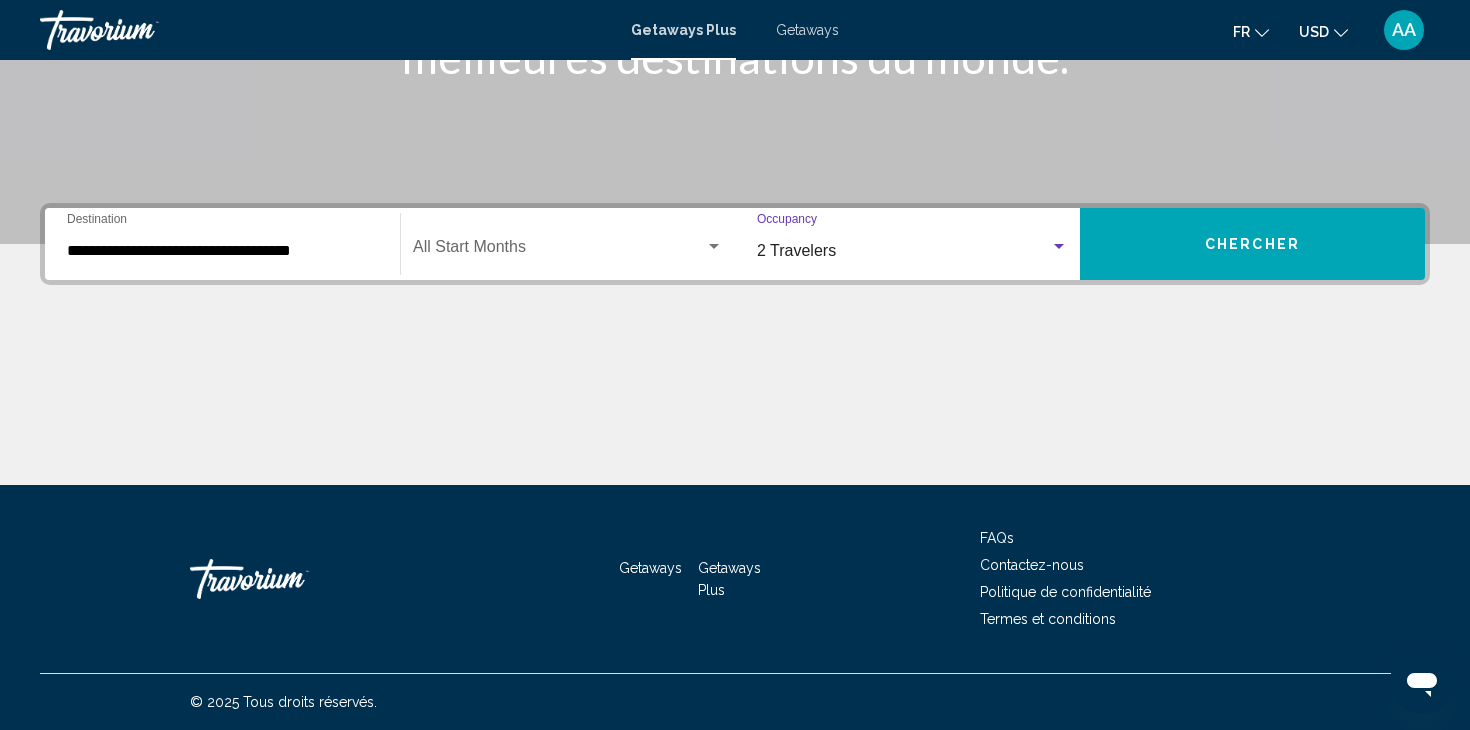 click on "Chercher" at bounding box center (1252, 245) 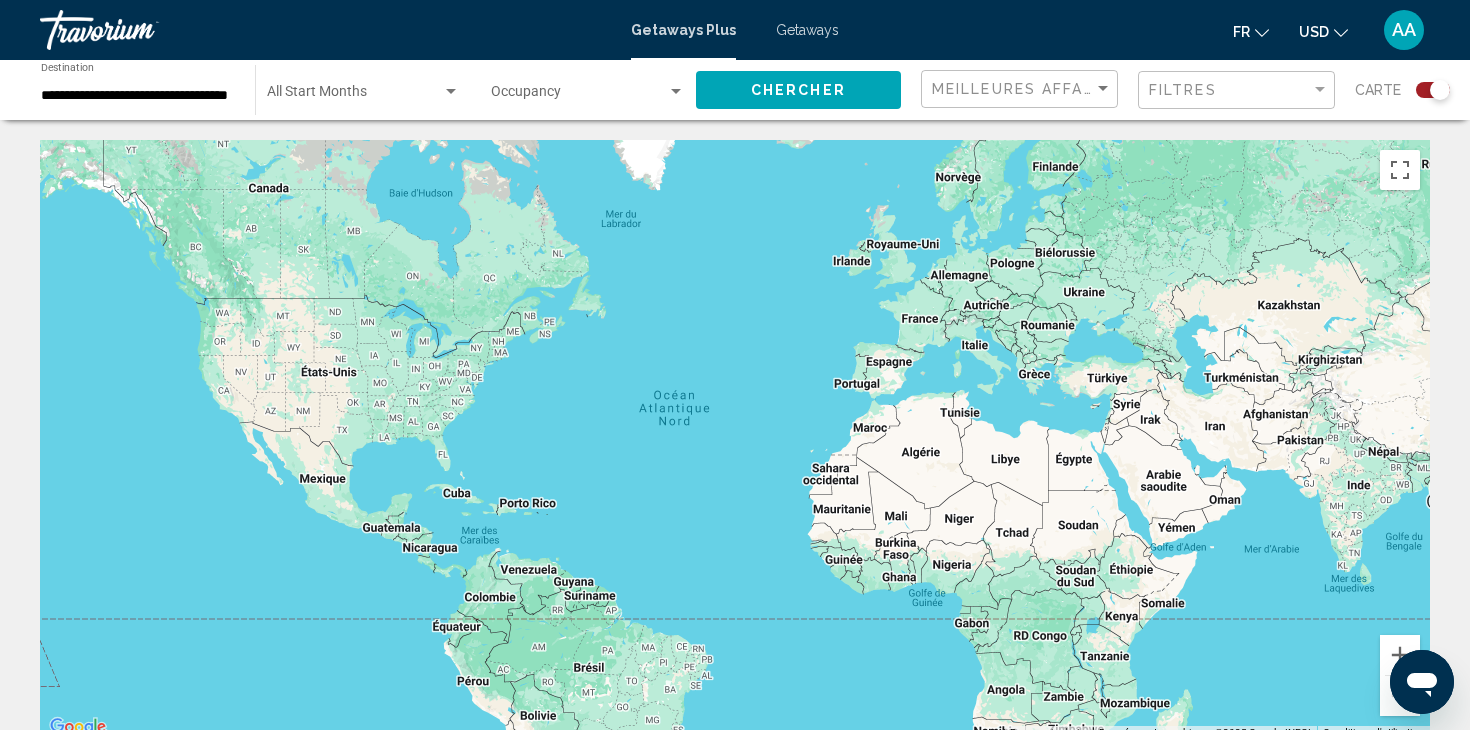 scroll, scrollTop: 0, scrollLeft: 0, axis: both 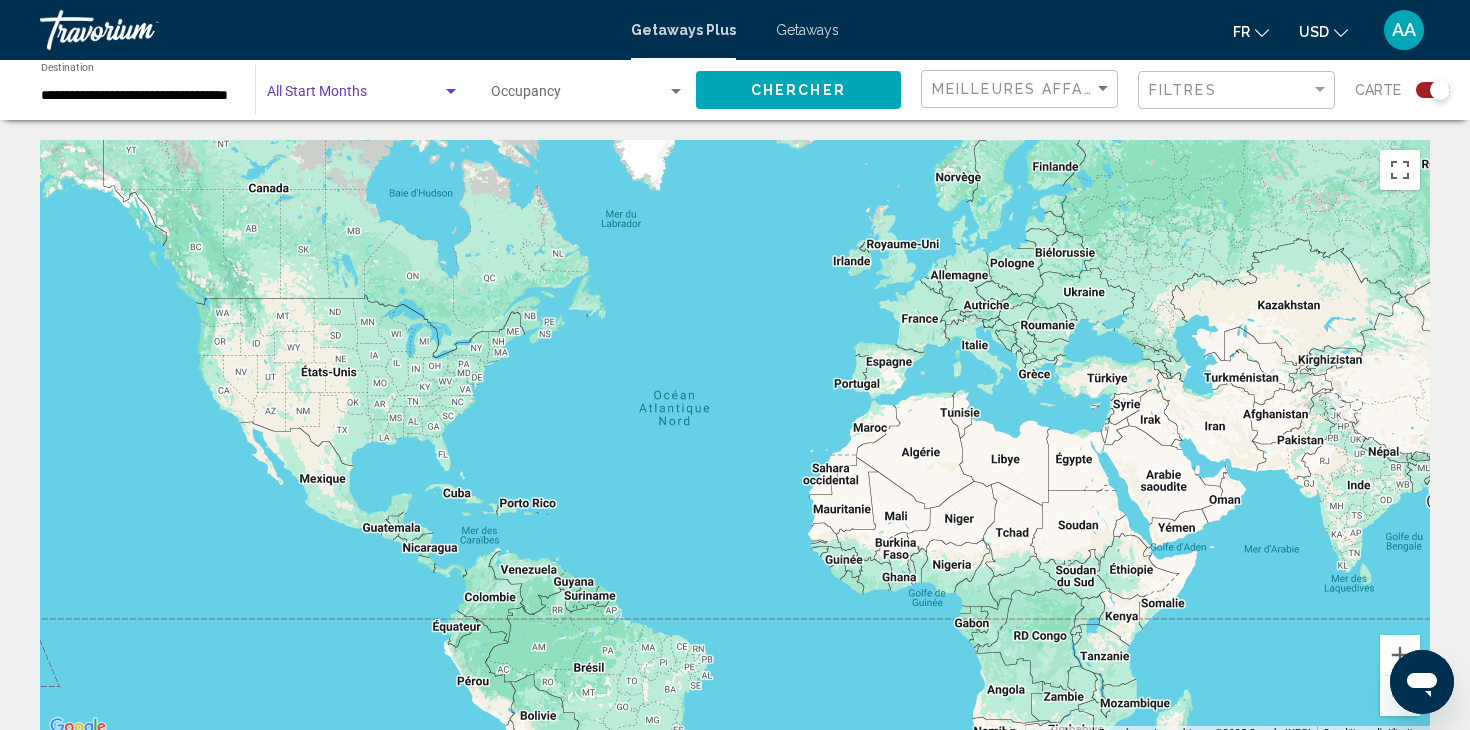 click at bounding box center (451, 91) 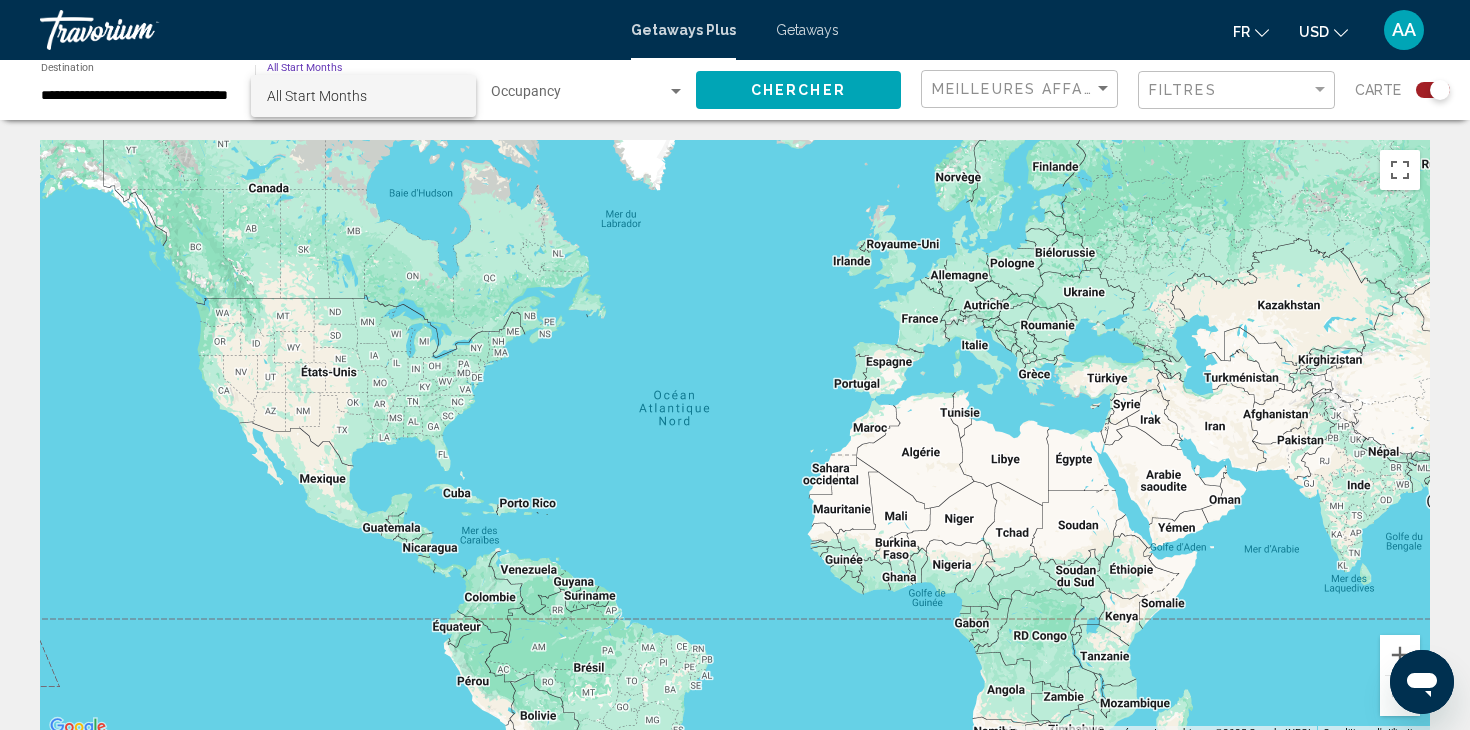 click at bounding box center (735, 365) 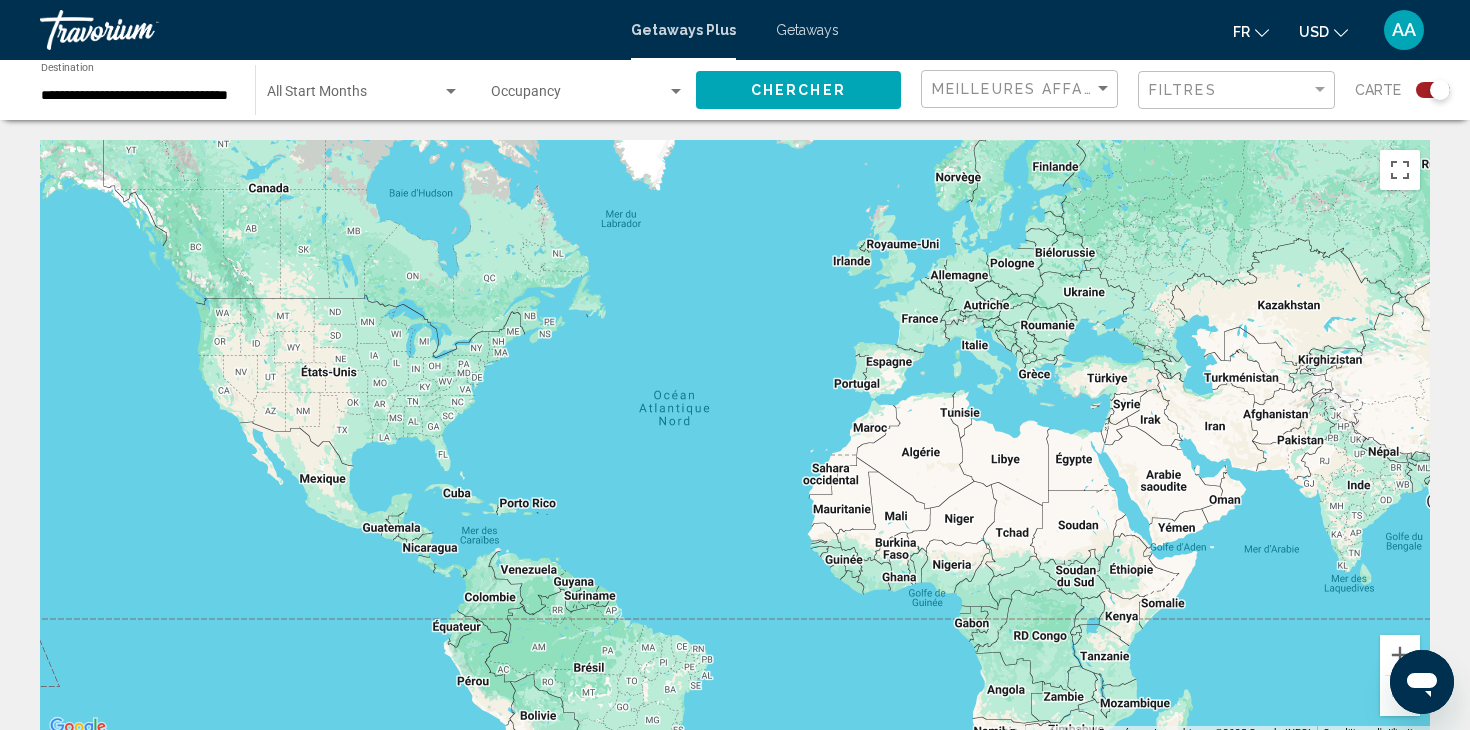 click at bounding box center [451, 91] 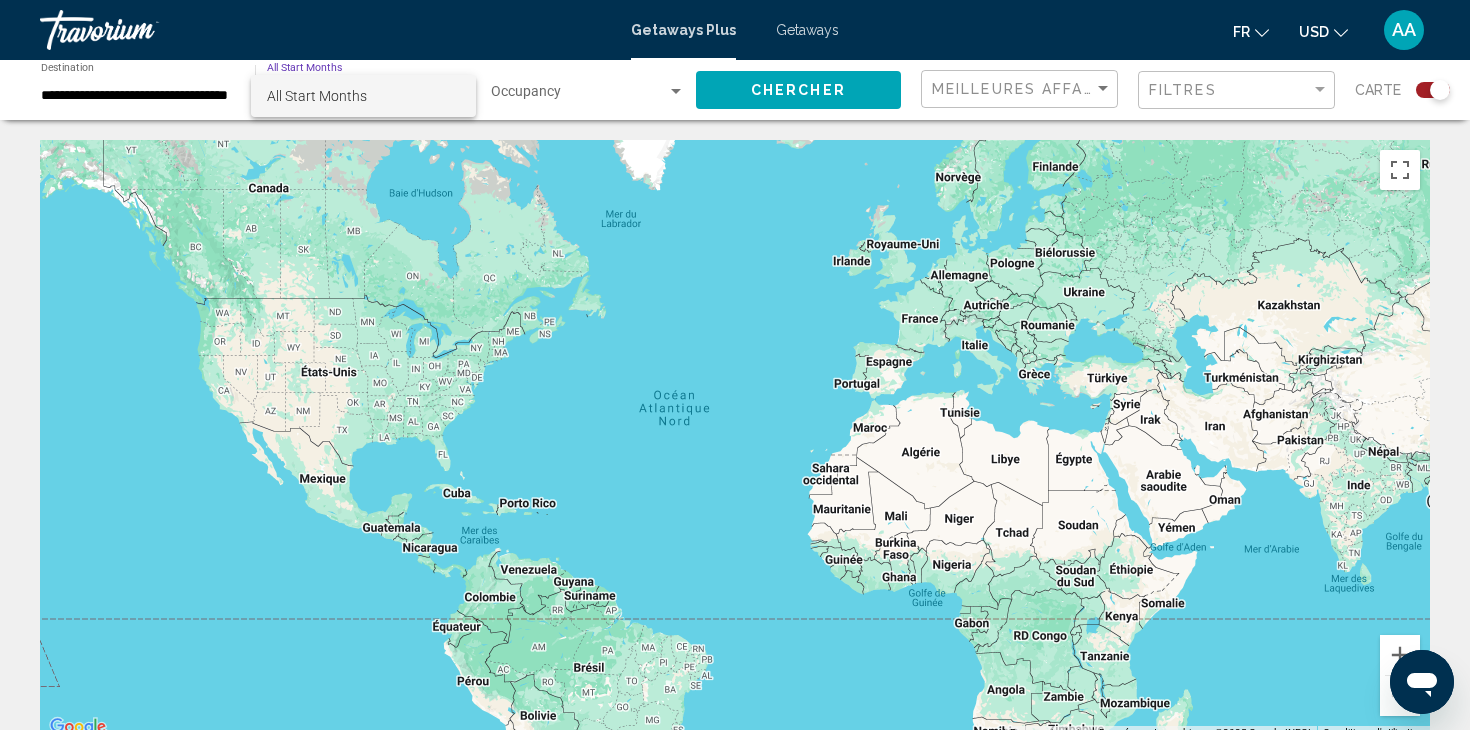 click at bounding box center (735, 365) 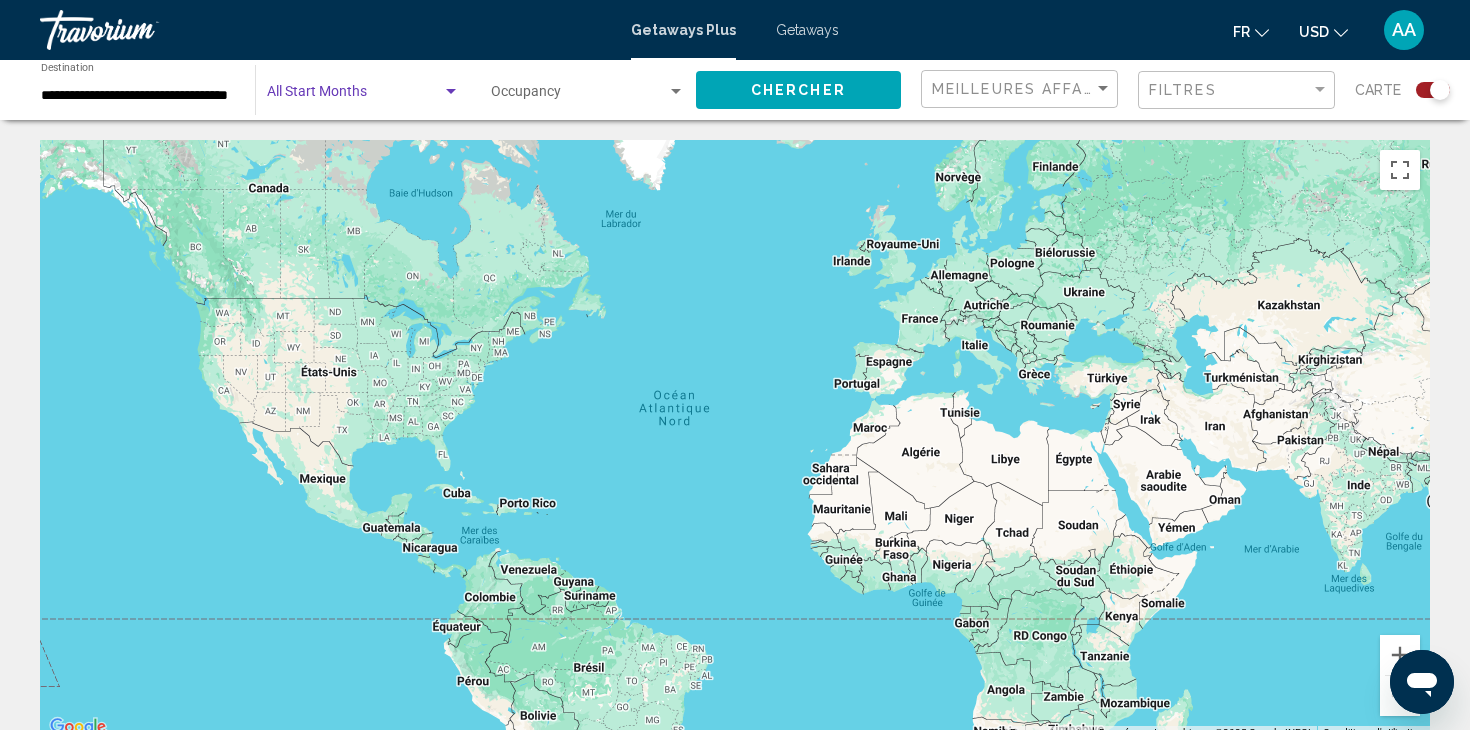 click at bounding box center (451, 92) 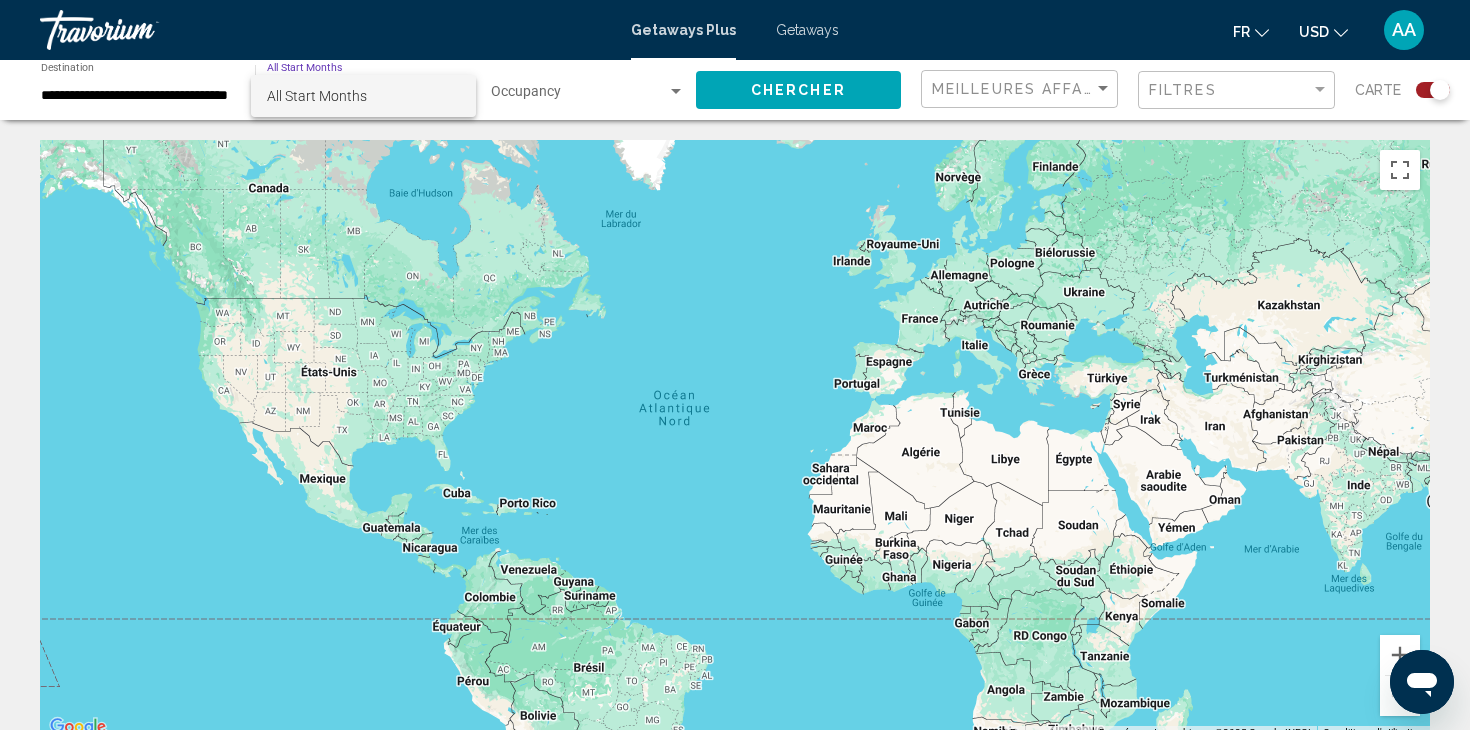 click on "All Start Months" at bounding box center (317, 96) 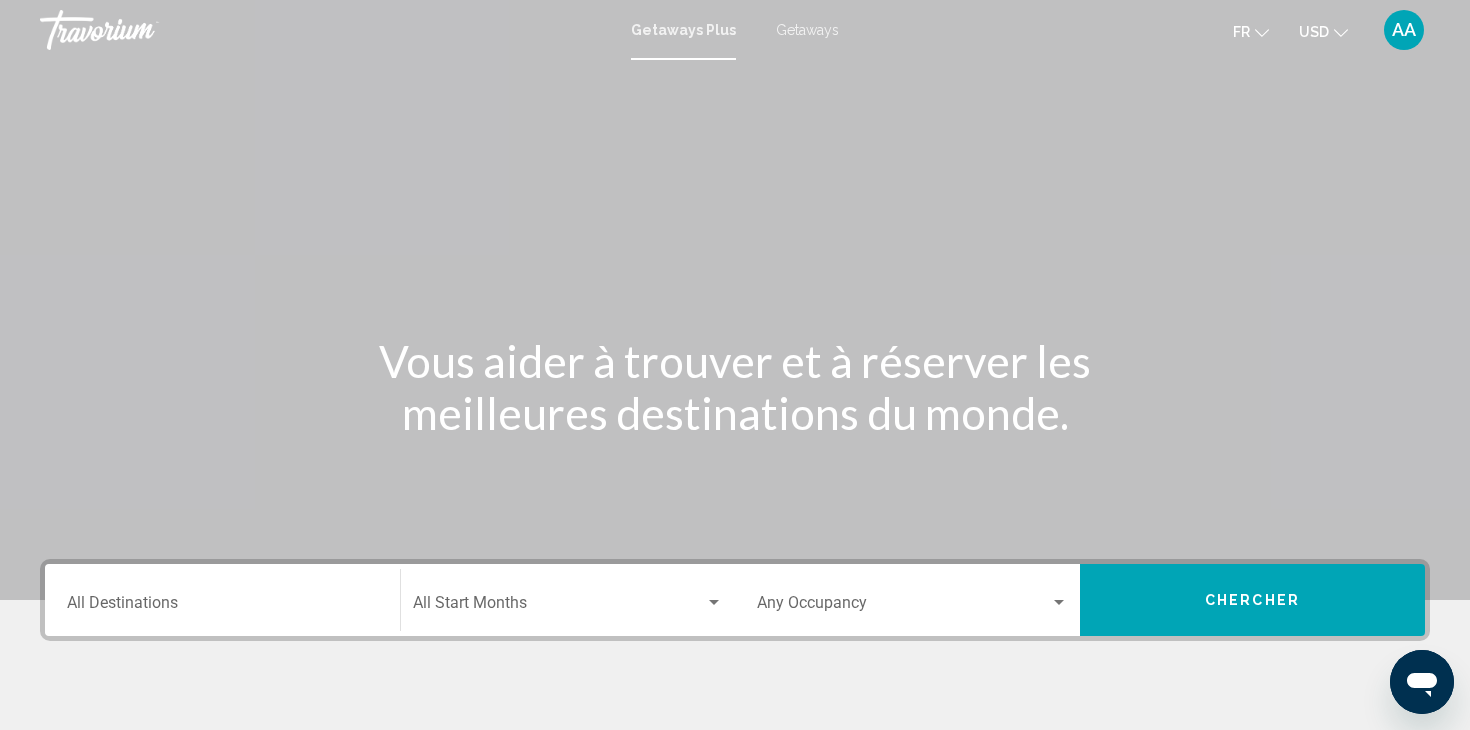 click on "Getaways" at bounding box center (807, 30) 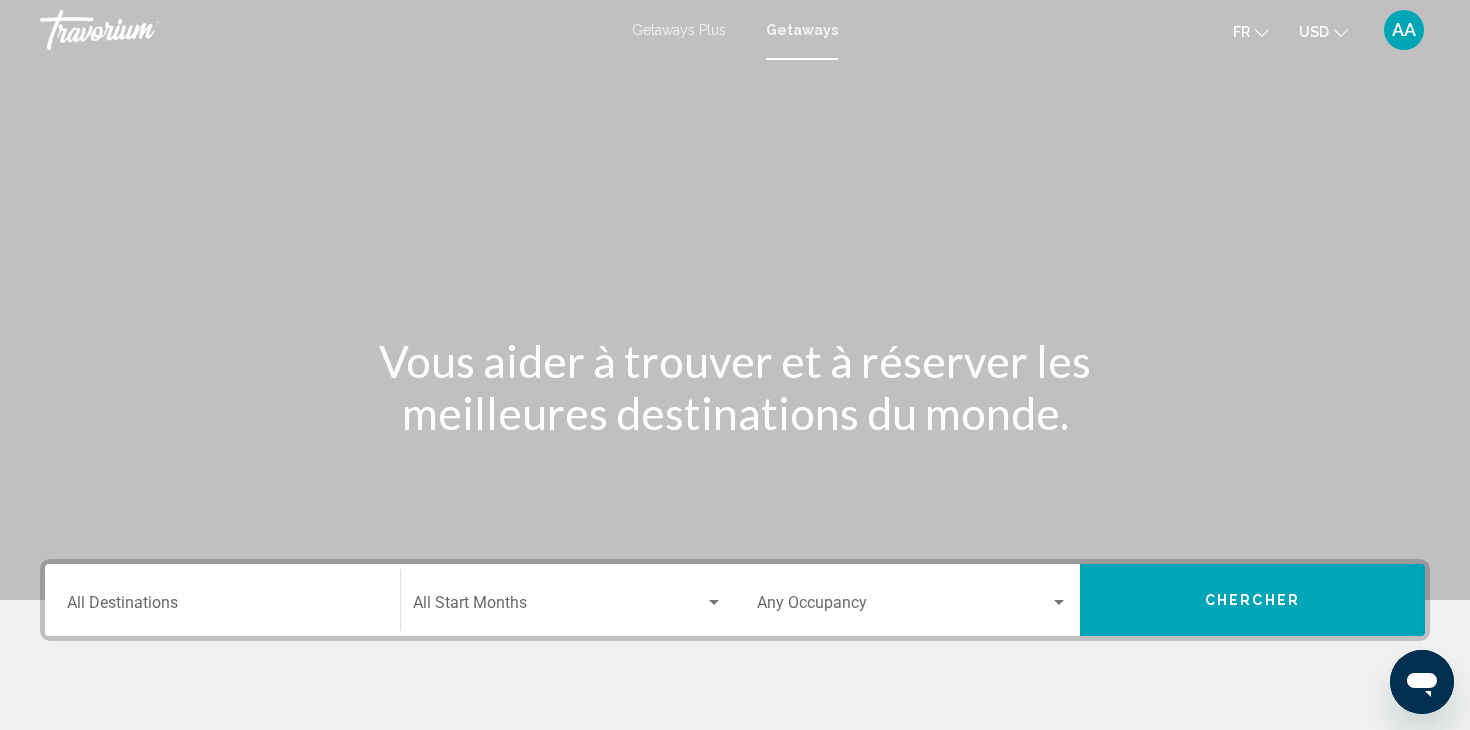 click on "Destination All Destinations" at bounding box center (222, 607) 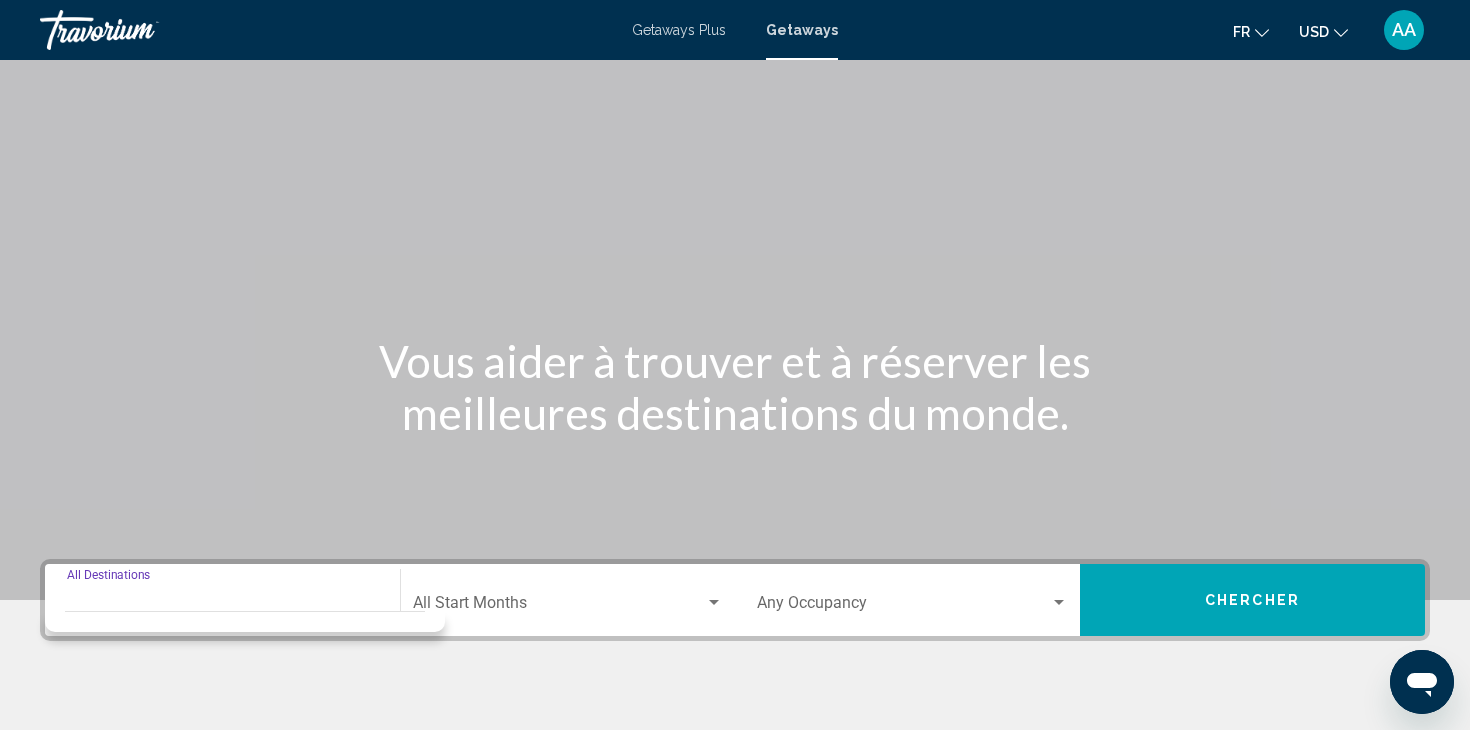 scroll, scrollTop: 356, scrollLeft: 0, axis: vertical 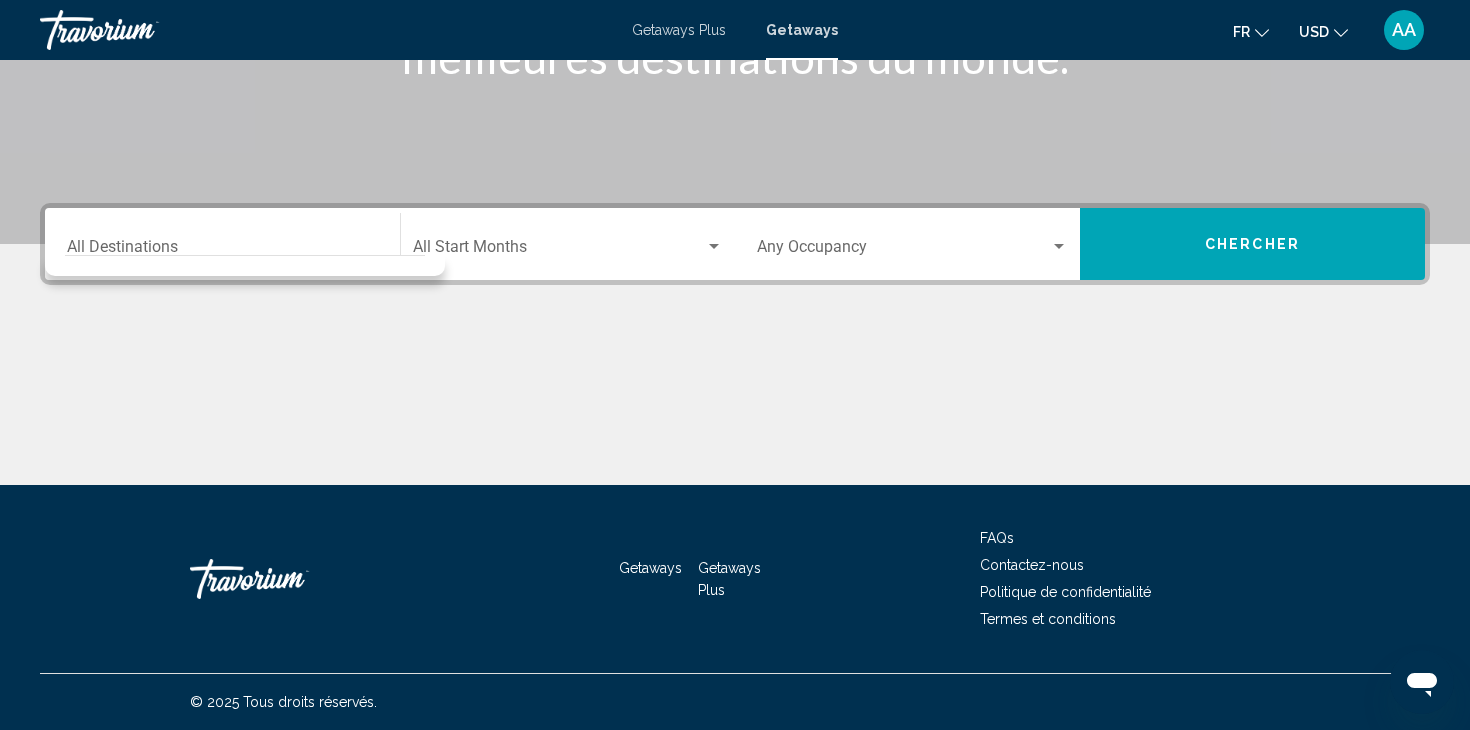 click on "Destination All Destinations" at bounding box center (222, 244) 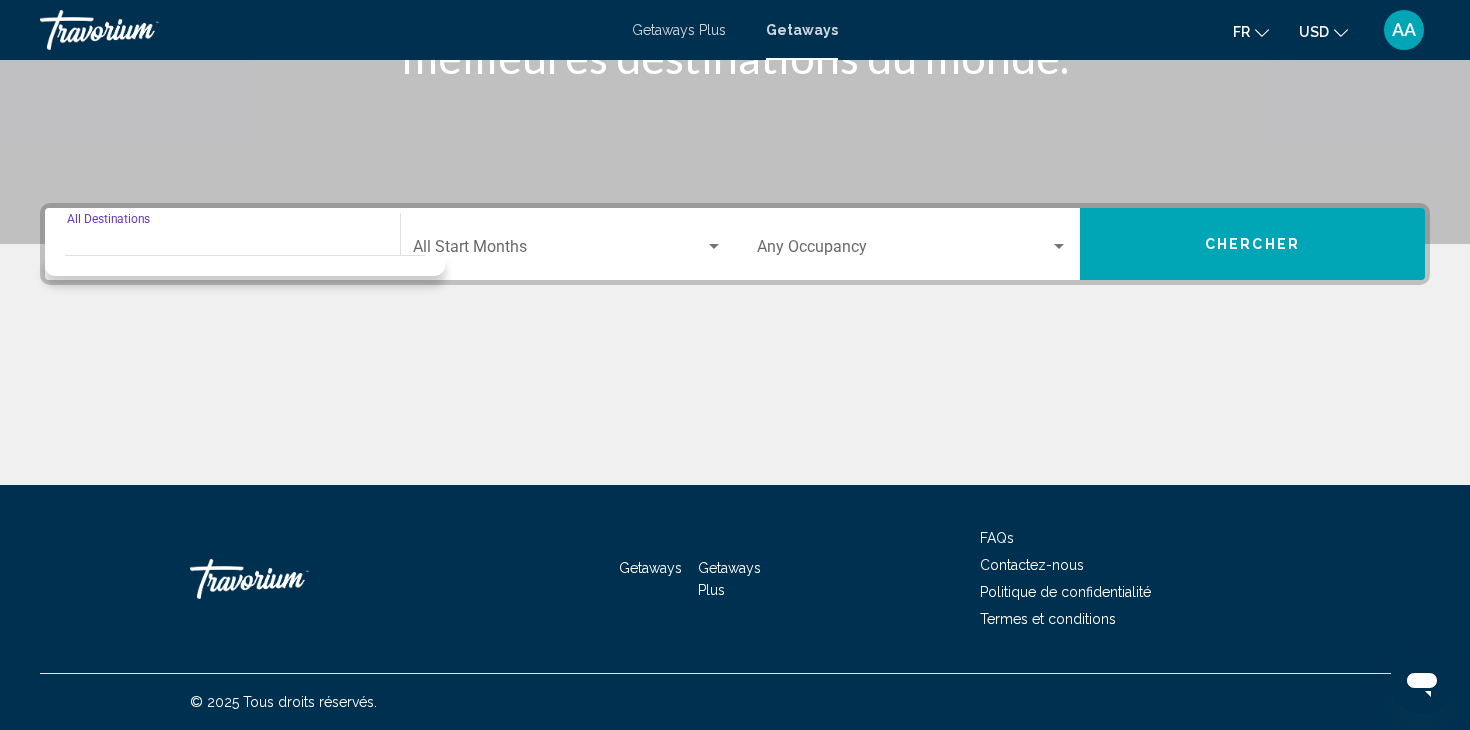 click on "Destination All Destinations" at bounding box center (222, 244) 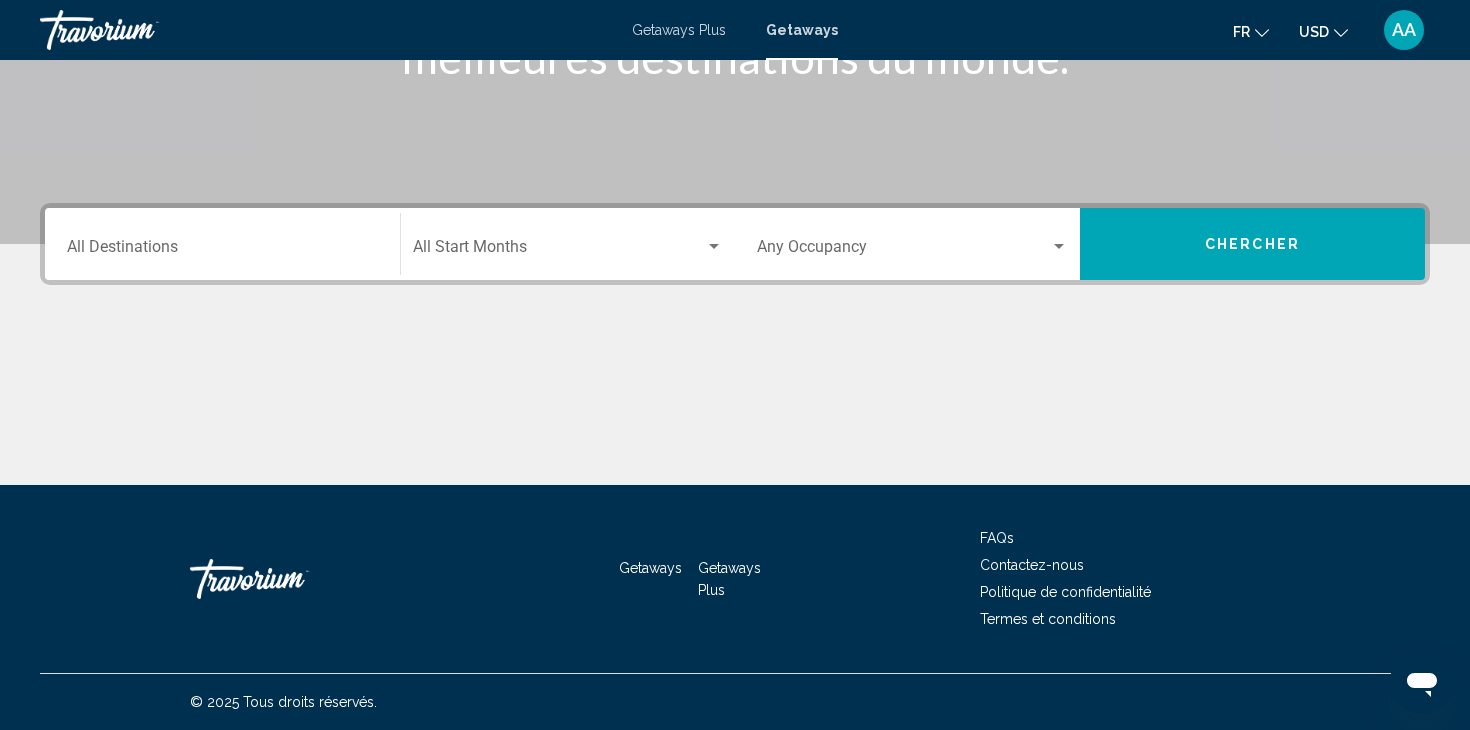click at bounding box center [714, 247] 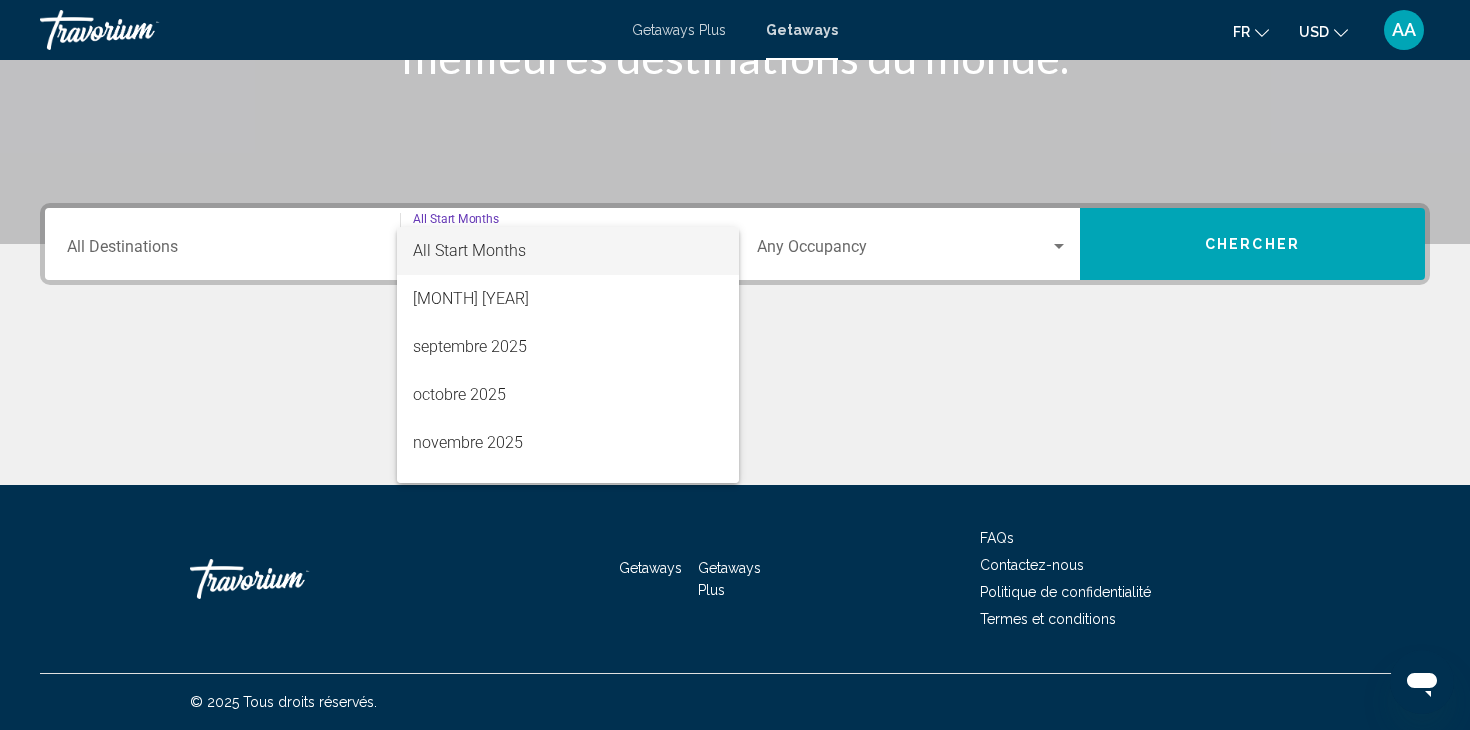 click at bounding box center (735, 365) 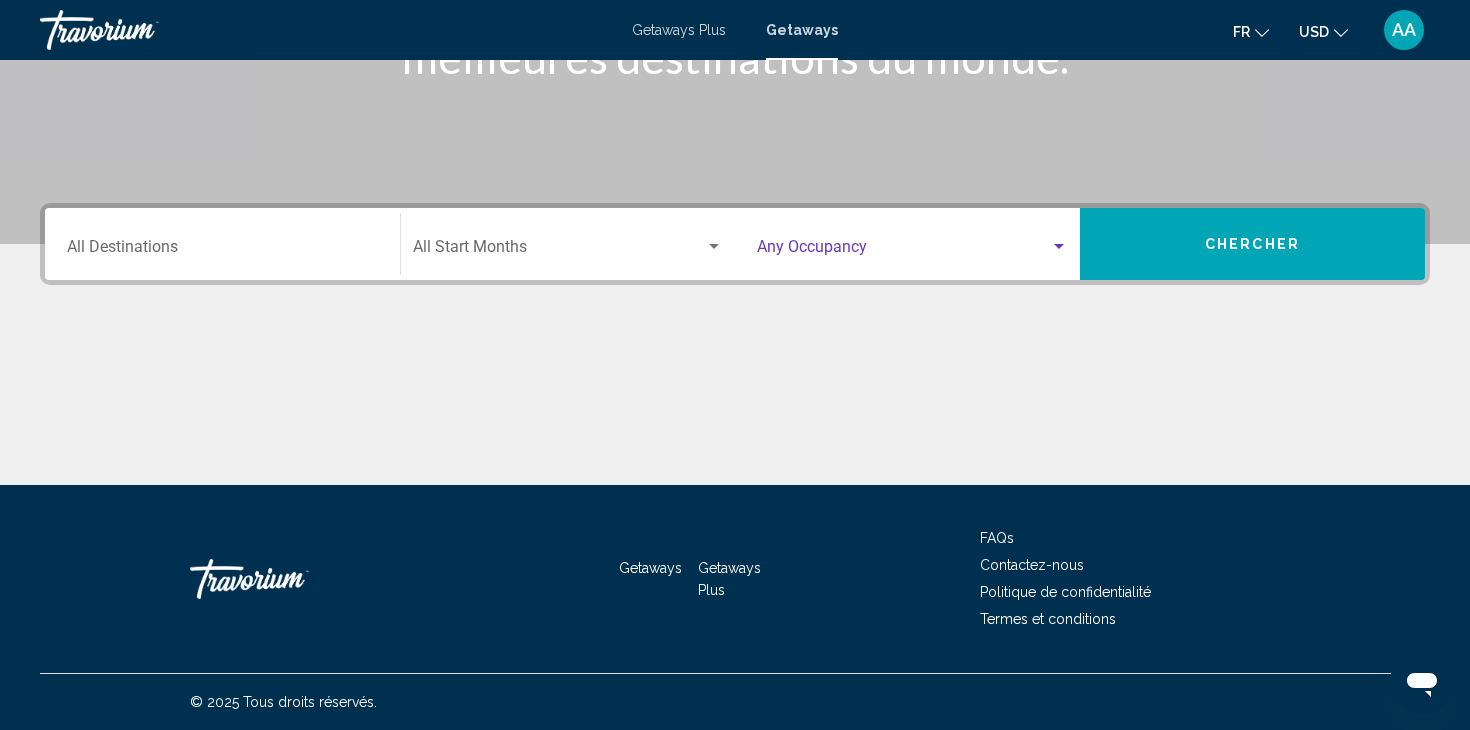 click at bounding box center [1059, 247] 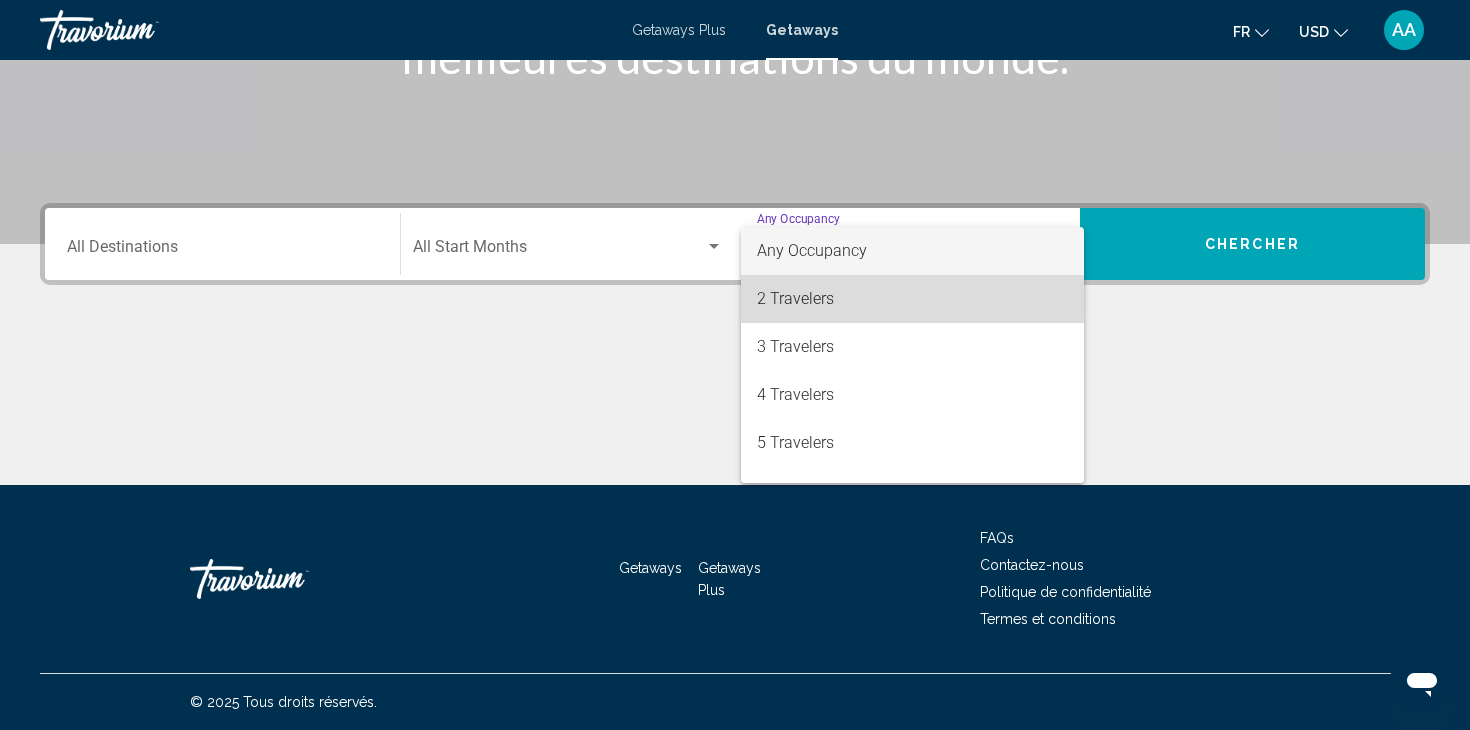 click on "2 Travelers" at bounding box center (912, 299) 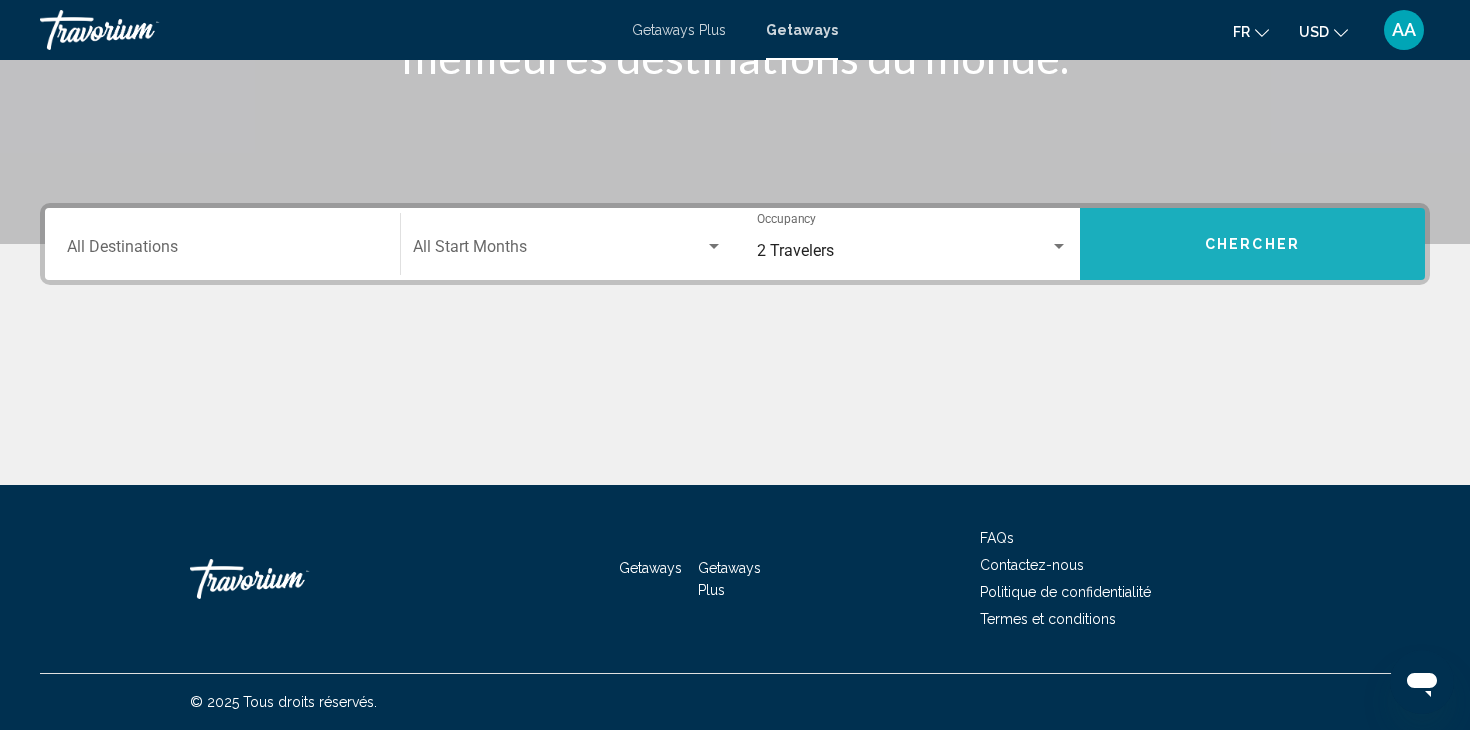 click on "Chercher" at bounding box center [1252, 245] 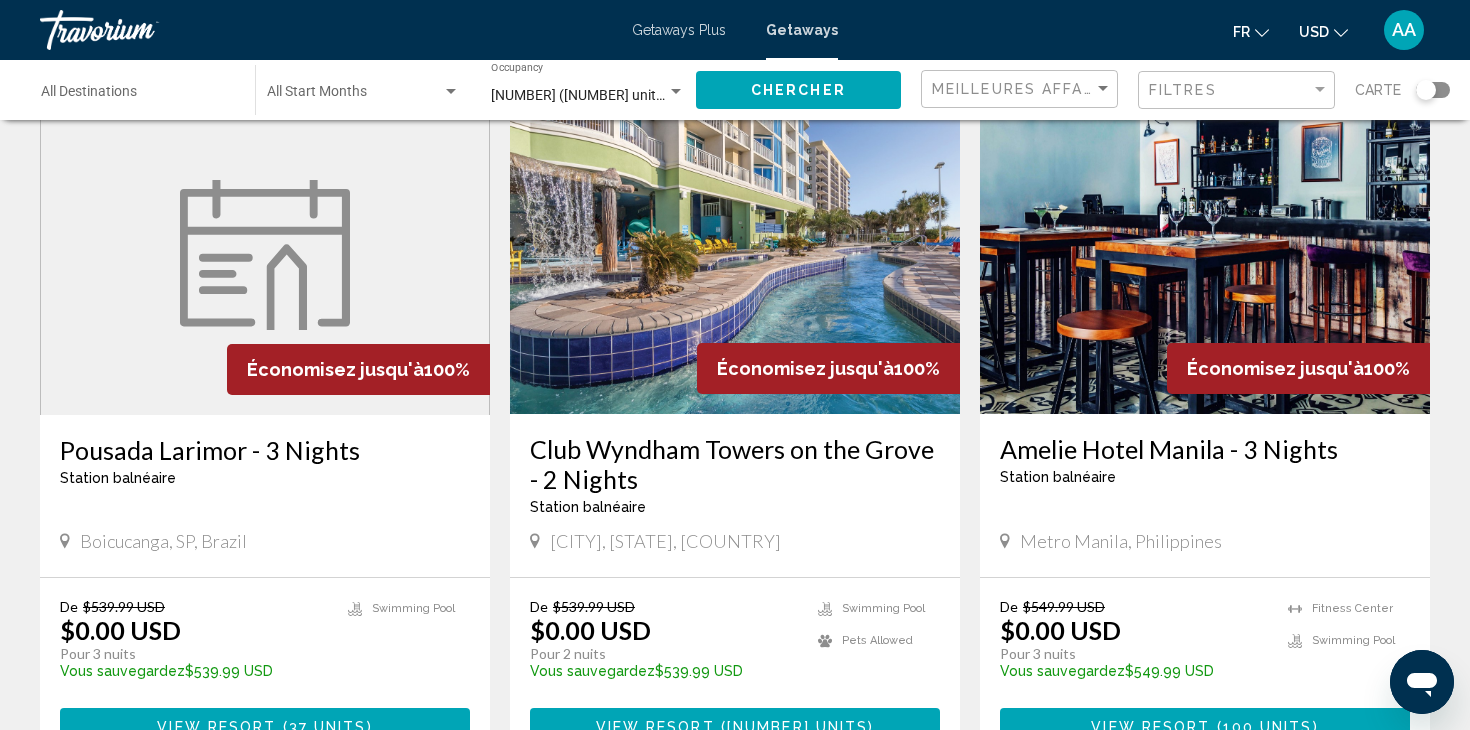 scroll, scrollTop: 2219, scrollLeft: 0, axis: vertical 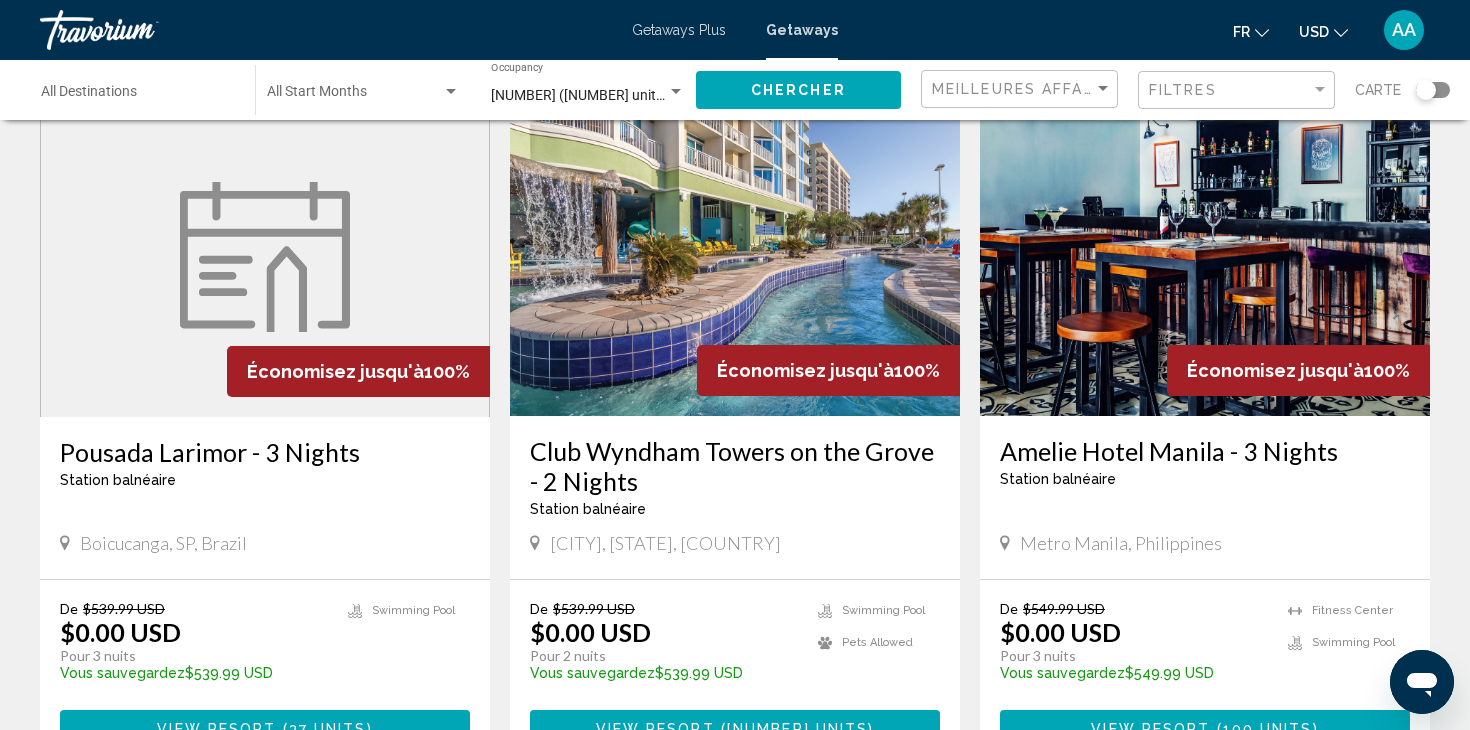 click at bounding box center (1205, 256) 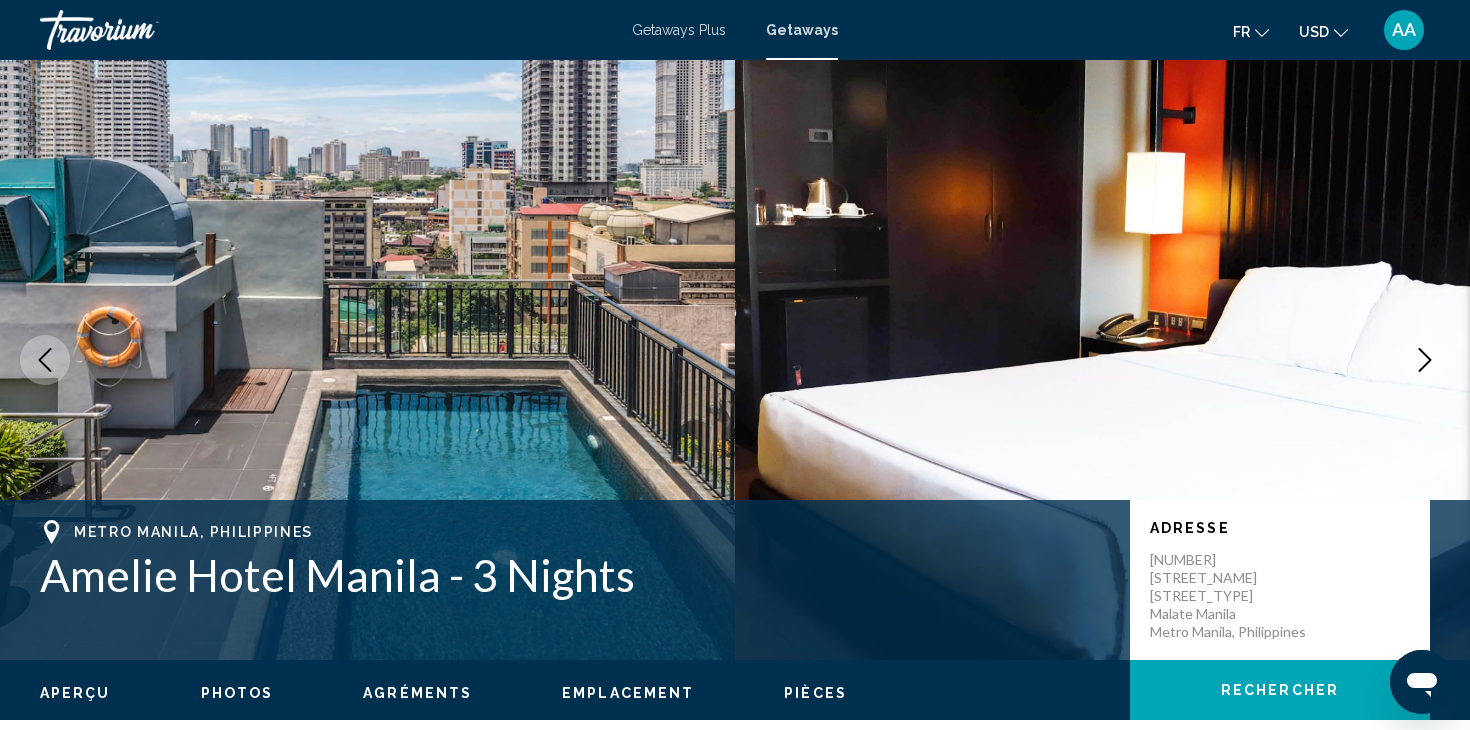scroll, scrollTop: 0, scrollLeft: 0, axis: both 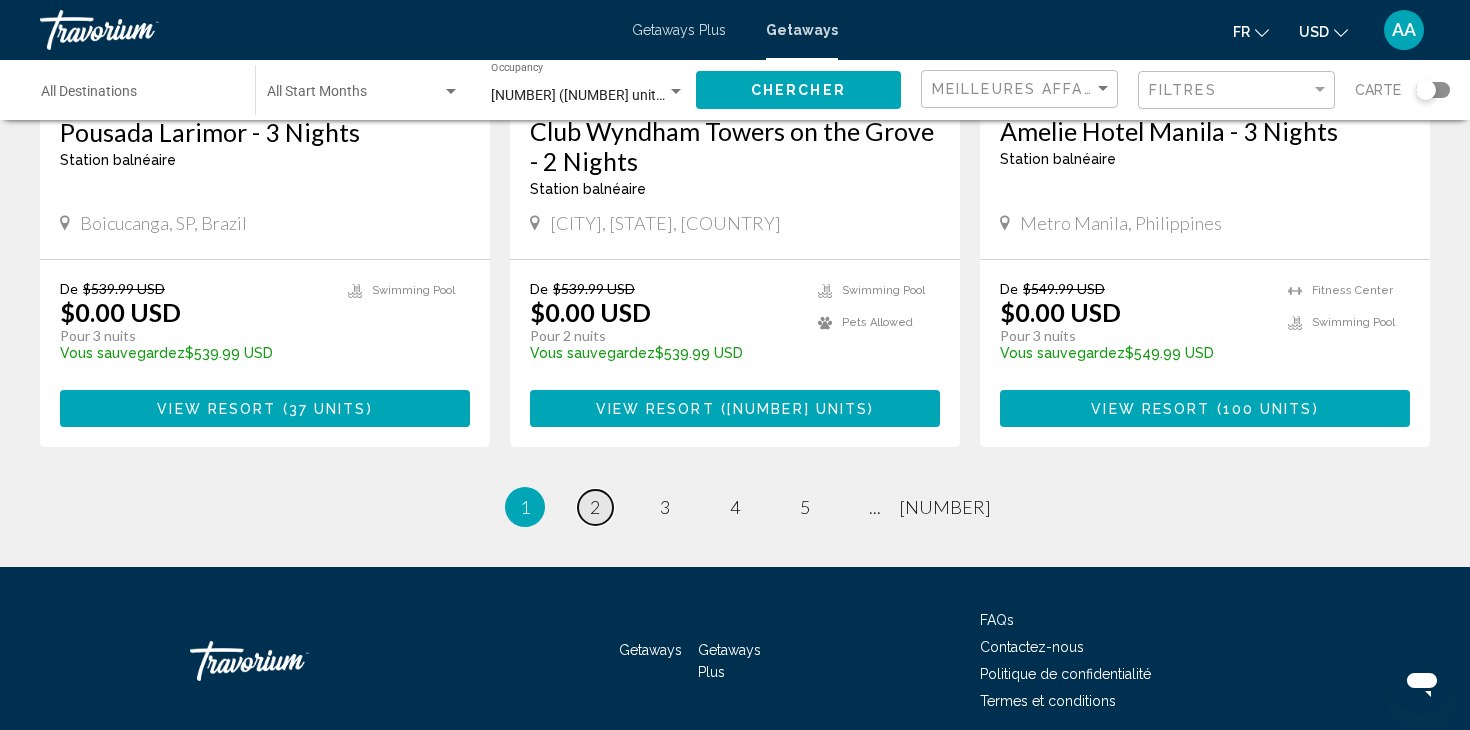 click on "2" at bounding box center [595, 507] 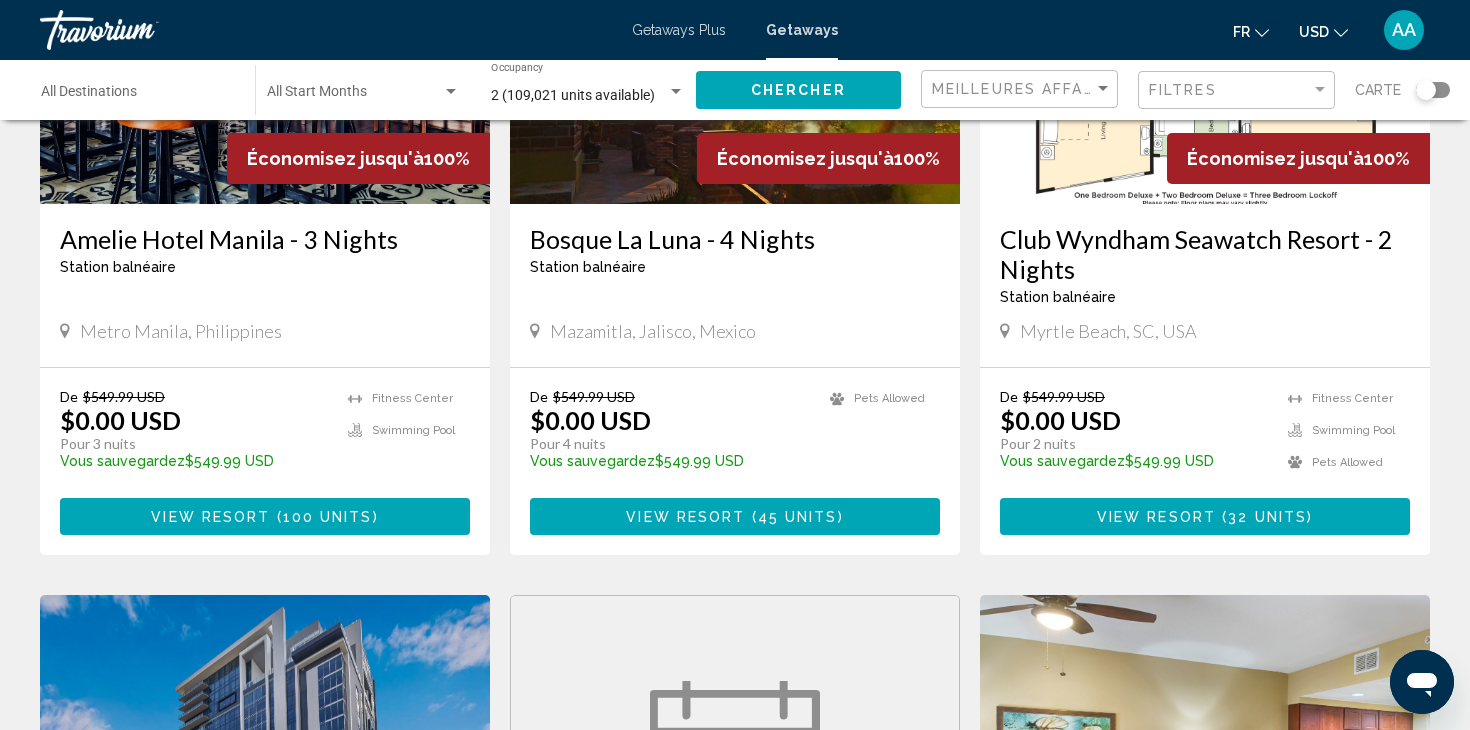 scroll, scrollTop: 108, scrollLeft: 0, axis: vertical 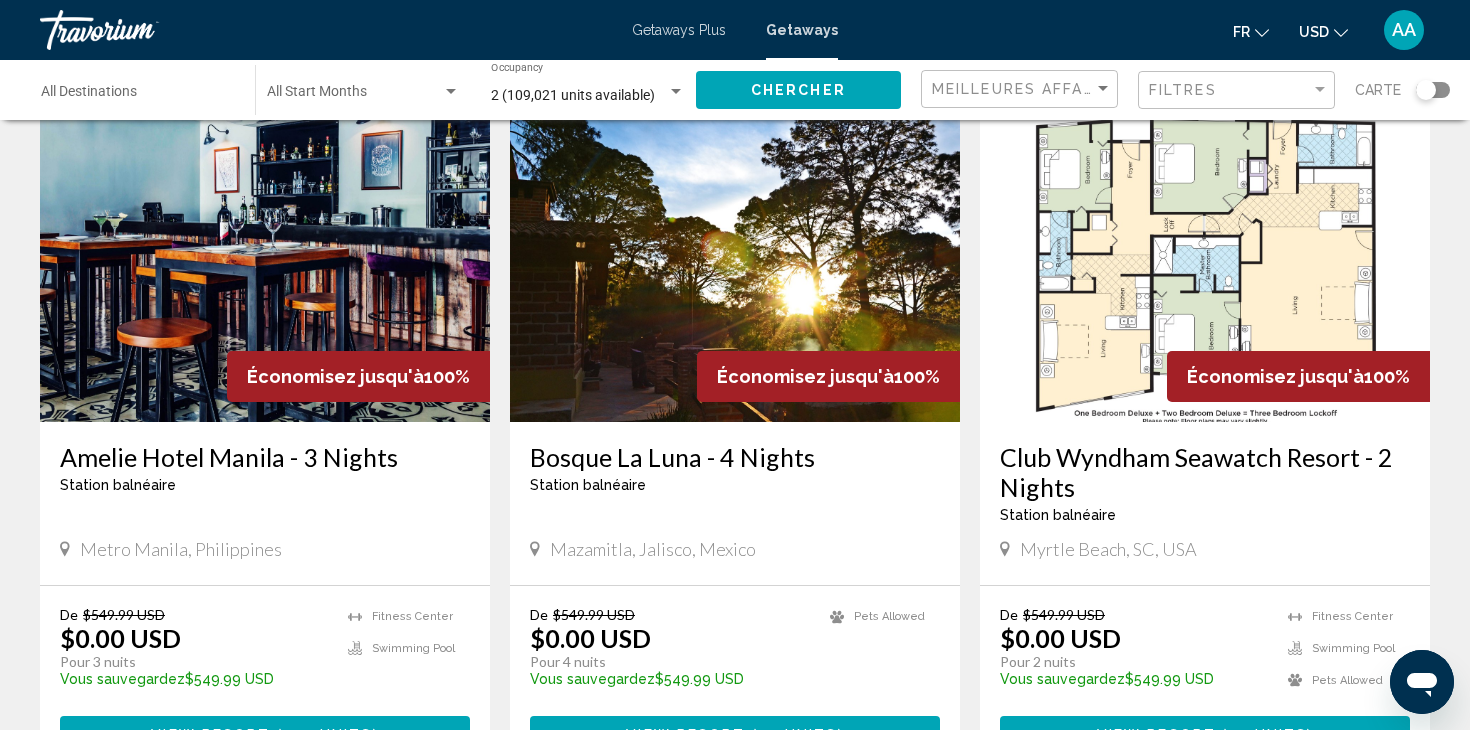 click on "Destination All Destinations" 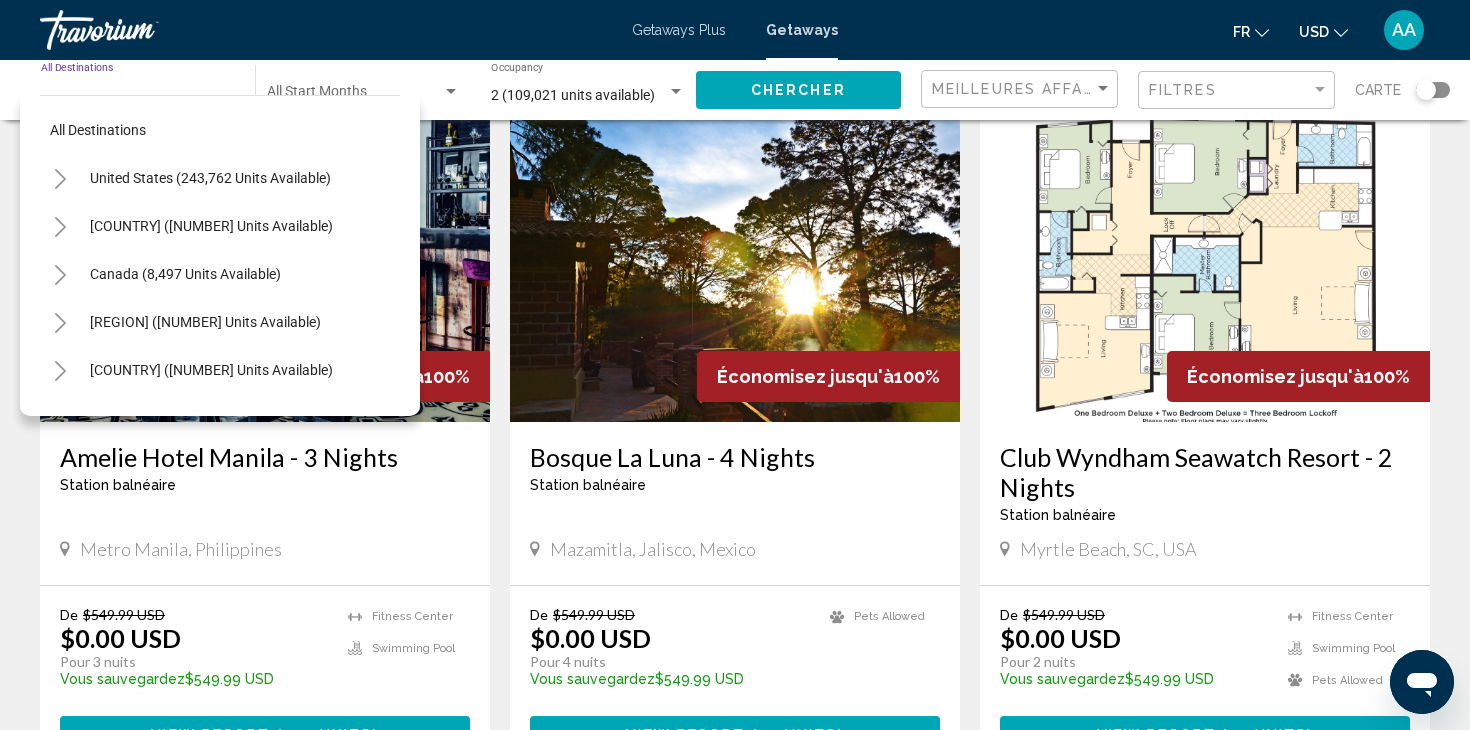 click 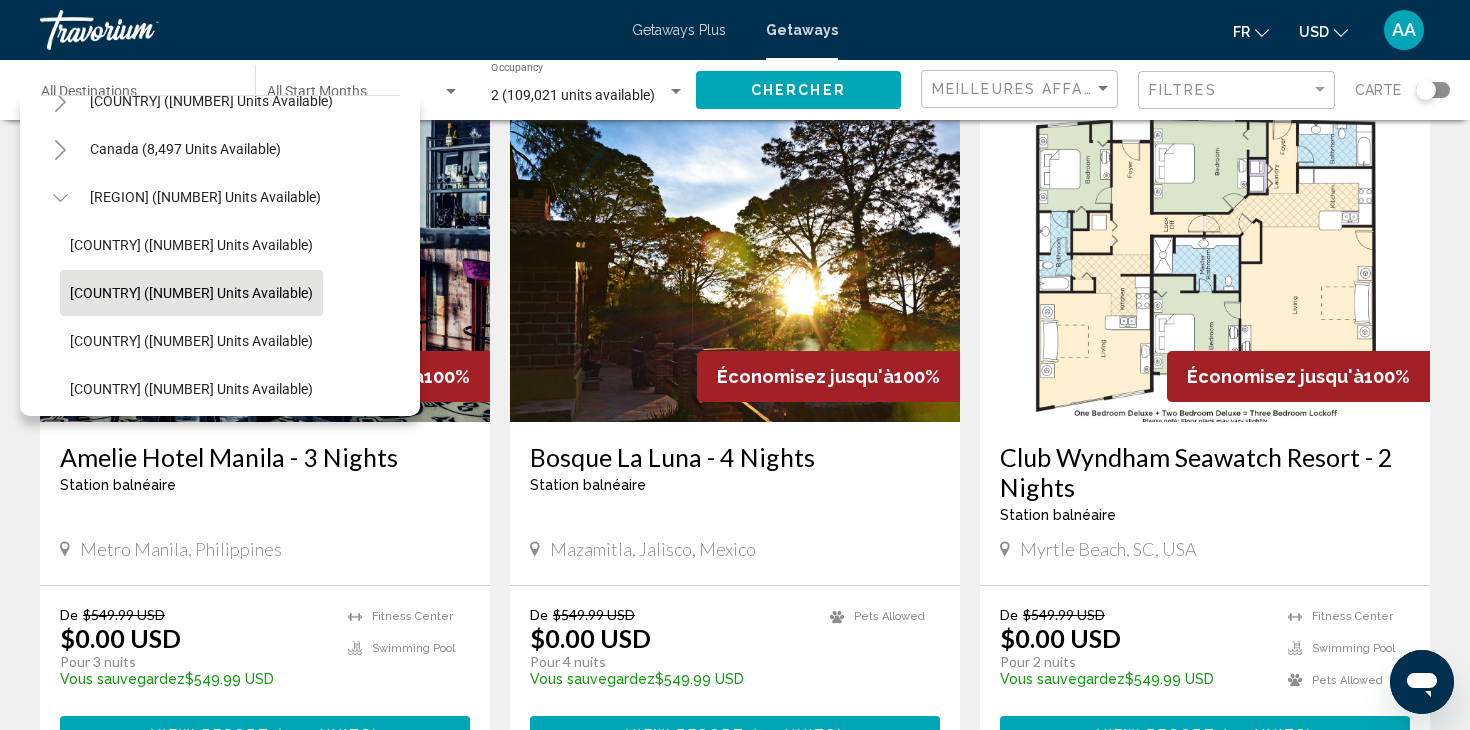 scroll, scrollTop: 135, scrollLeft: 0, axis: vertical 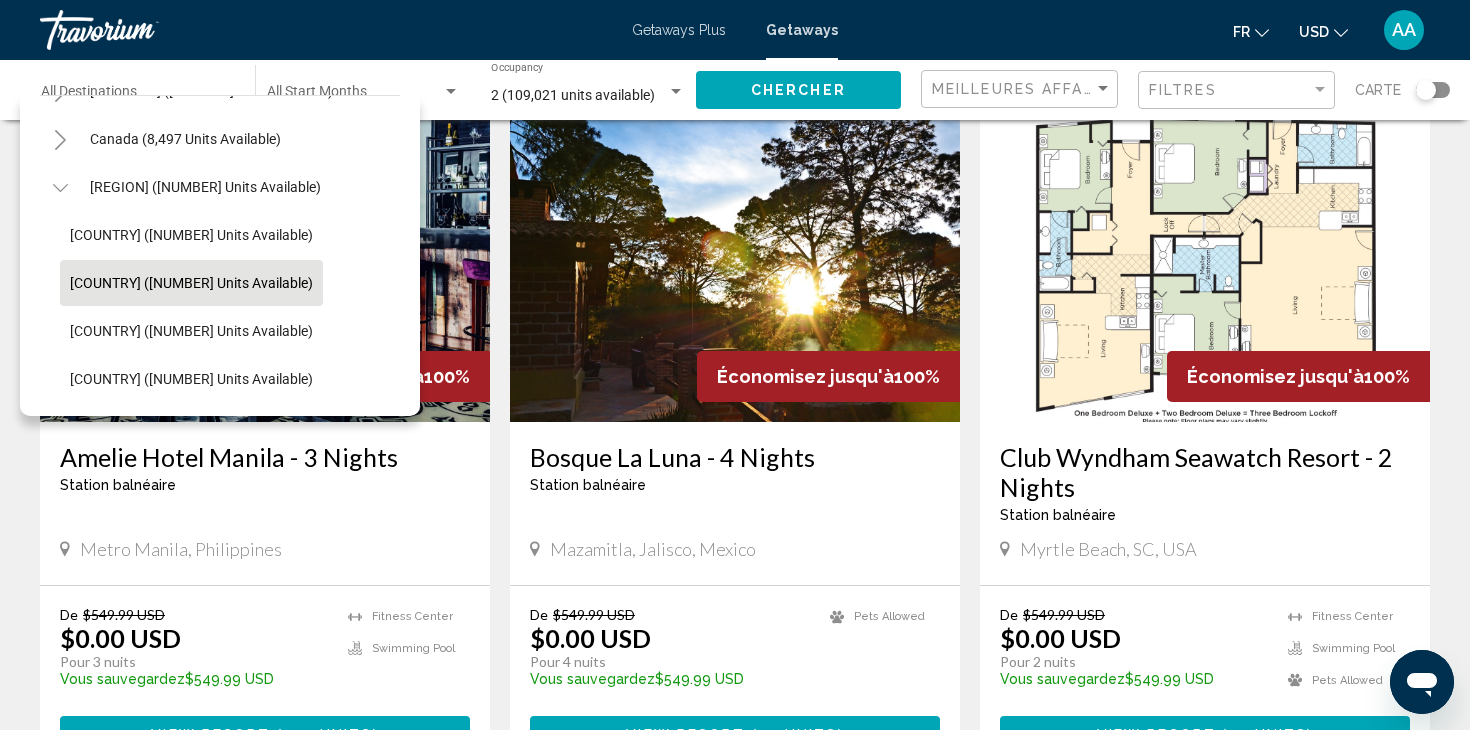 click on "[COUNTRY] ([NUMBER] units available)" 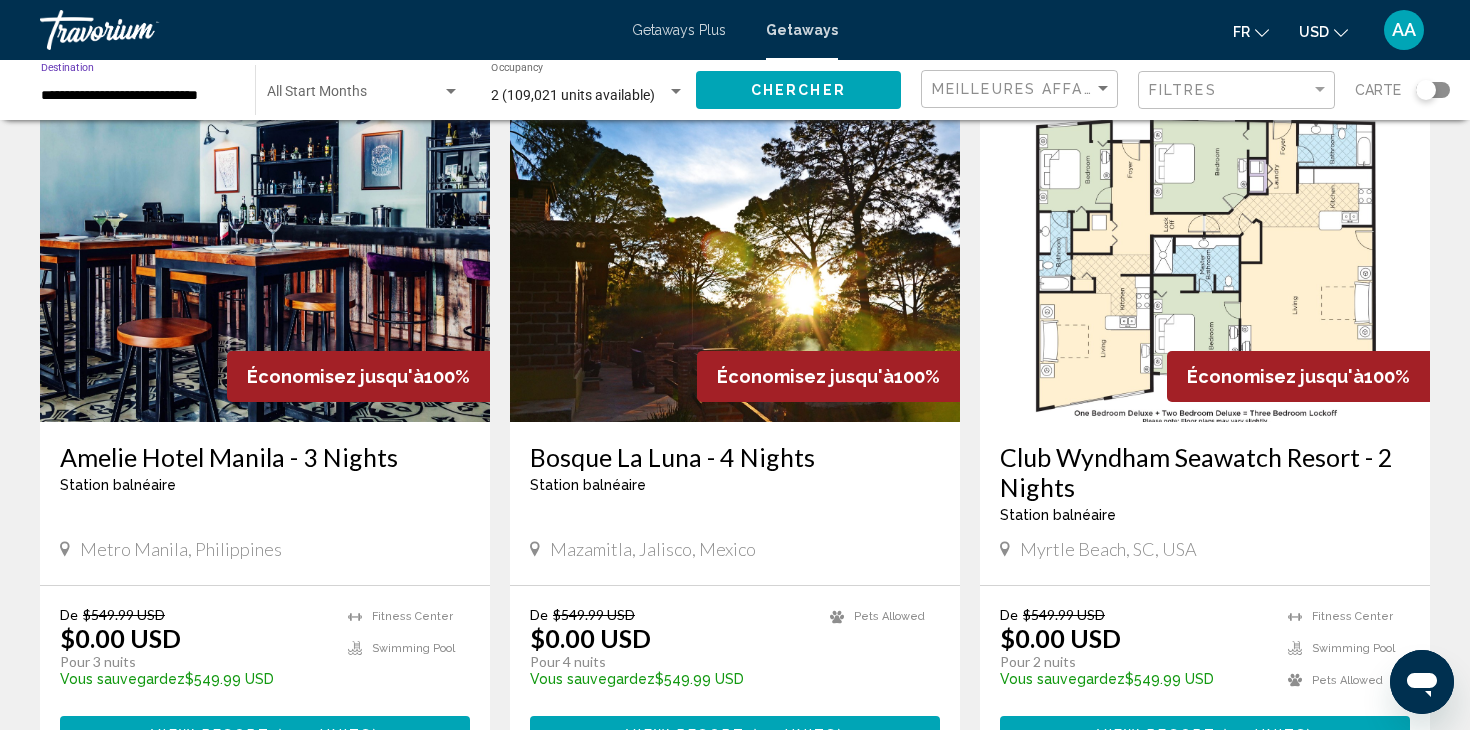 click on "Chercher" 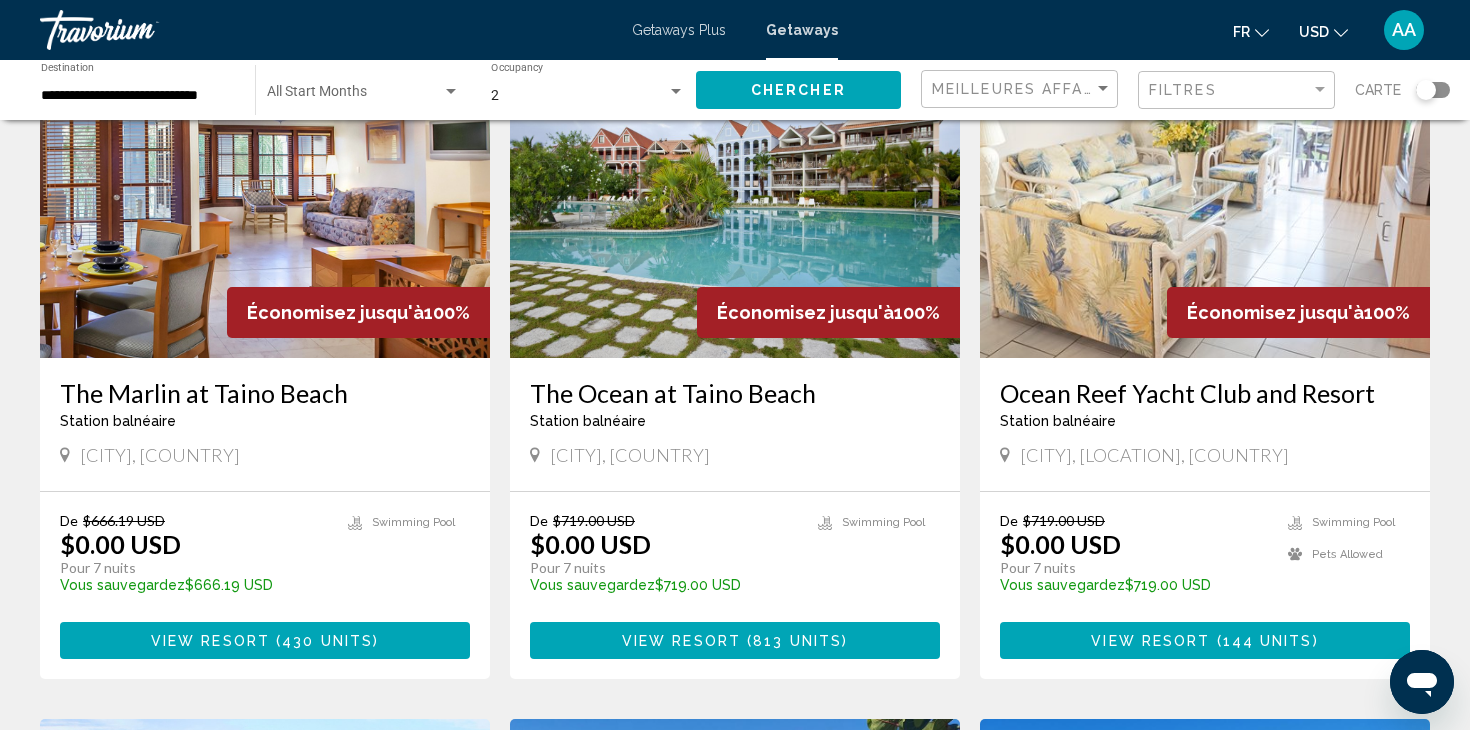 scroll, scrollTop: 182, scrollLeft: 0, axis: vertical 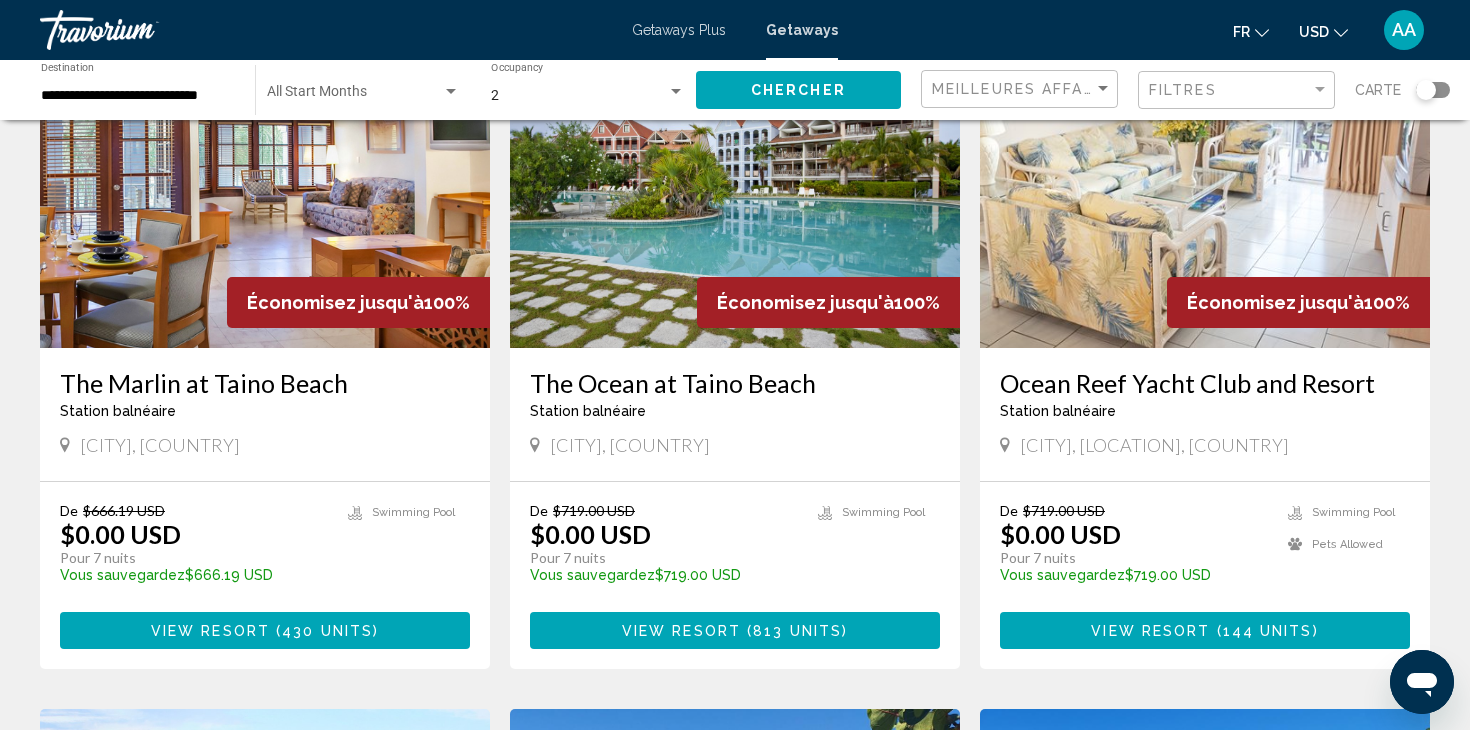 click at bounding box center (735, 188) 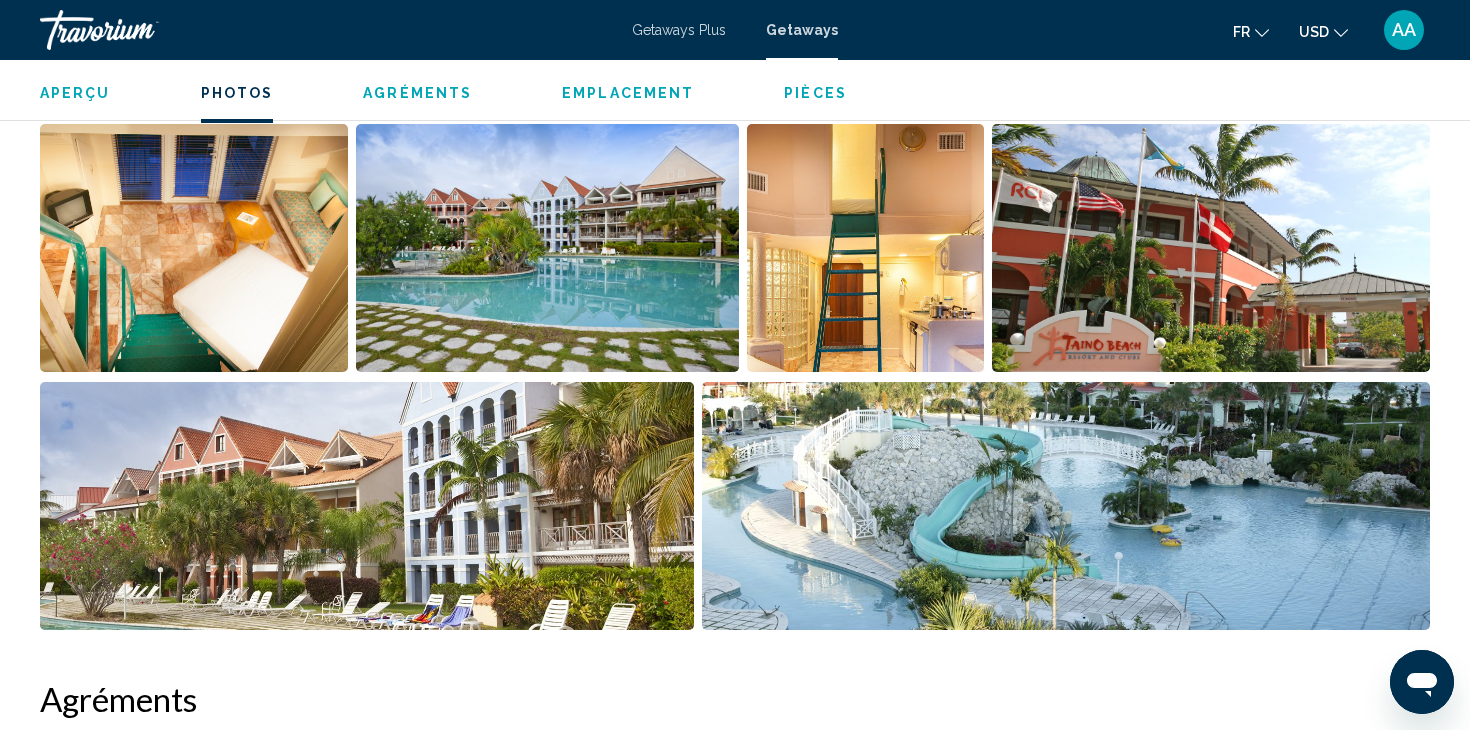 scroll, scrollTop: 984, scrollLeft: 0, axis: vertical 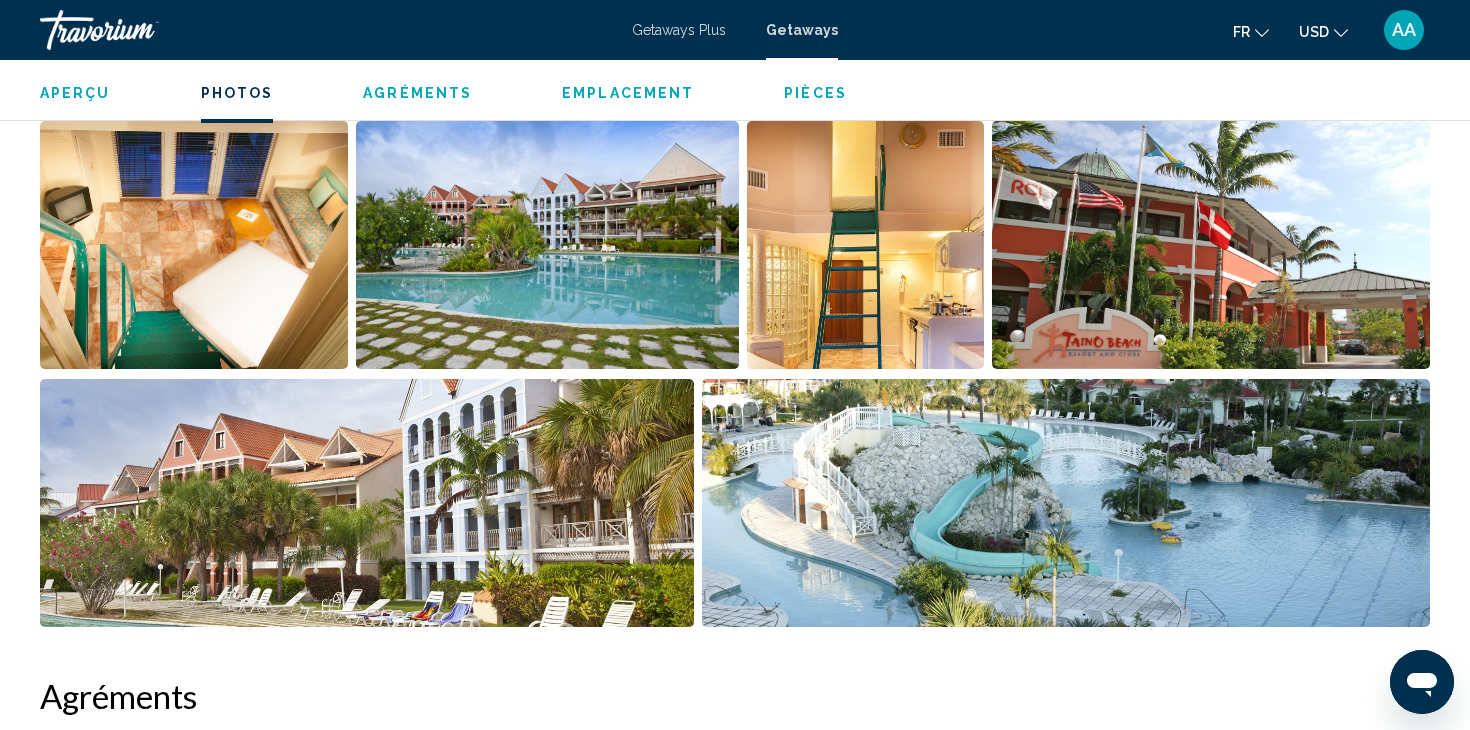 click at bounding box center (194, 245) 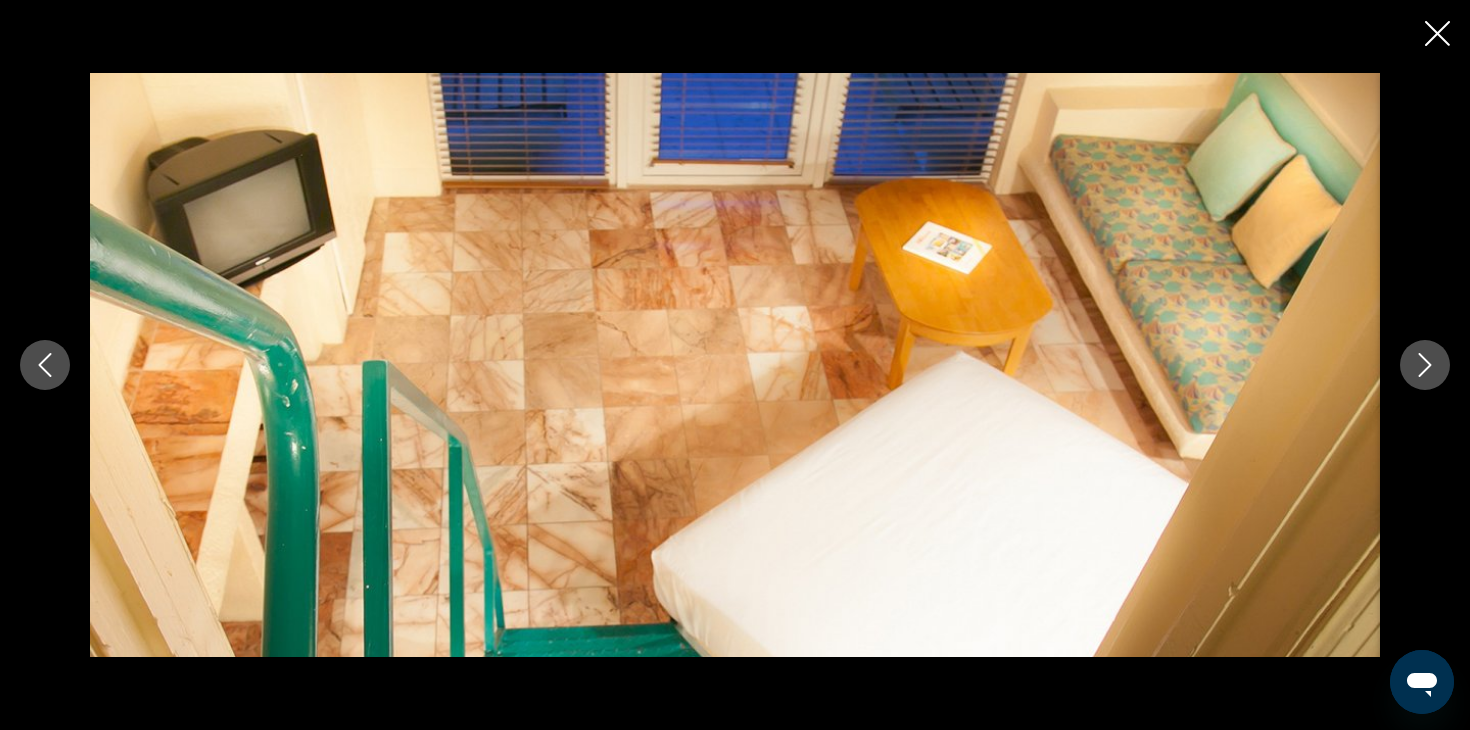 click 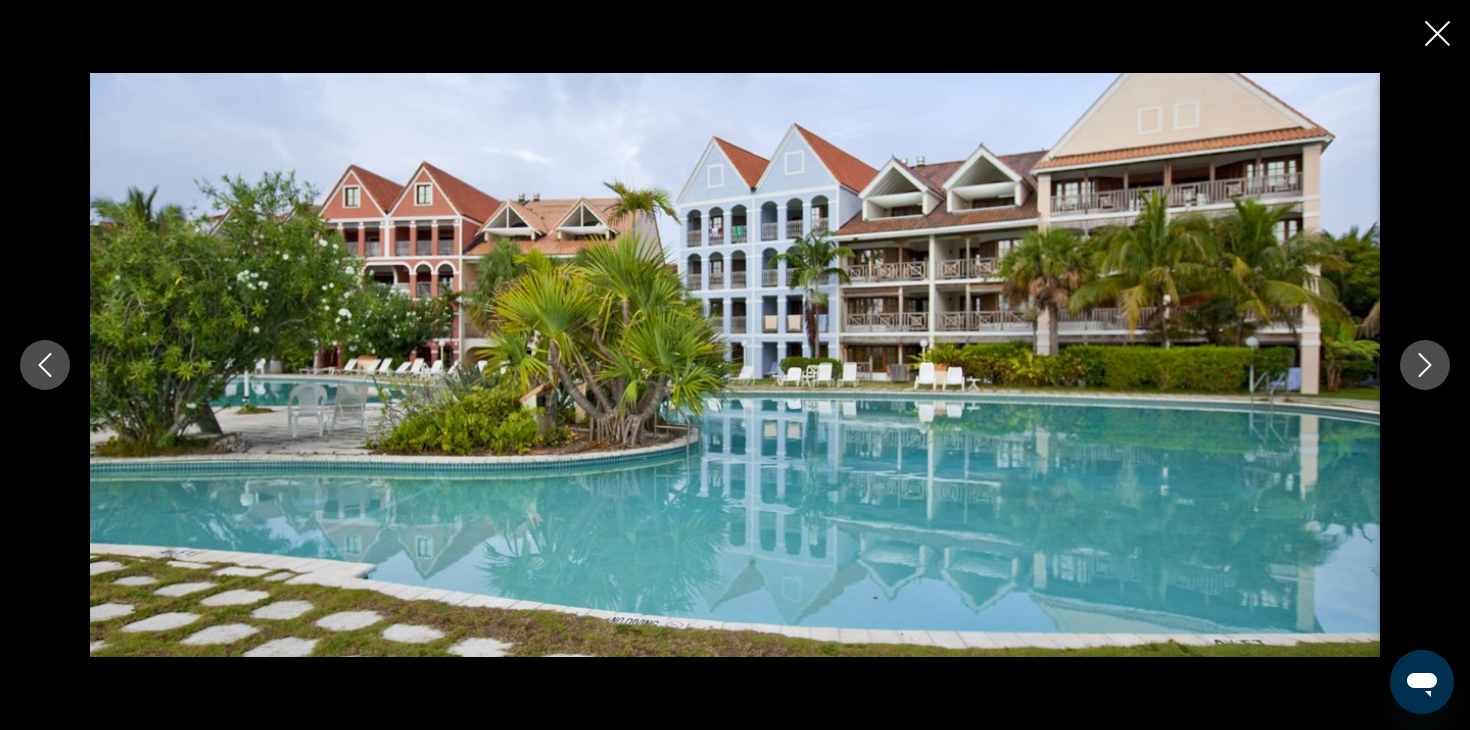 click 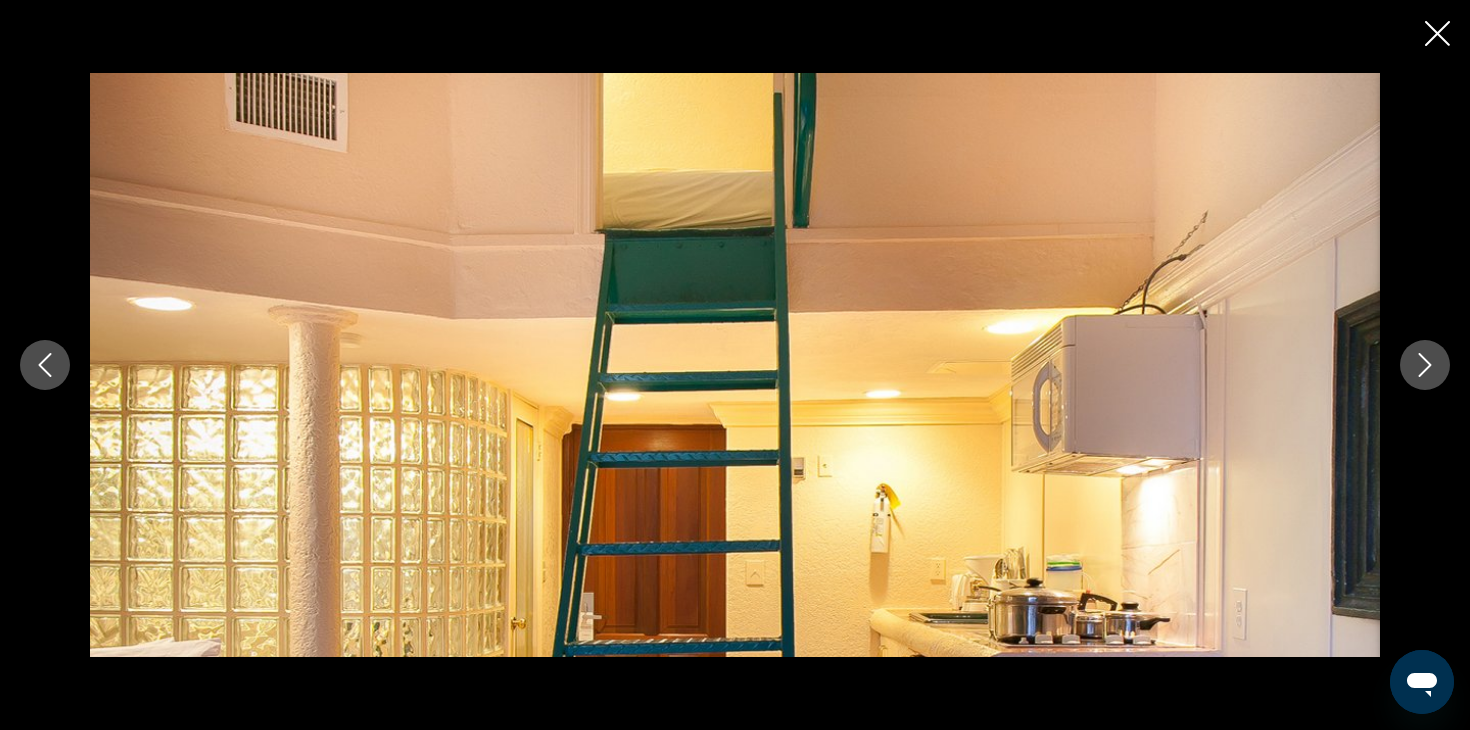 click 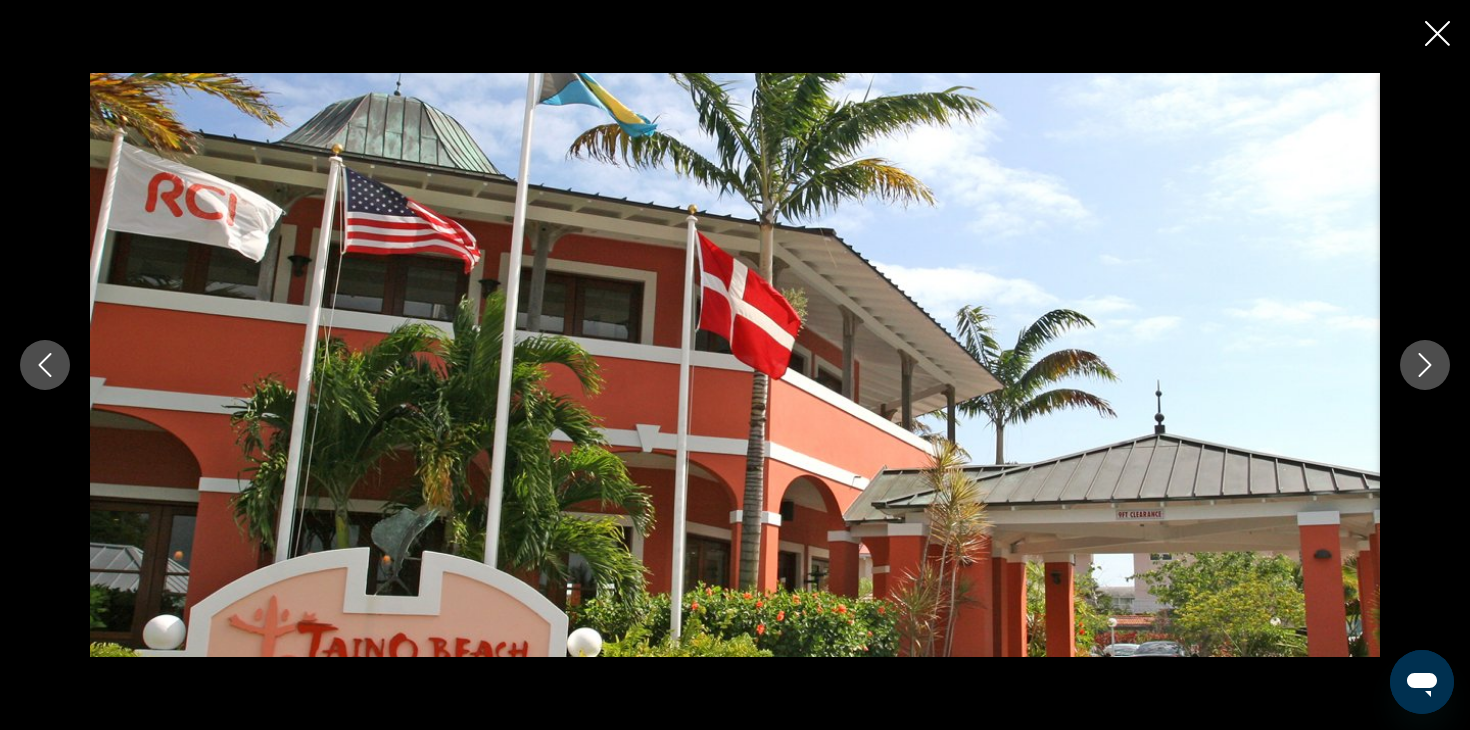 click 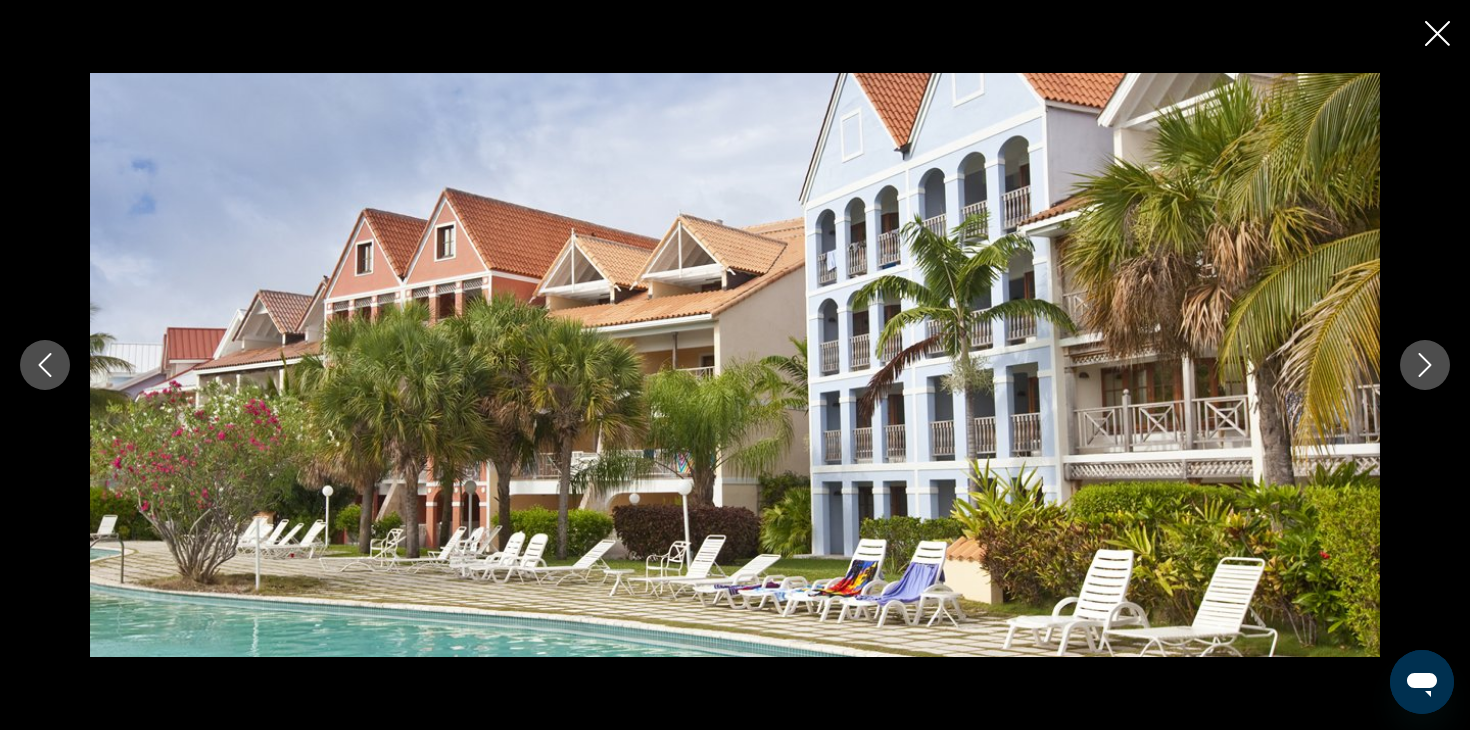 click 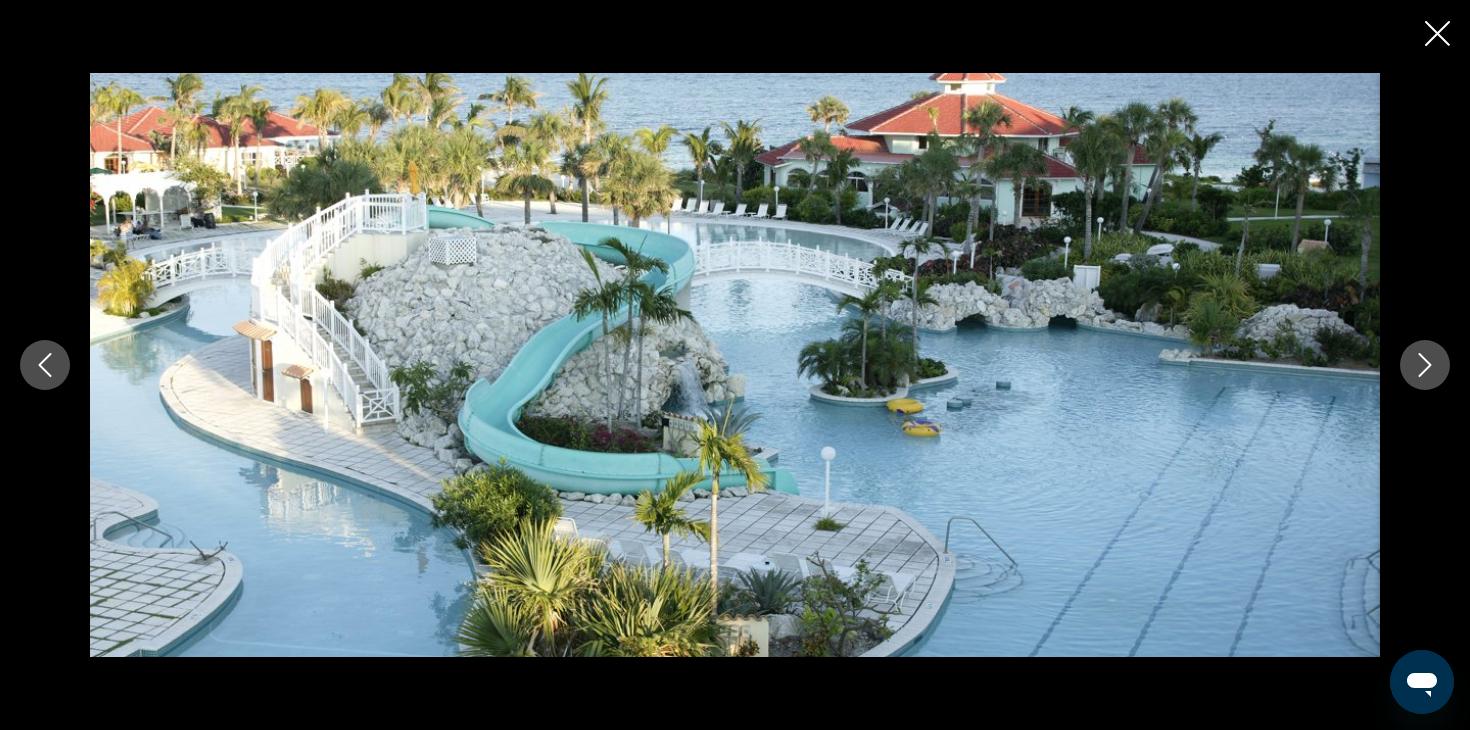 click 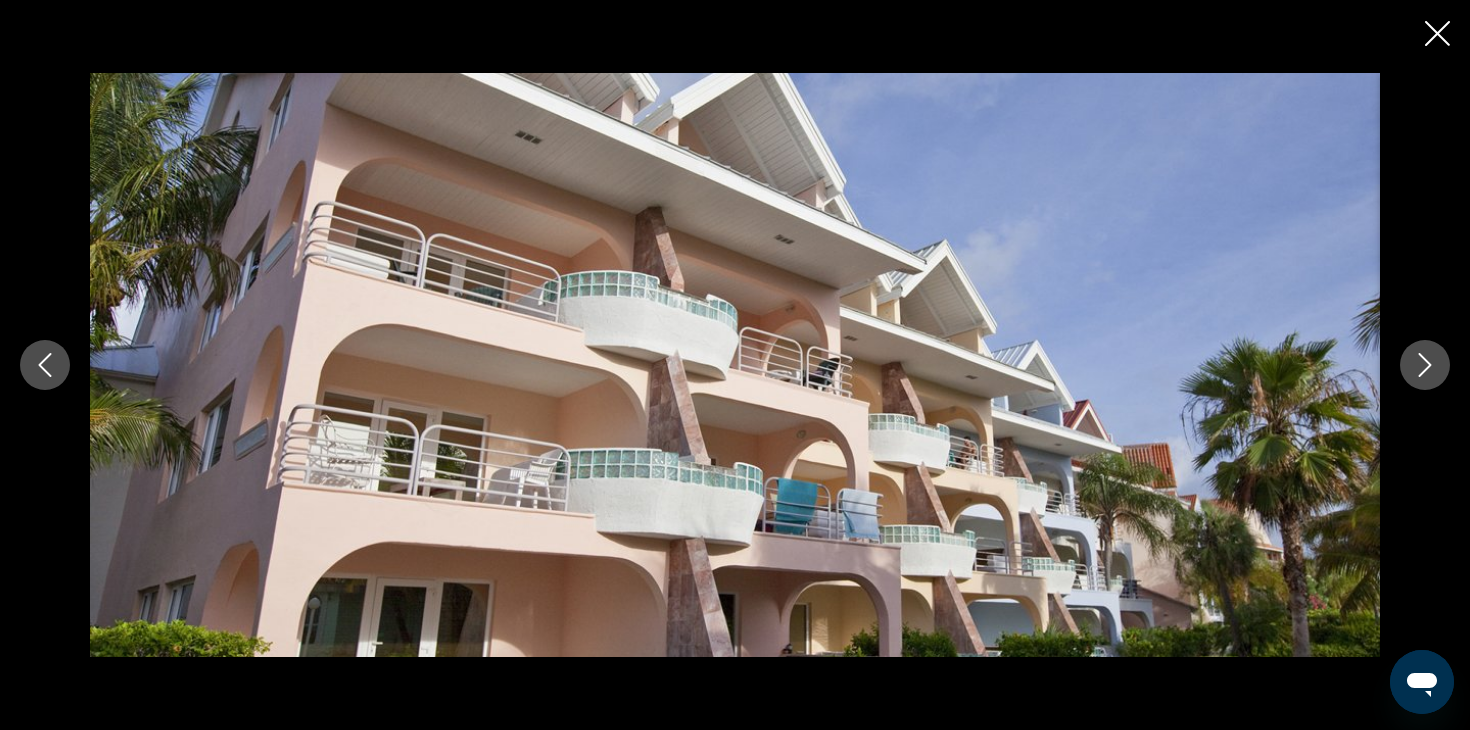 click 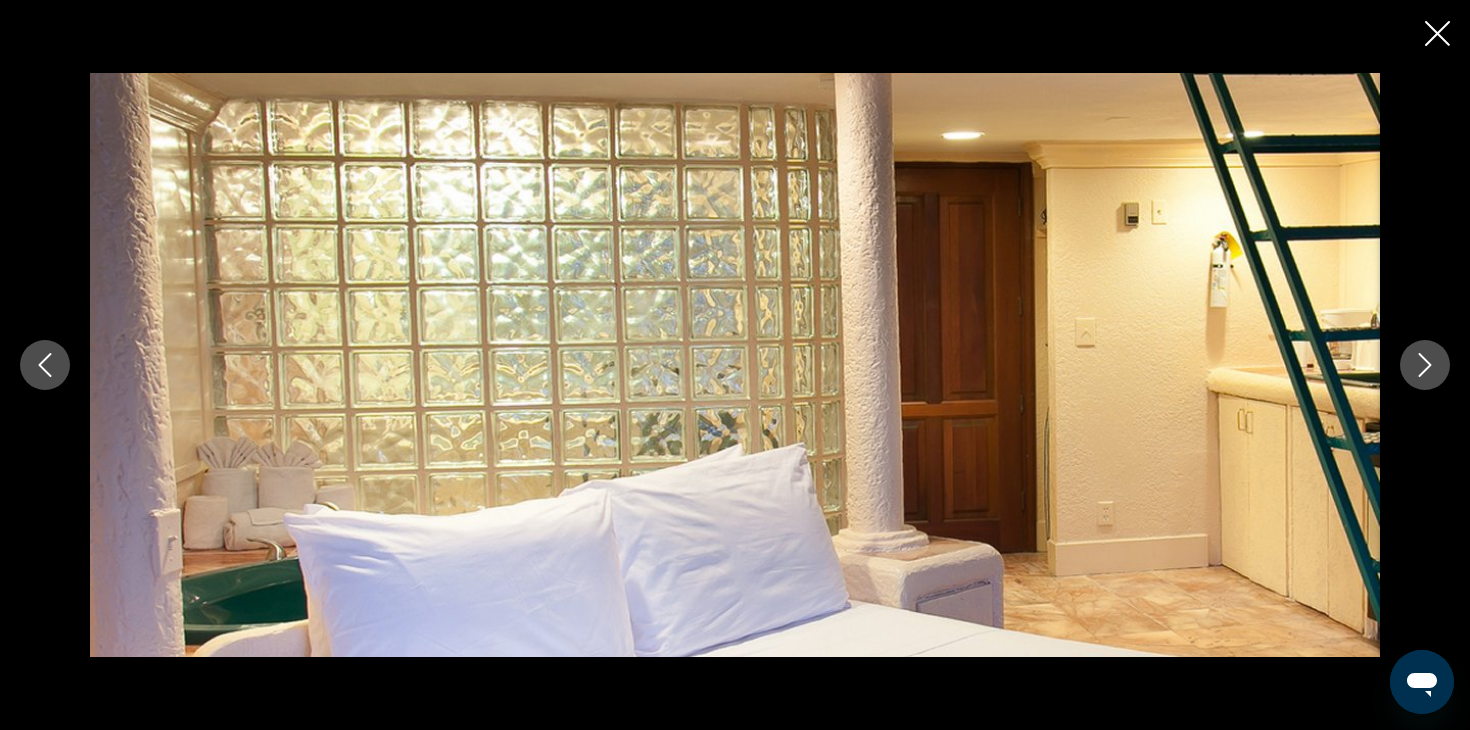 click 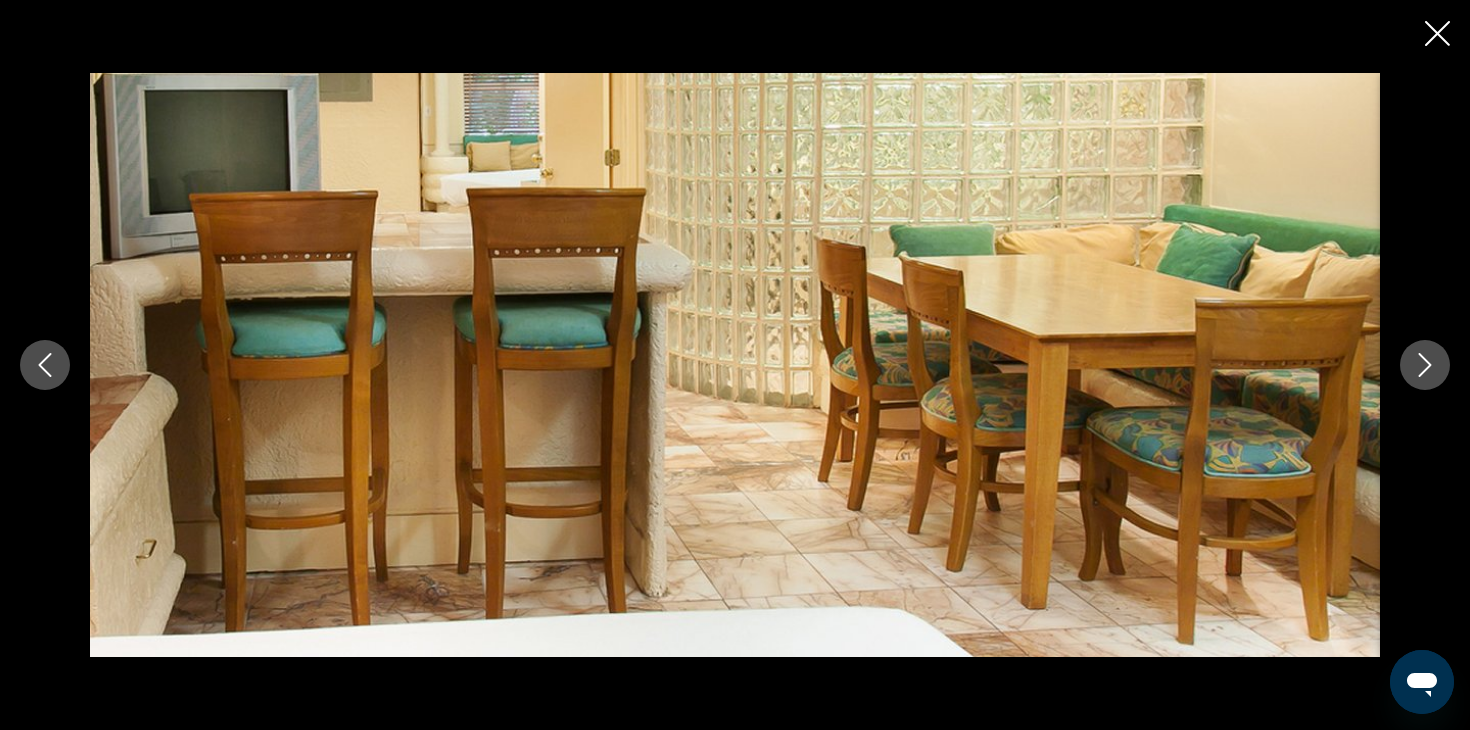 click 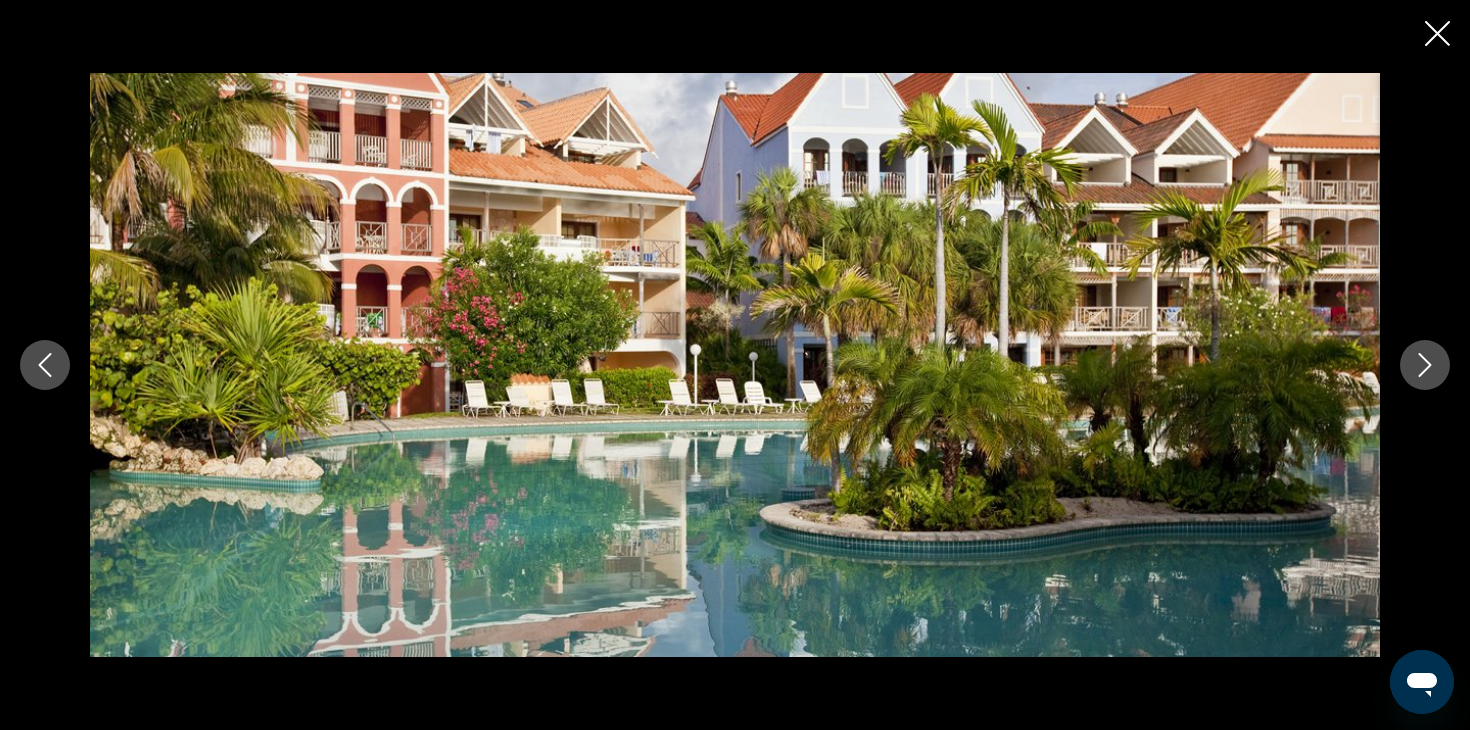 click 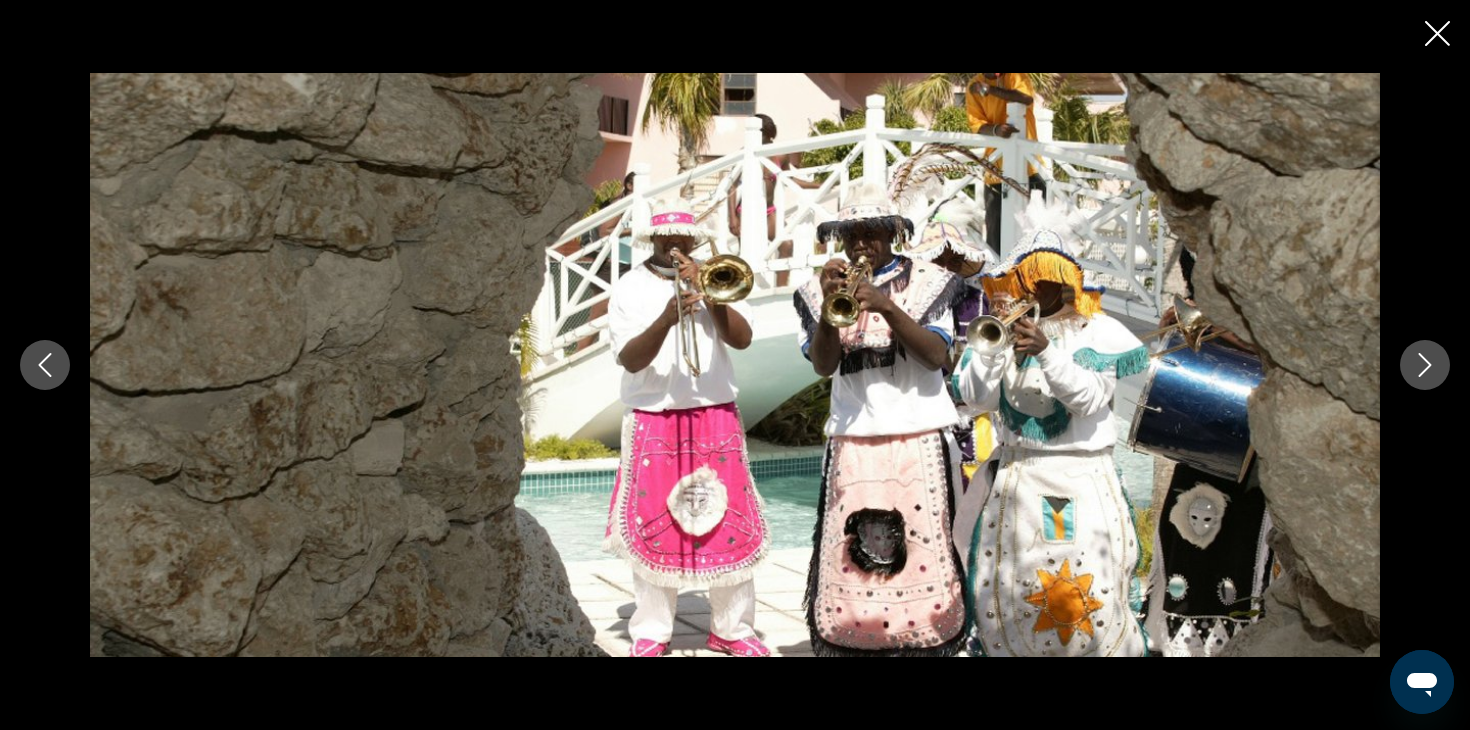 click 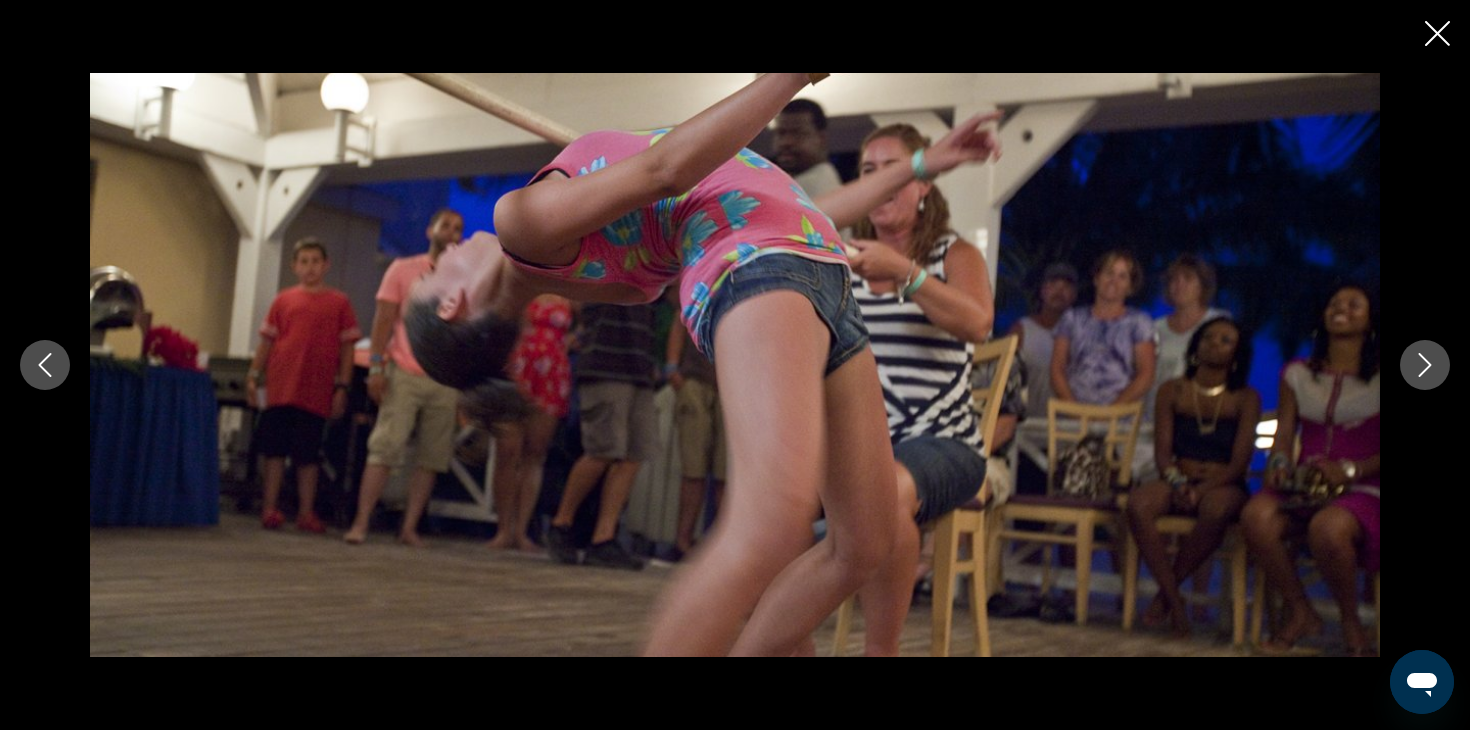 click 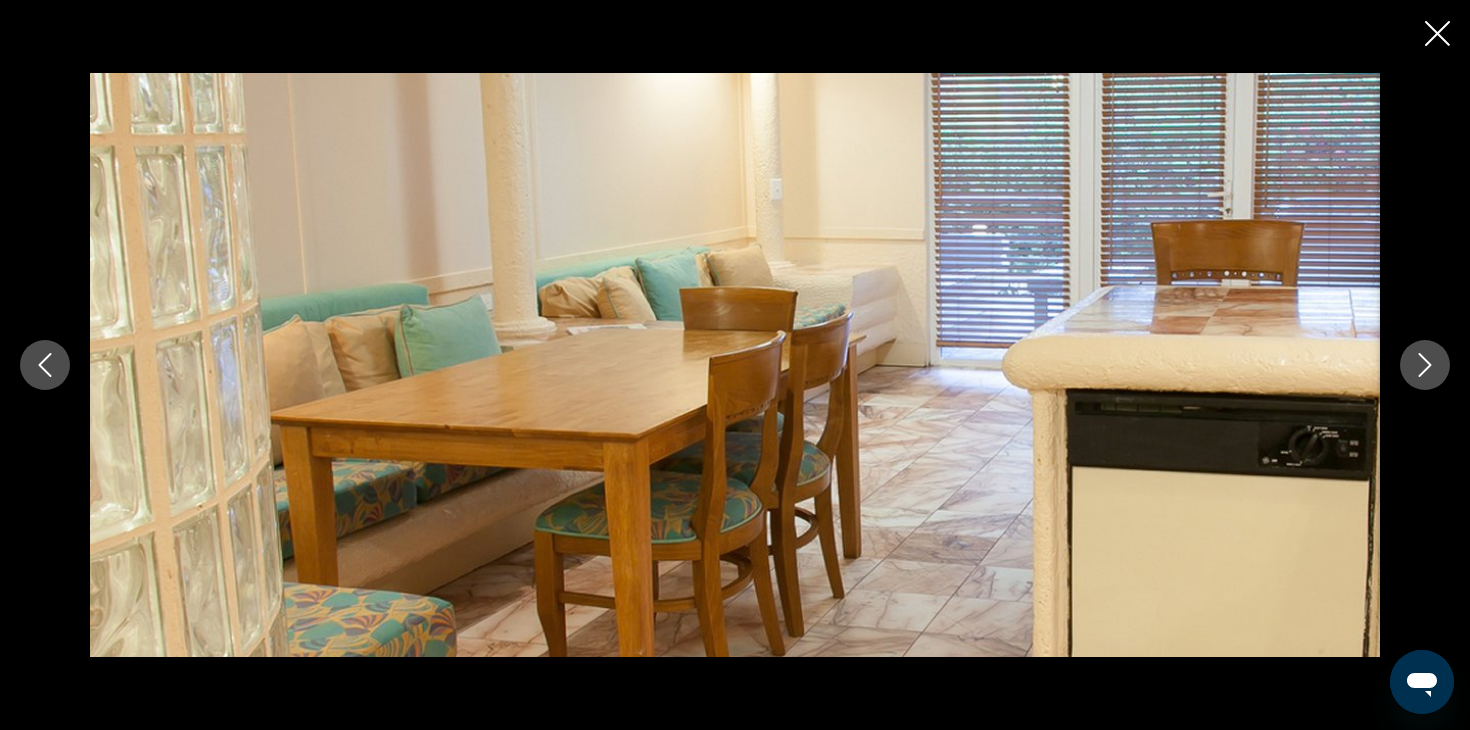 click 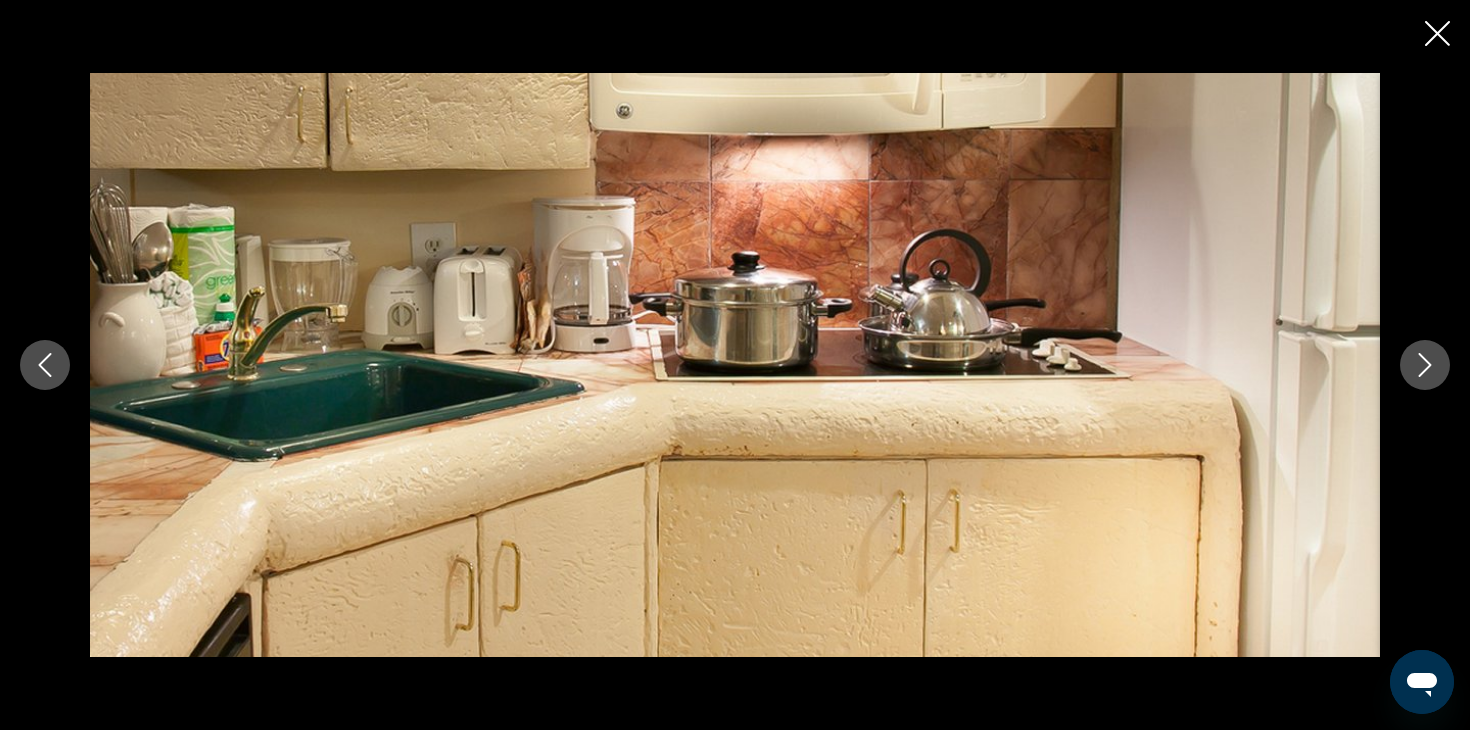 click 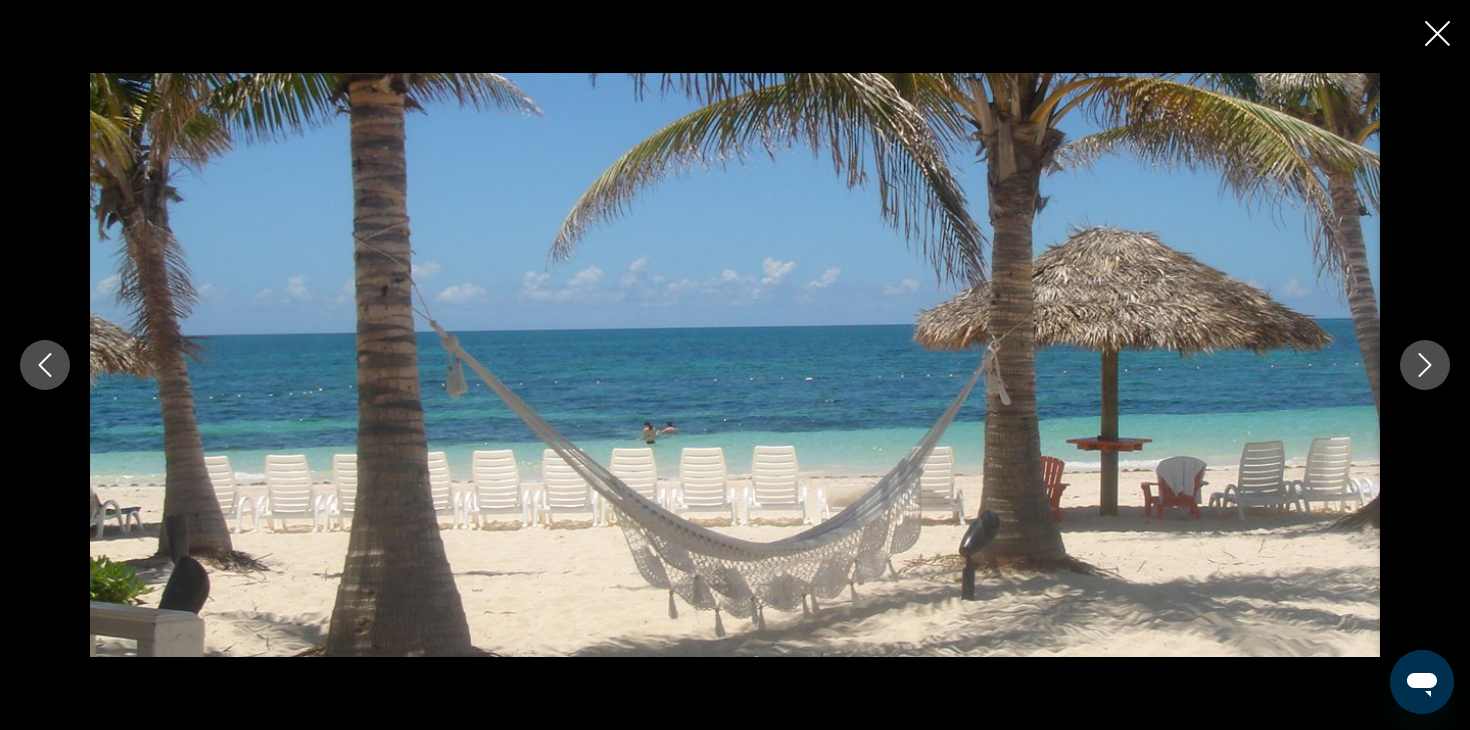 click at bounding box center (1425, 365) 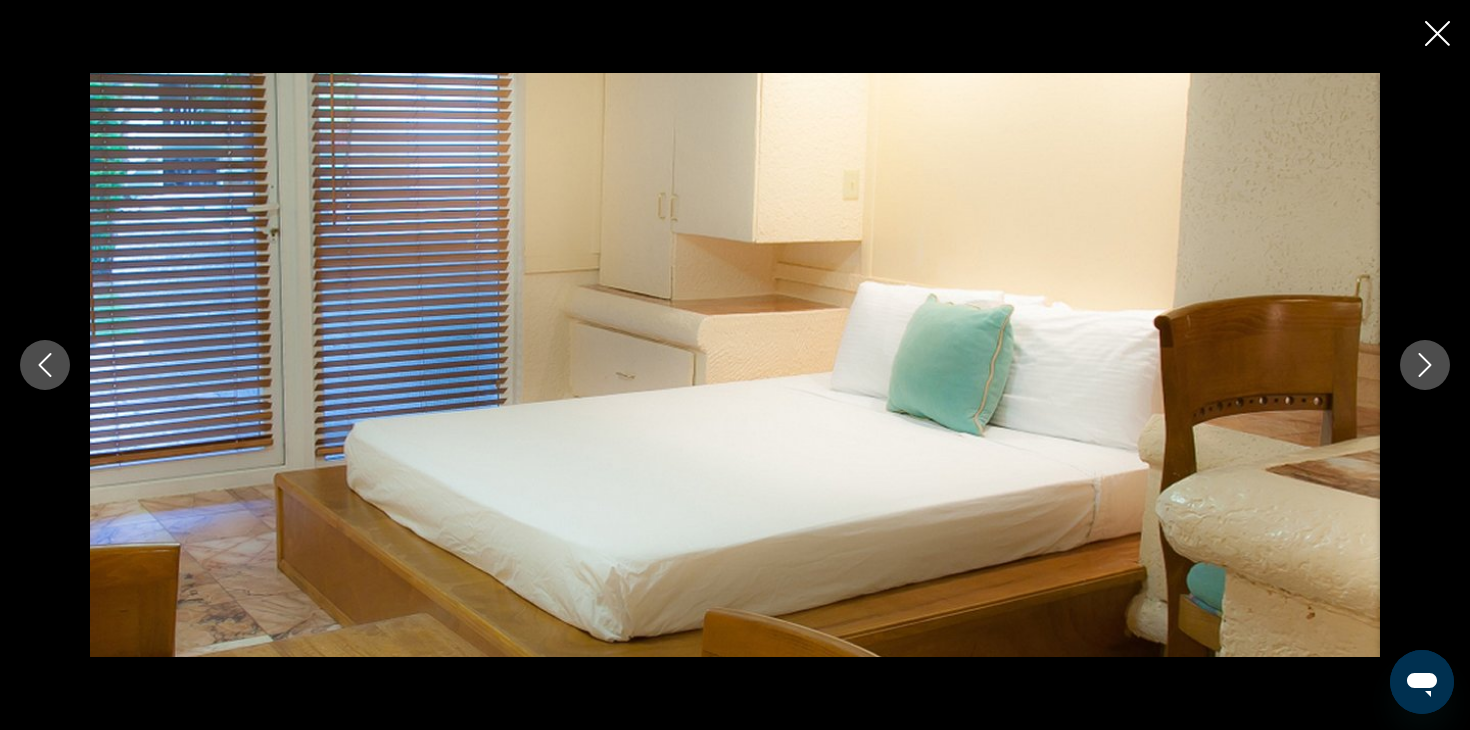 click at bounding box center [1425, 365] 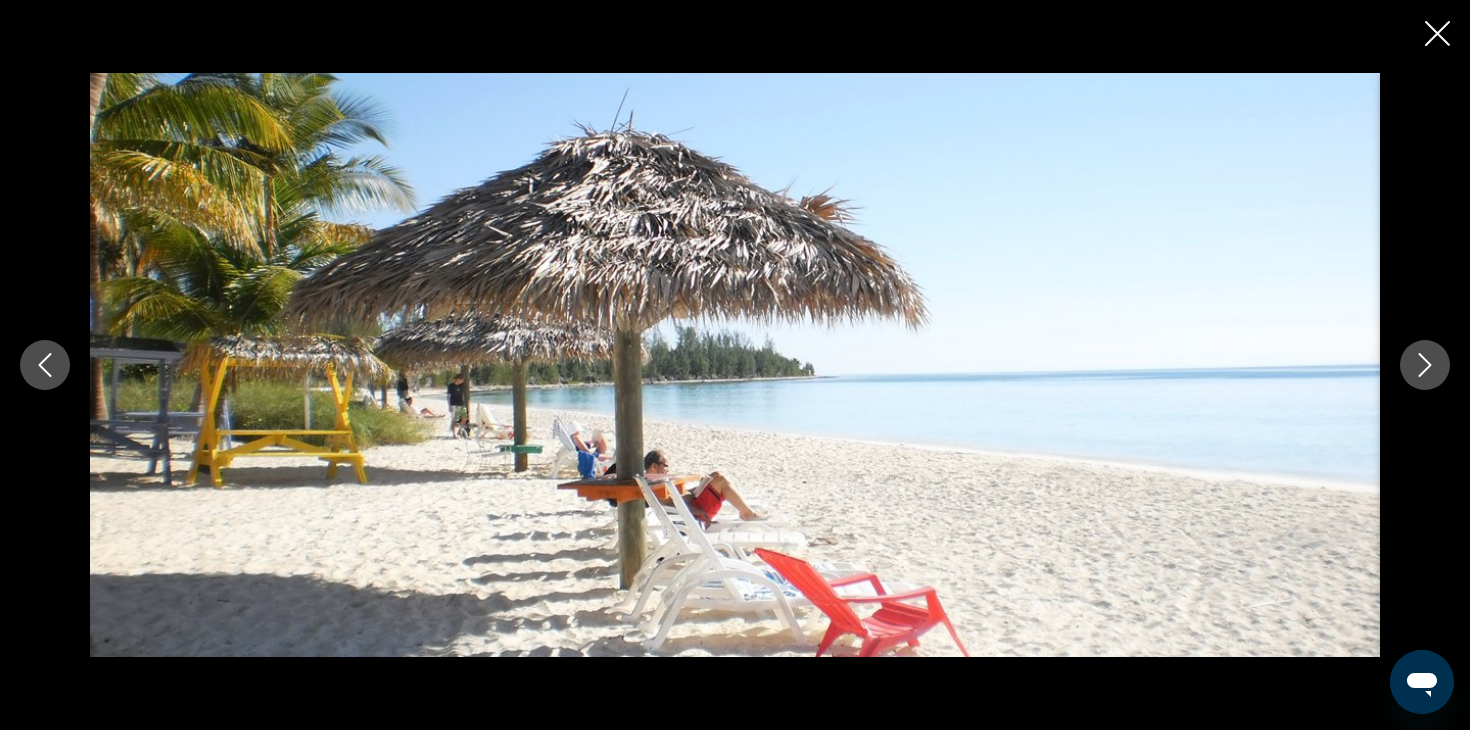 click at bounding box center [1425, 365] 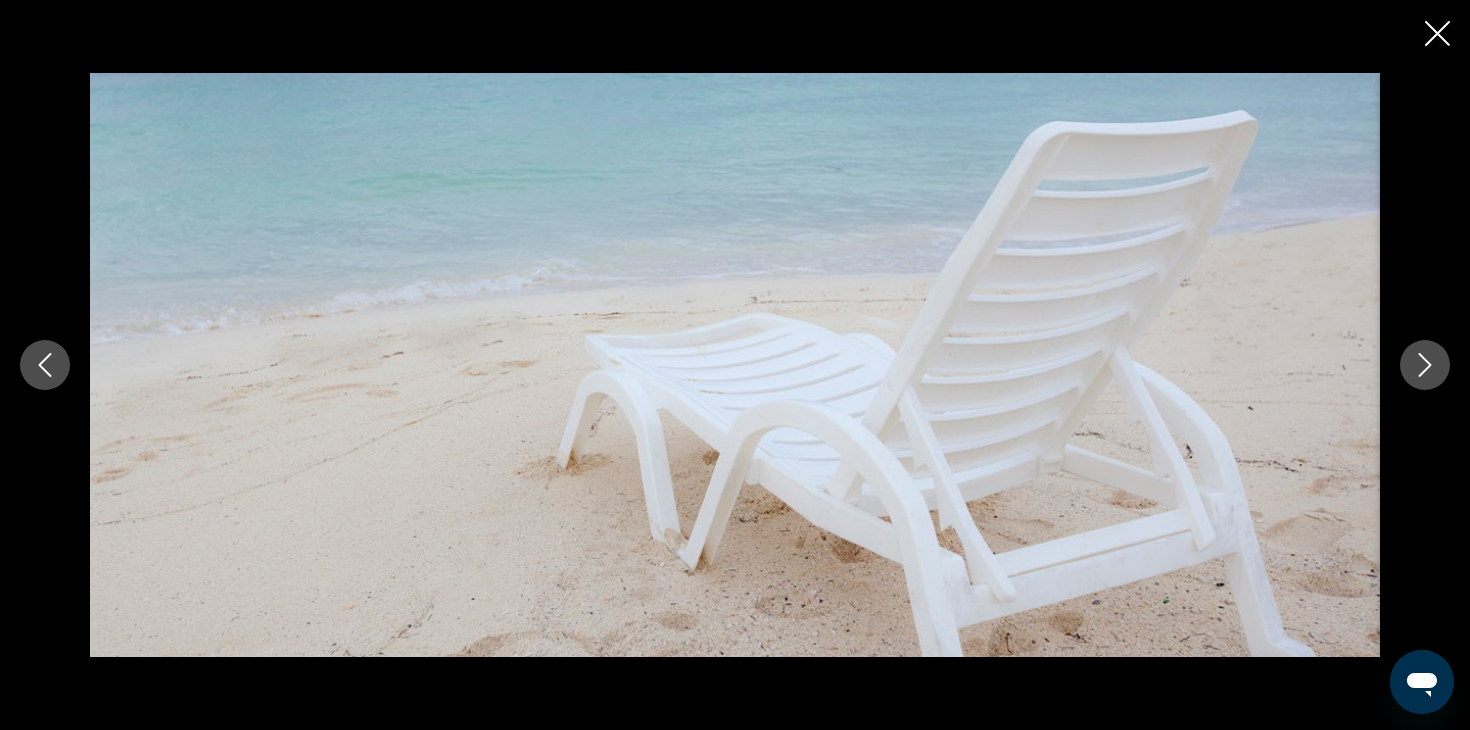 click at bounding box center (1425, 365) 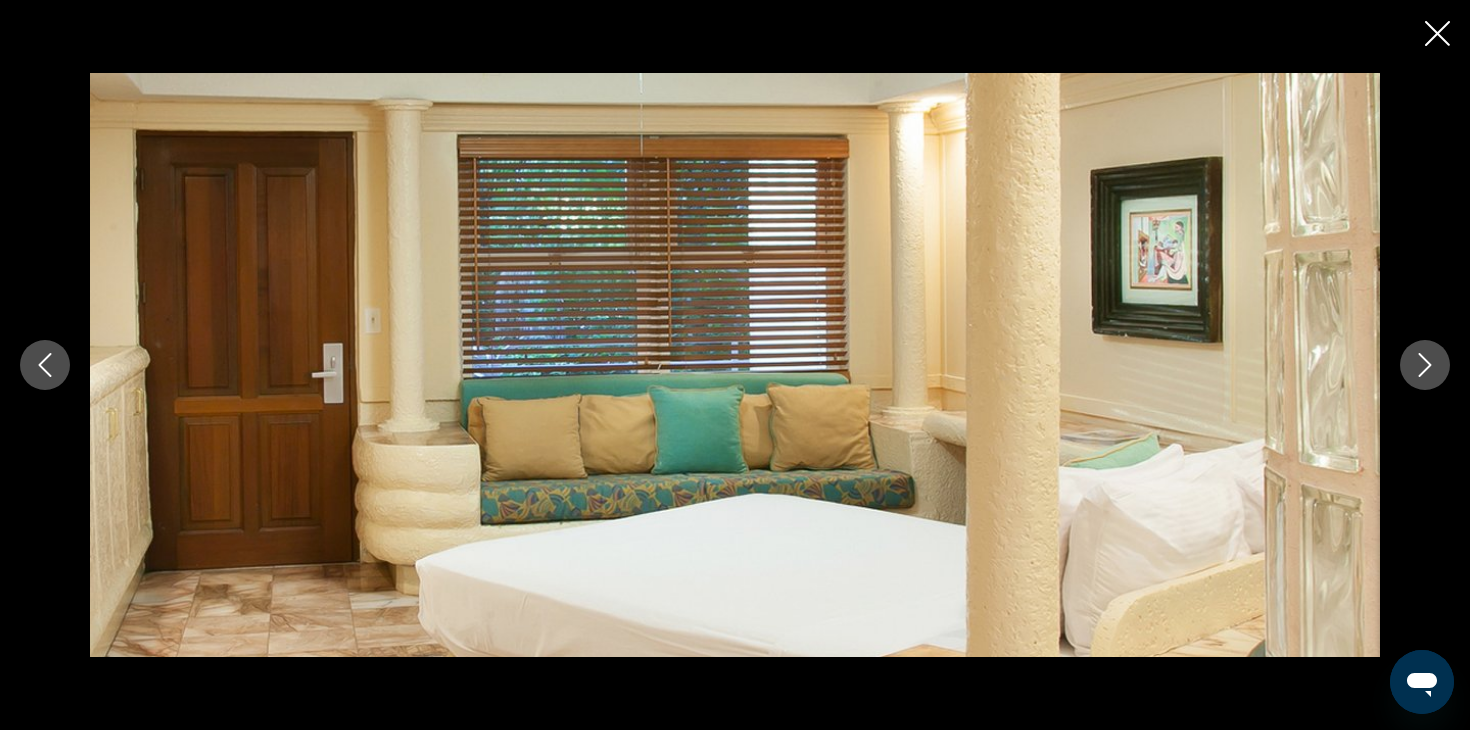 click 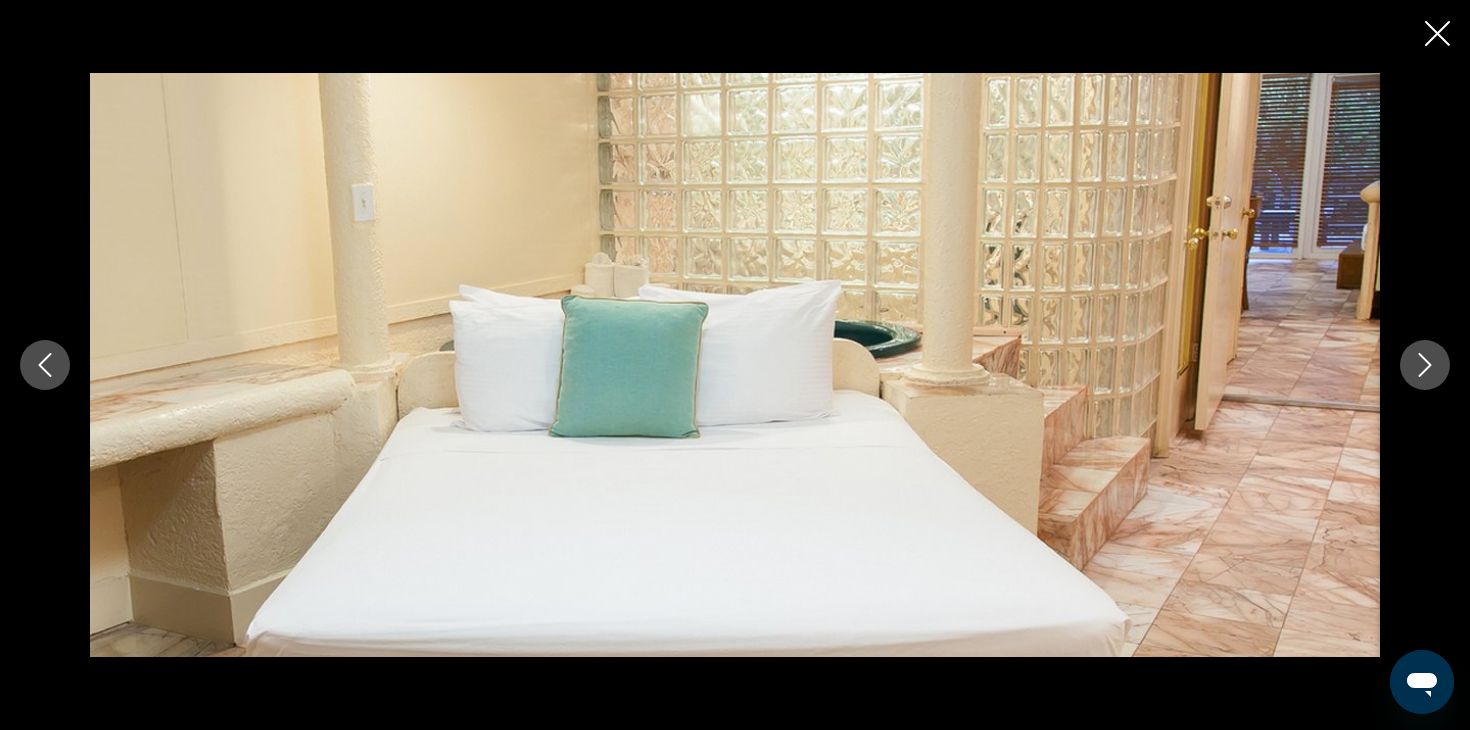 click 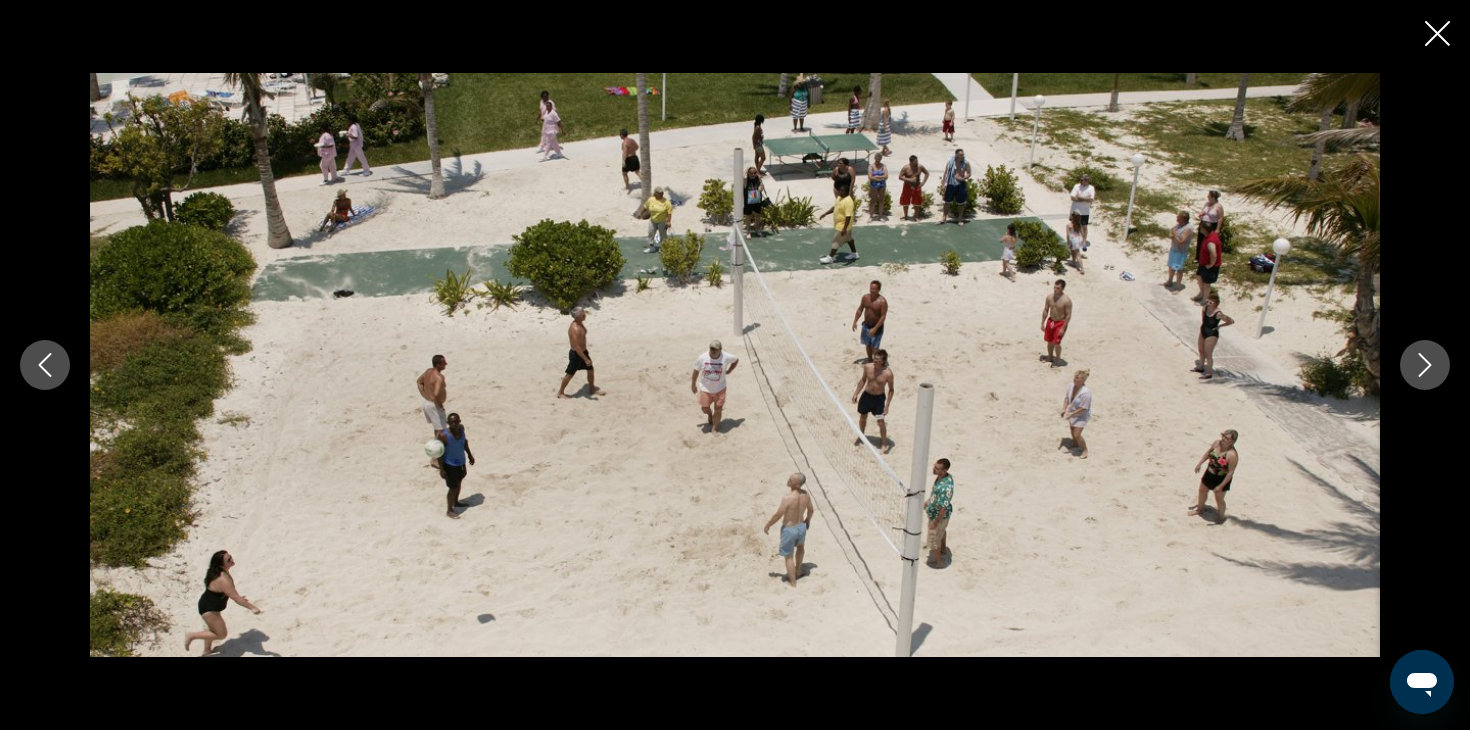 click 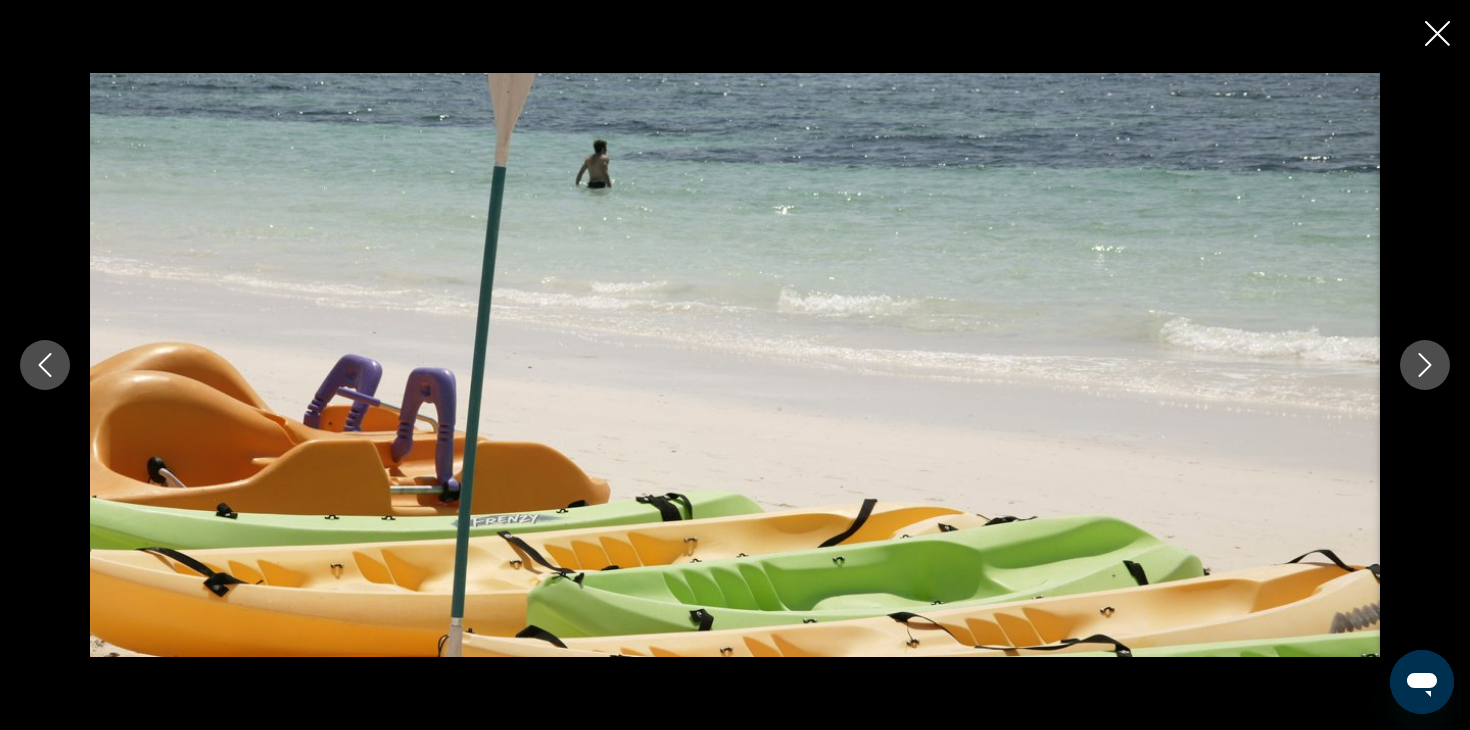 click 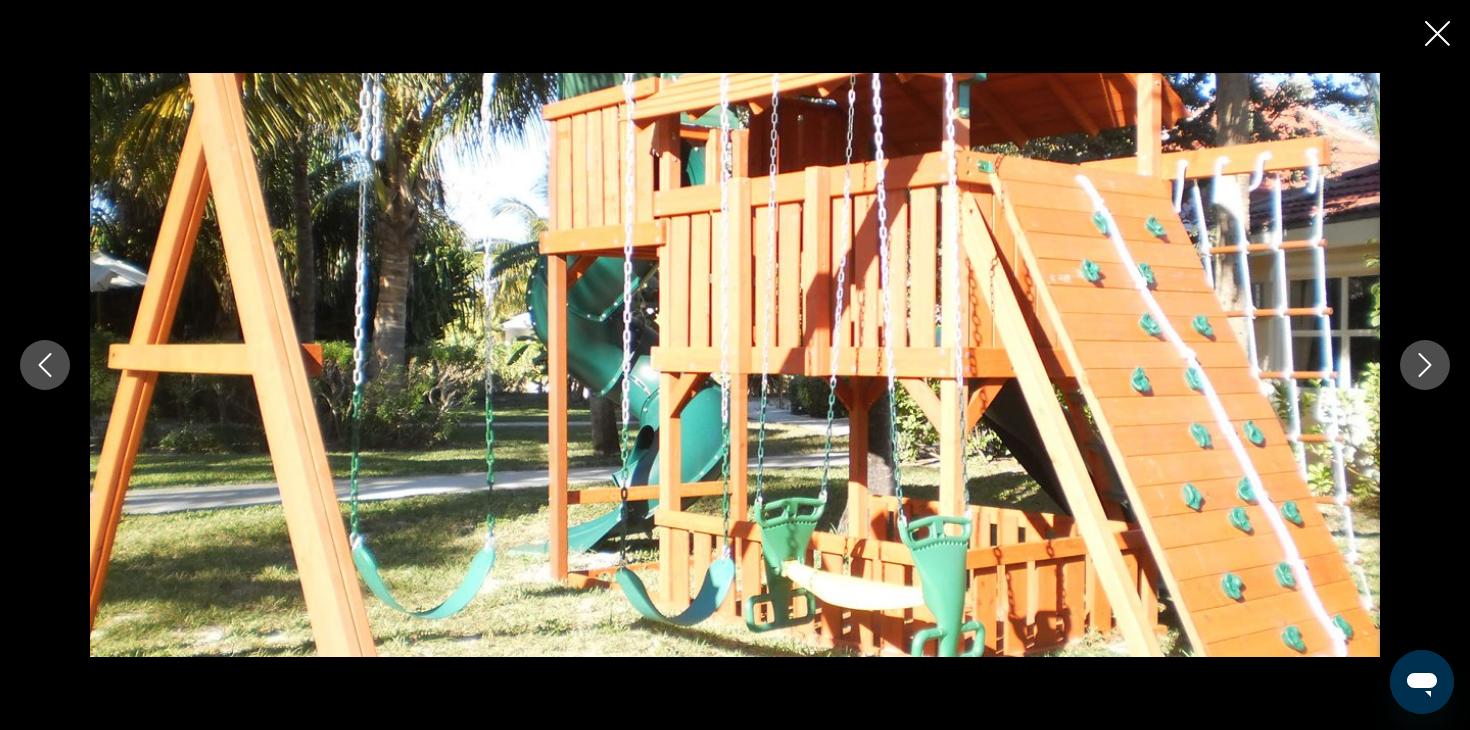click 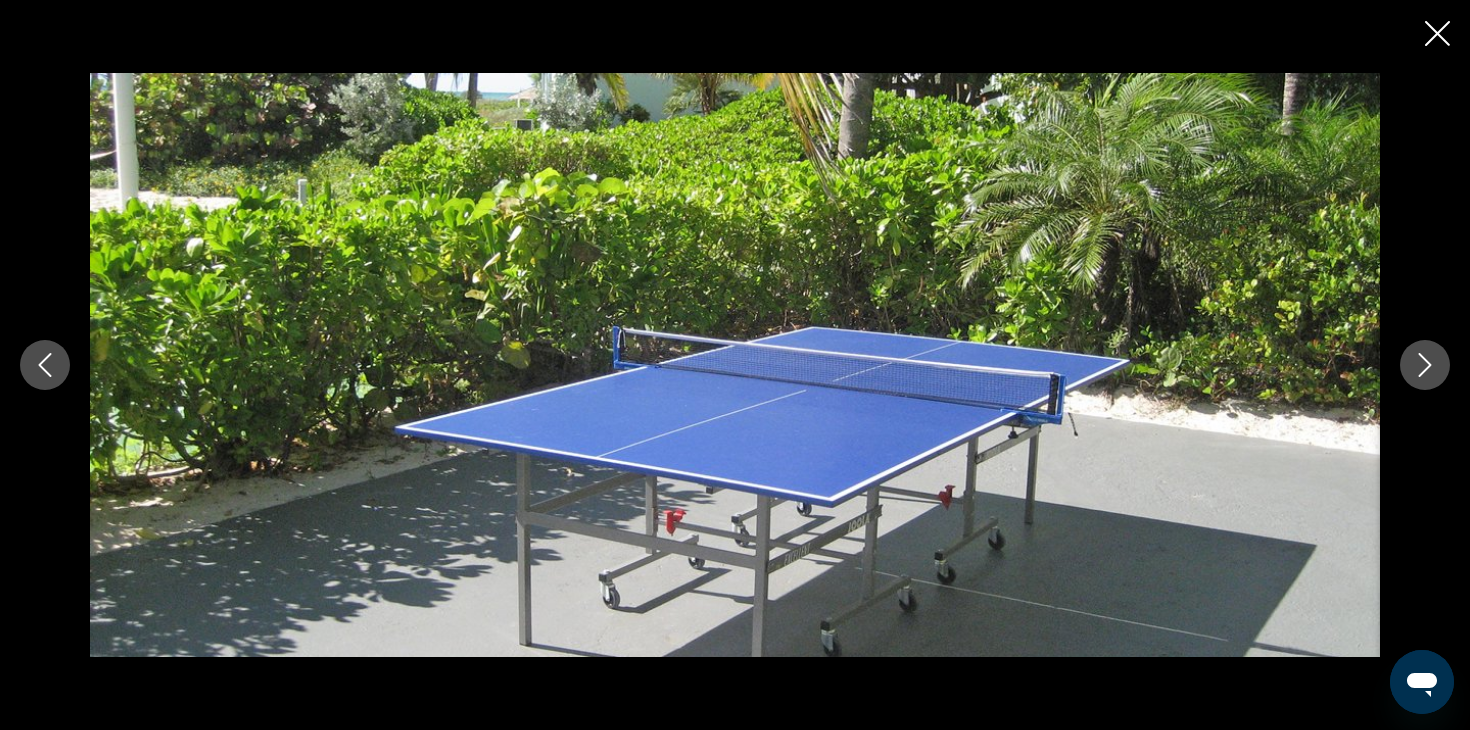 click 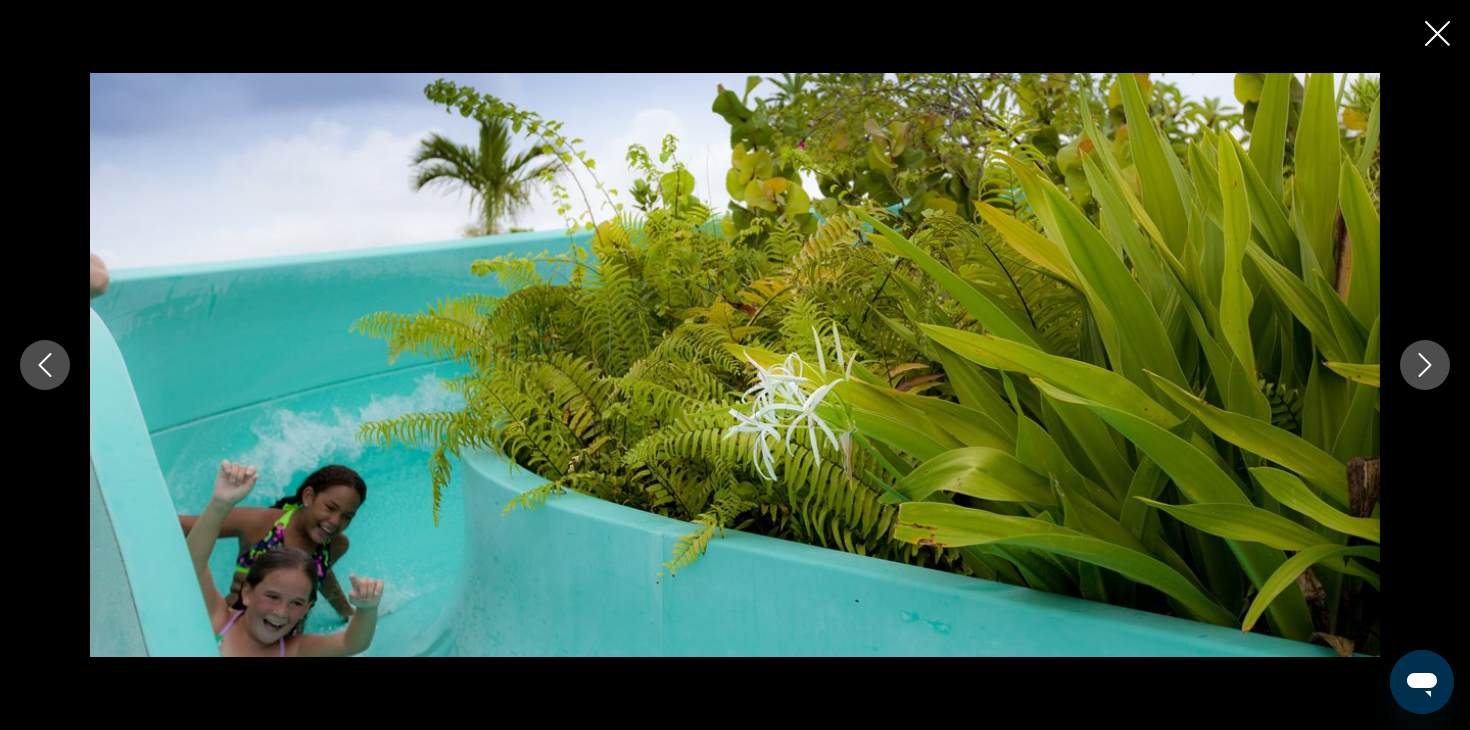 click 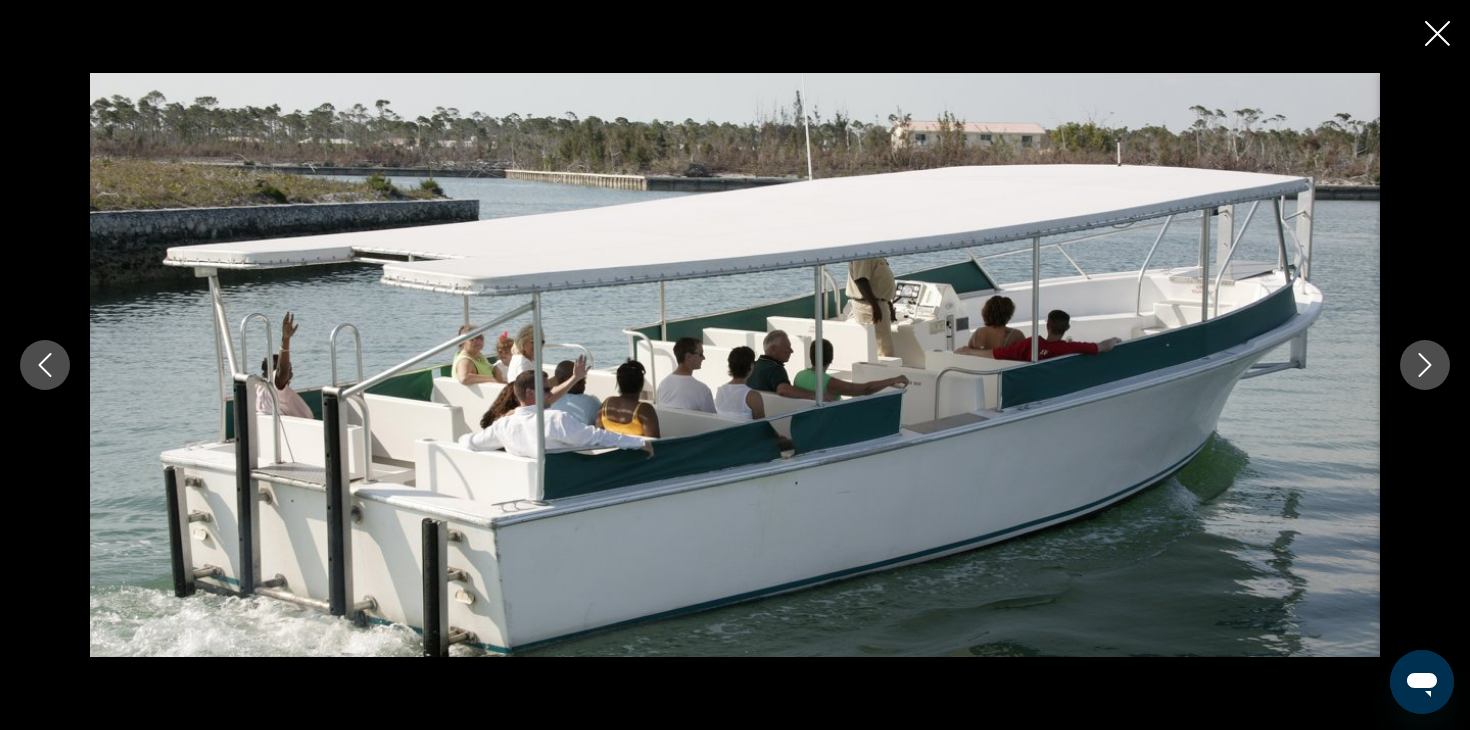 click 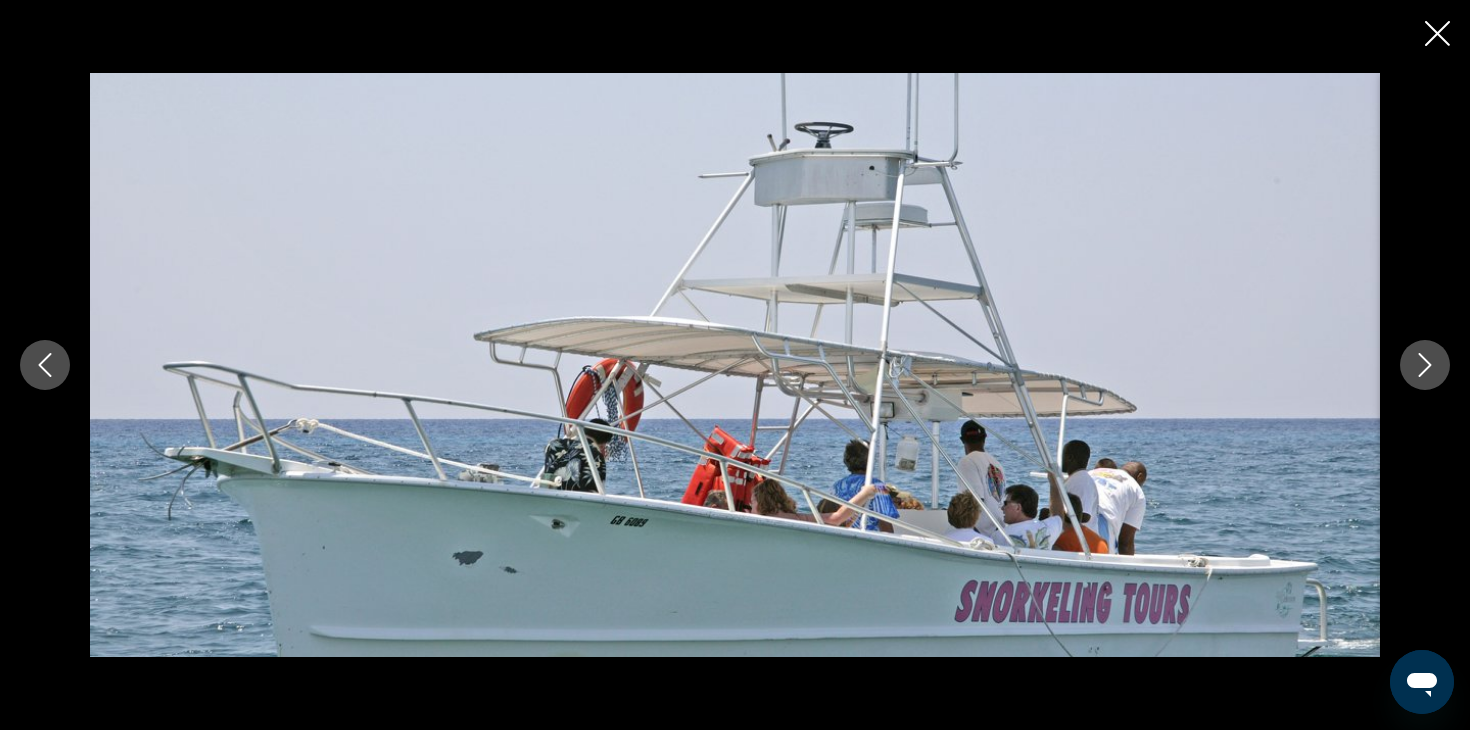 click 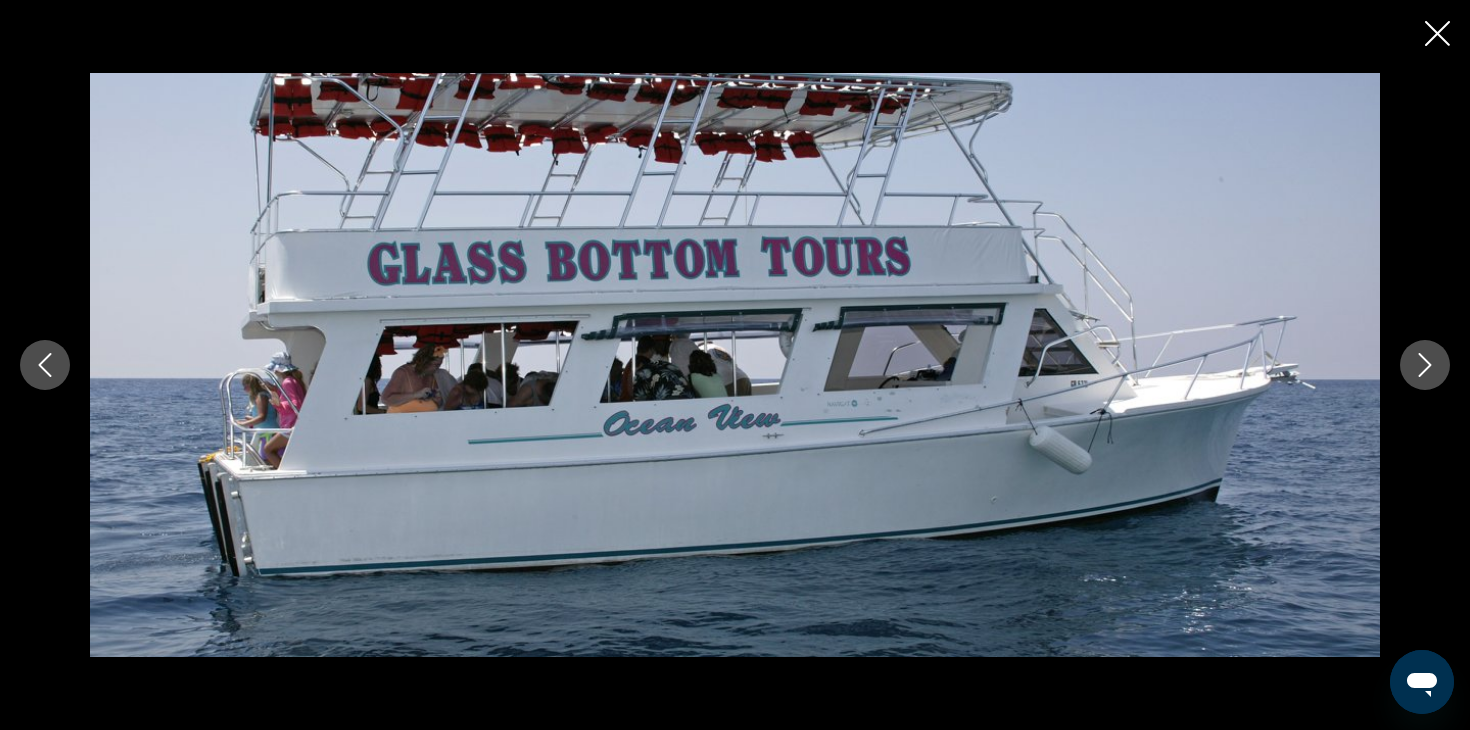 click 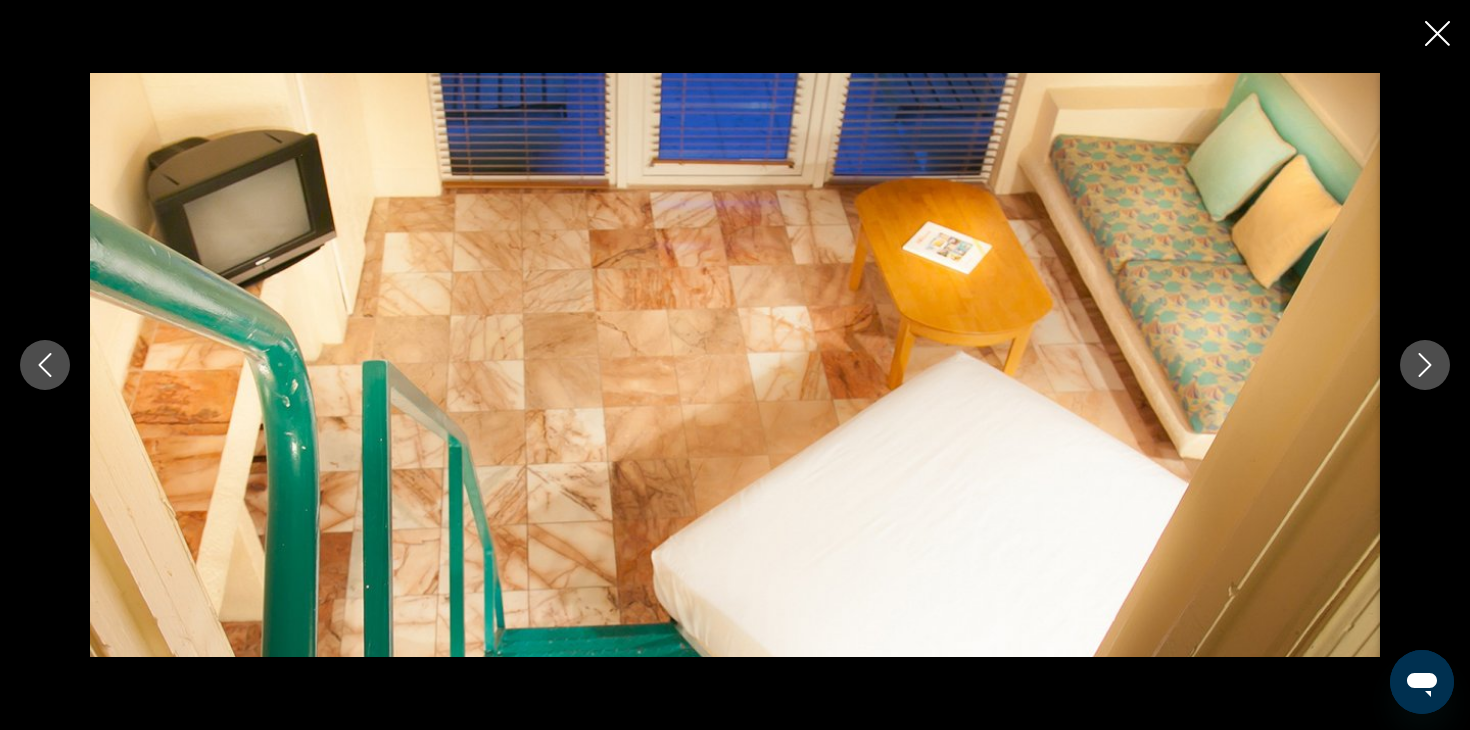 scroll, scrollTop: 815, scrollLeft: 0, axis: vertical 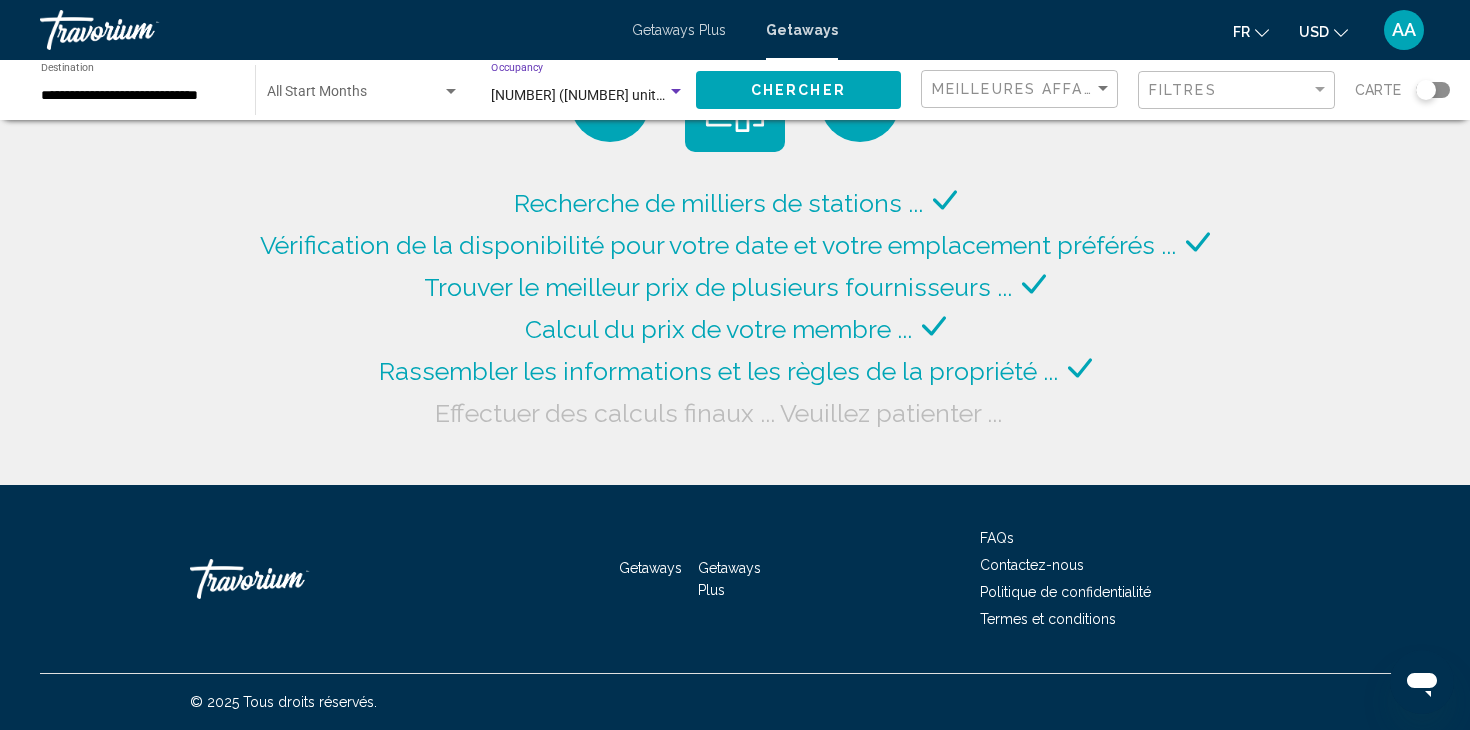 click at bounding box center (676, 91) 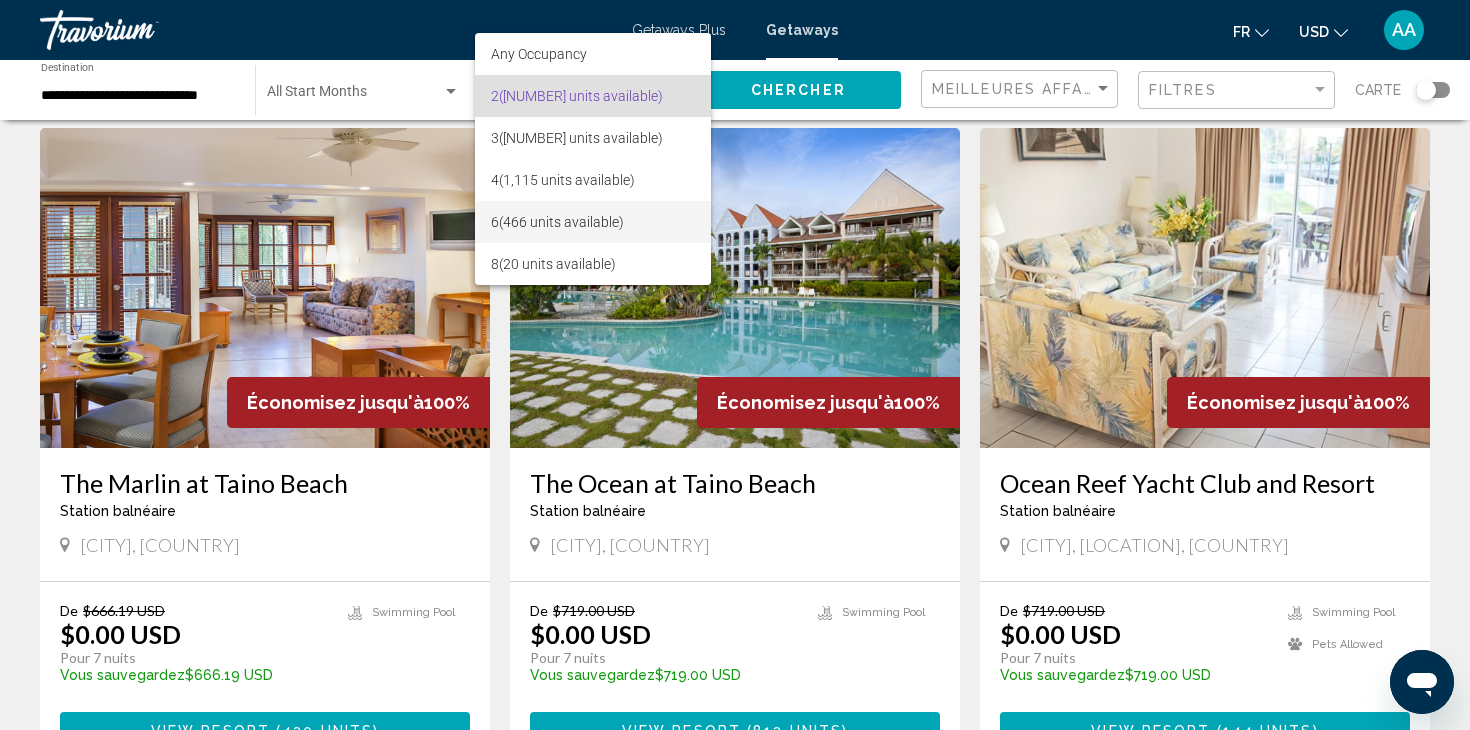 scroll, scrollTop: 79, scrollLeft: 0, axis: vertical 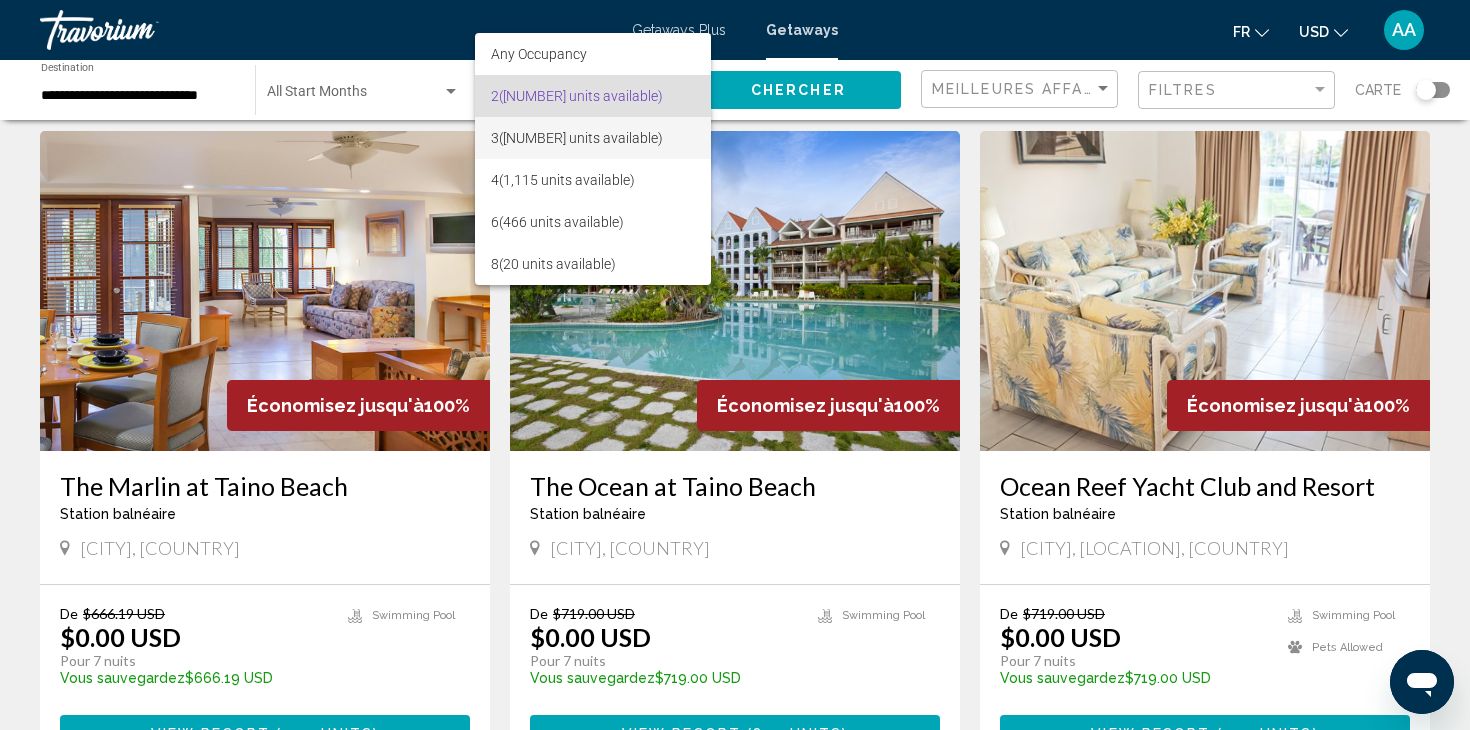 click on "3  (34 units available)" at bounding box center (593, 138) 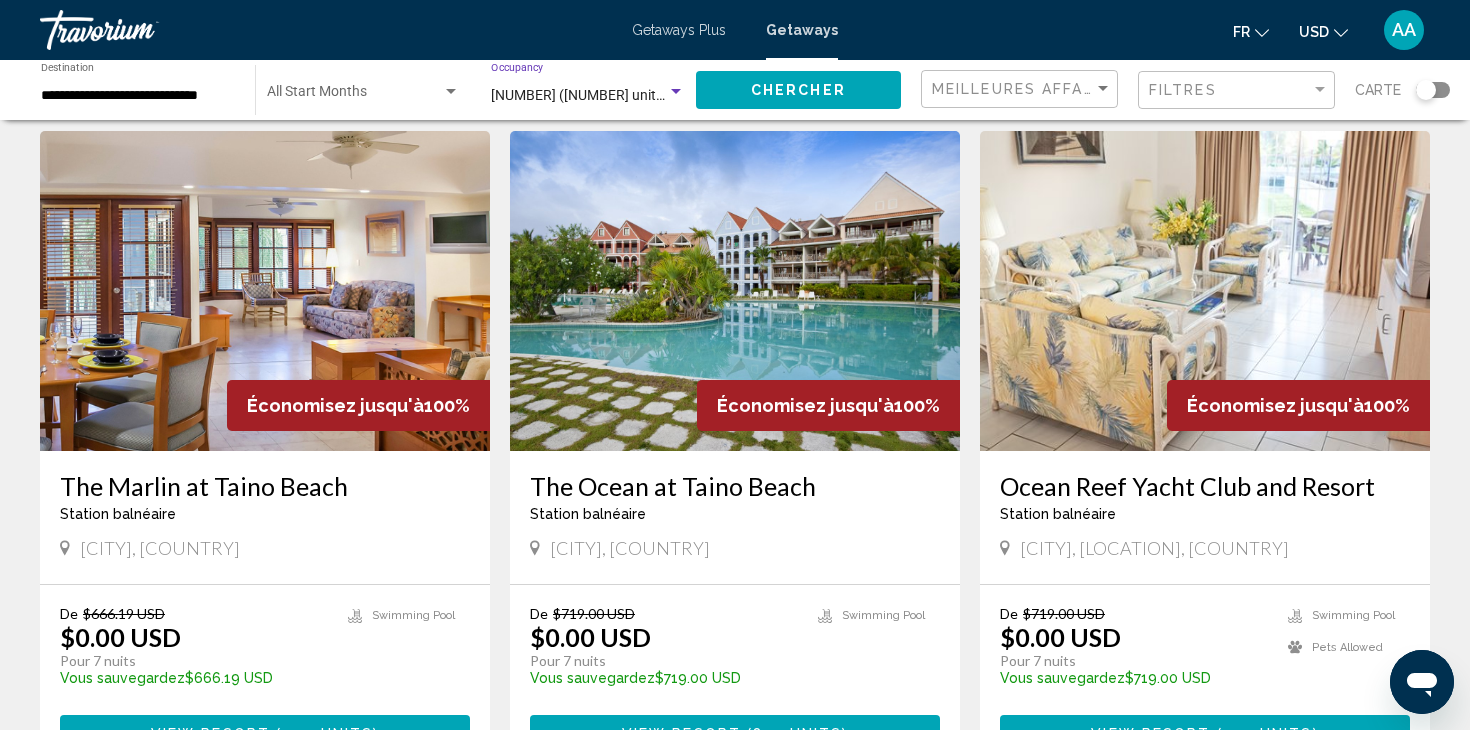 click at bounding box center [676, 92] 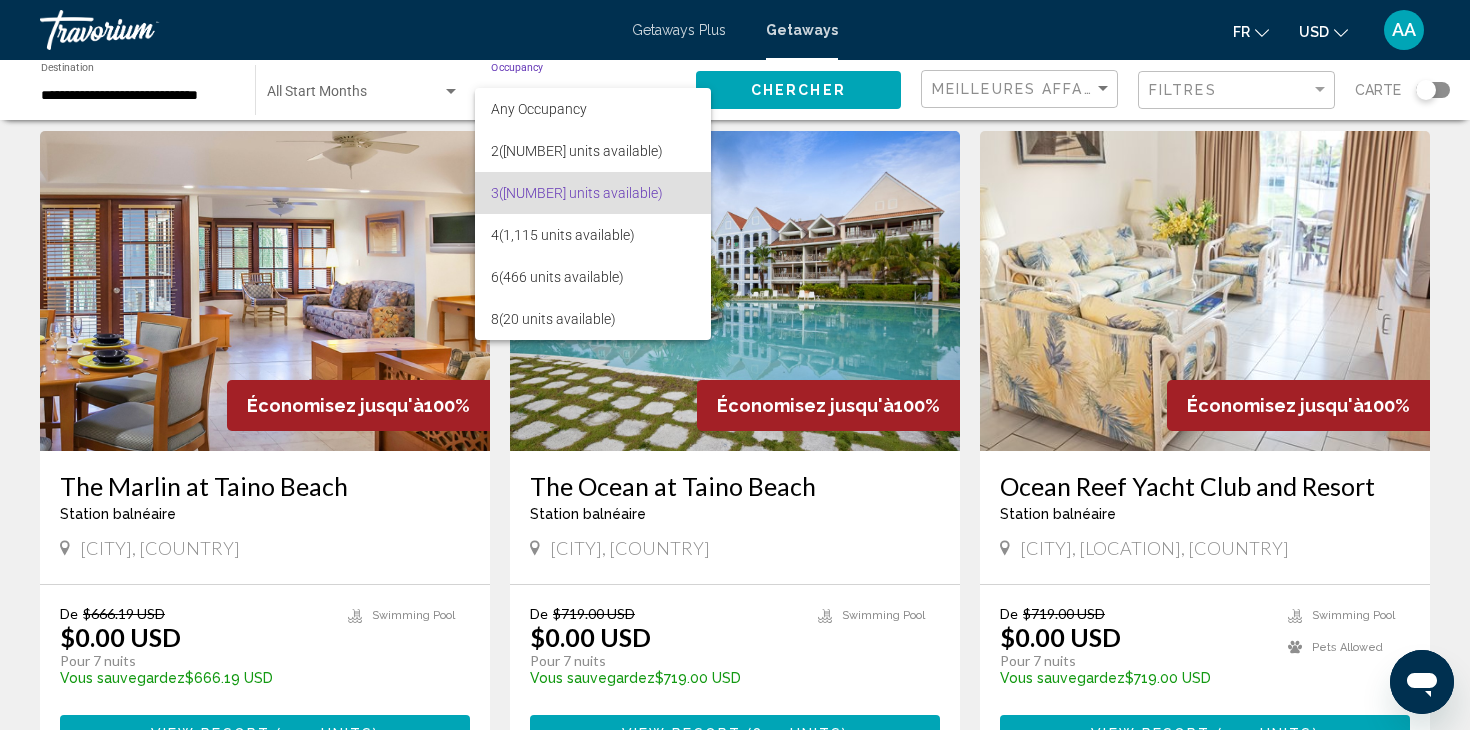 click at bounding box center (735, 365) 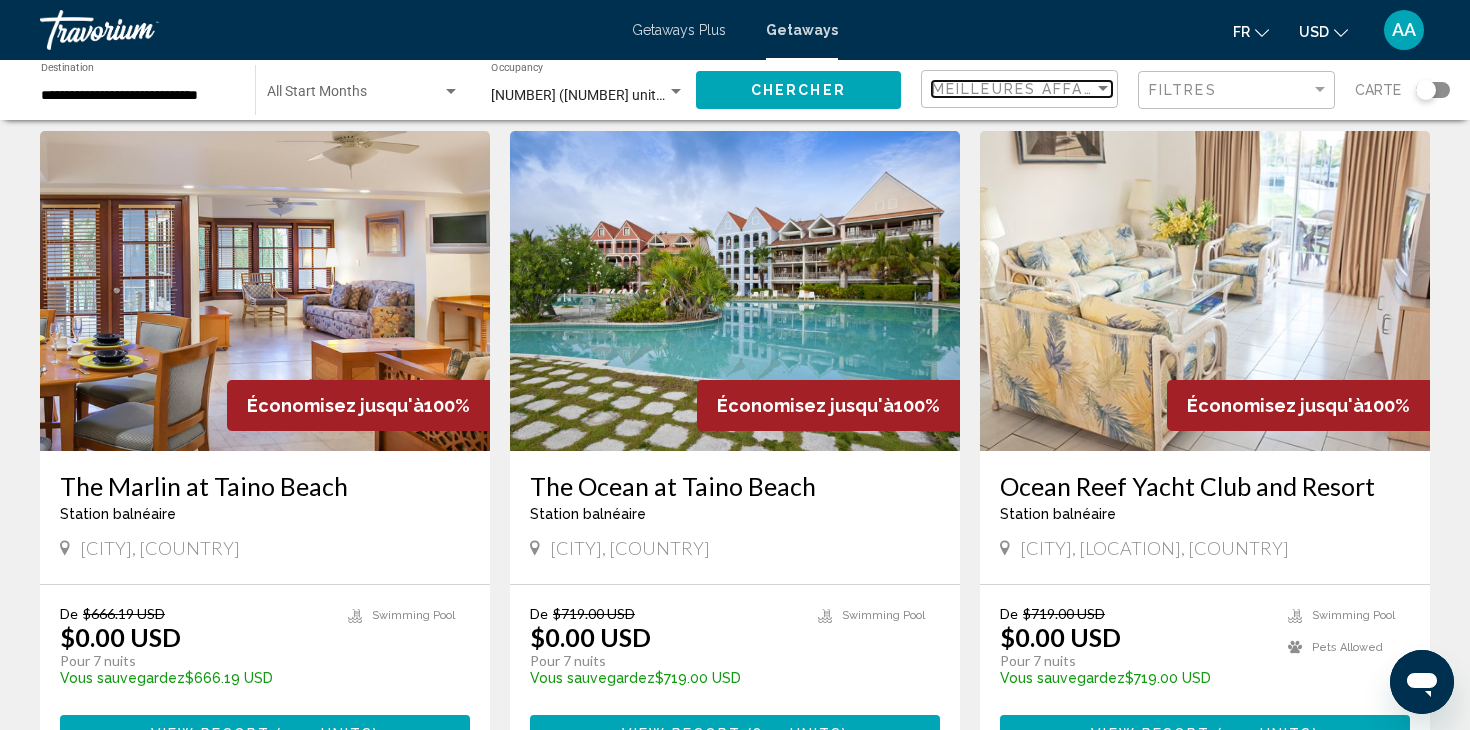 click at bounding box center (1103, 89) 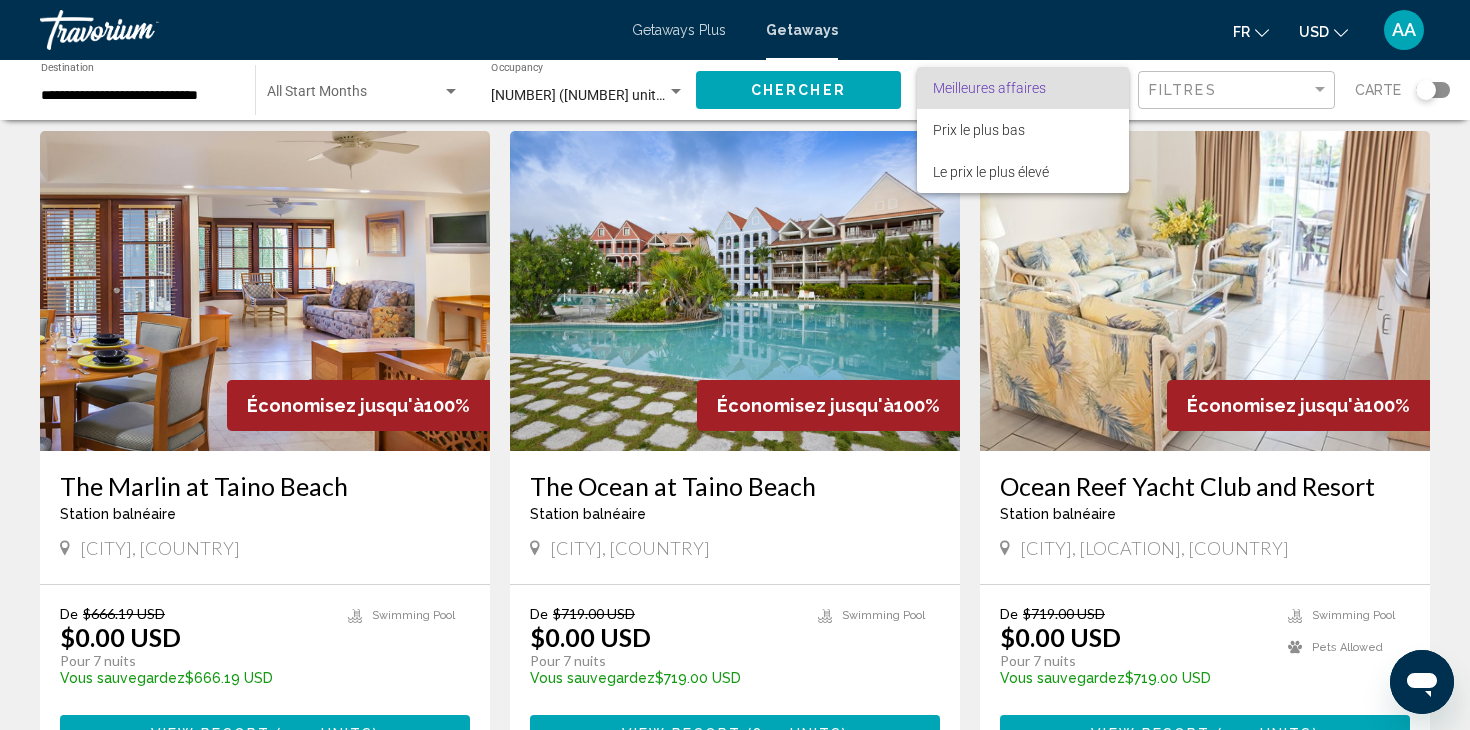 click at bounding box center (735, 365) 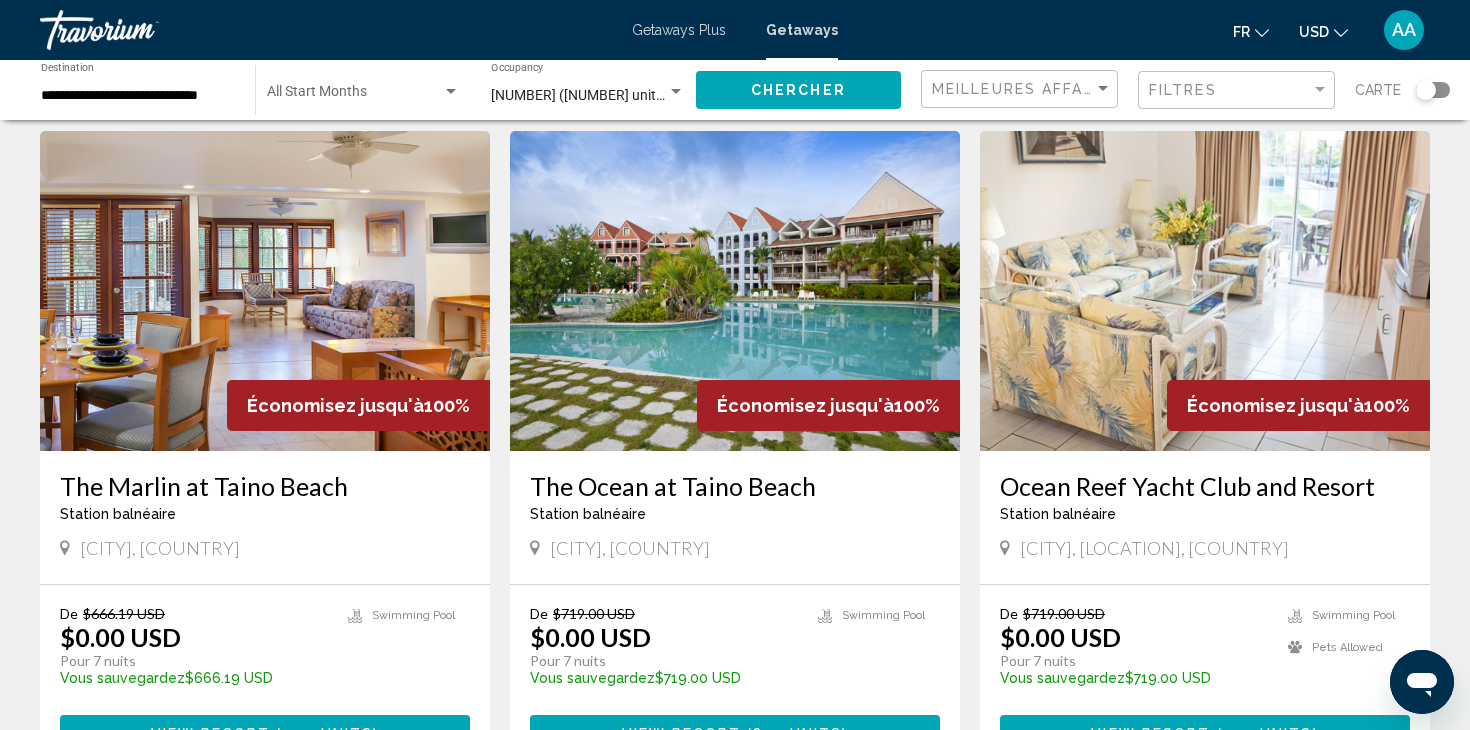 click at bounding box center (676, 91) 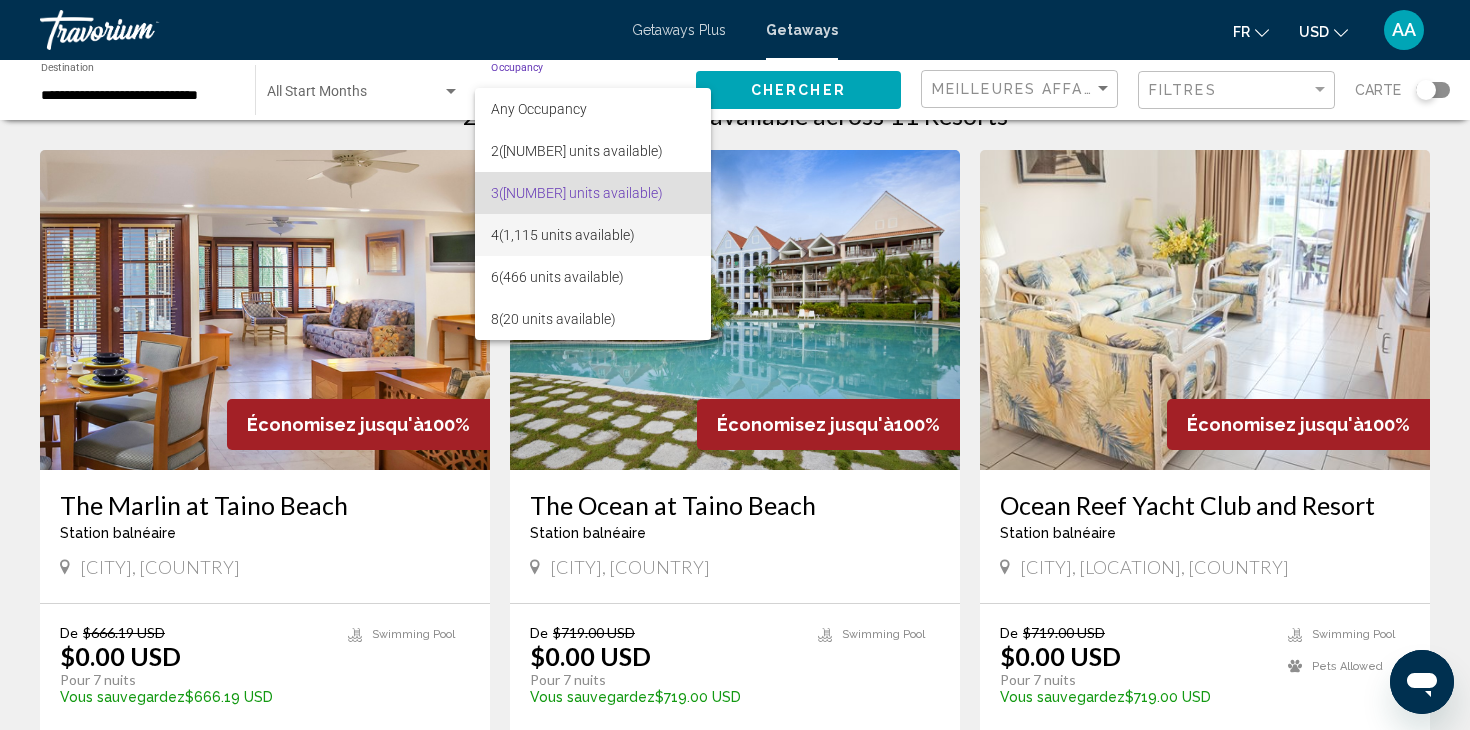 scroll, scrollTop: 29, scrollLeft: 0, axis: vertical 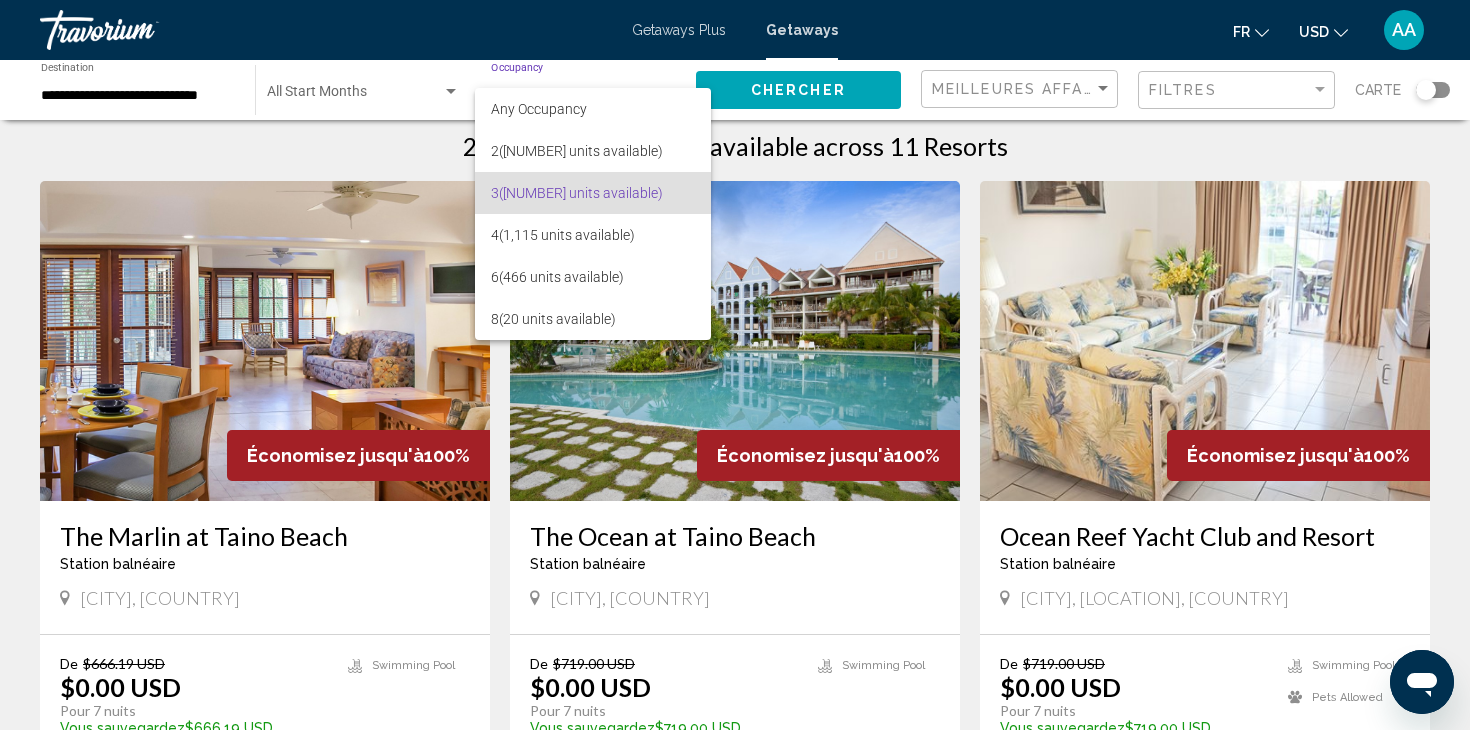 click at bounding box center (735, 365) 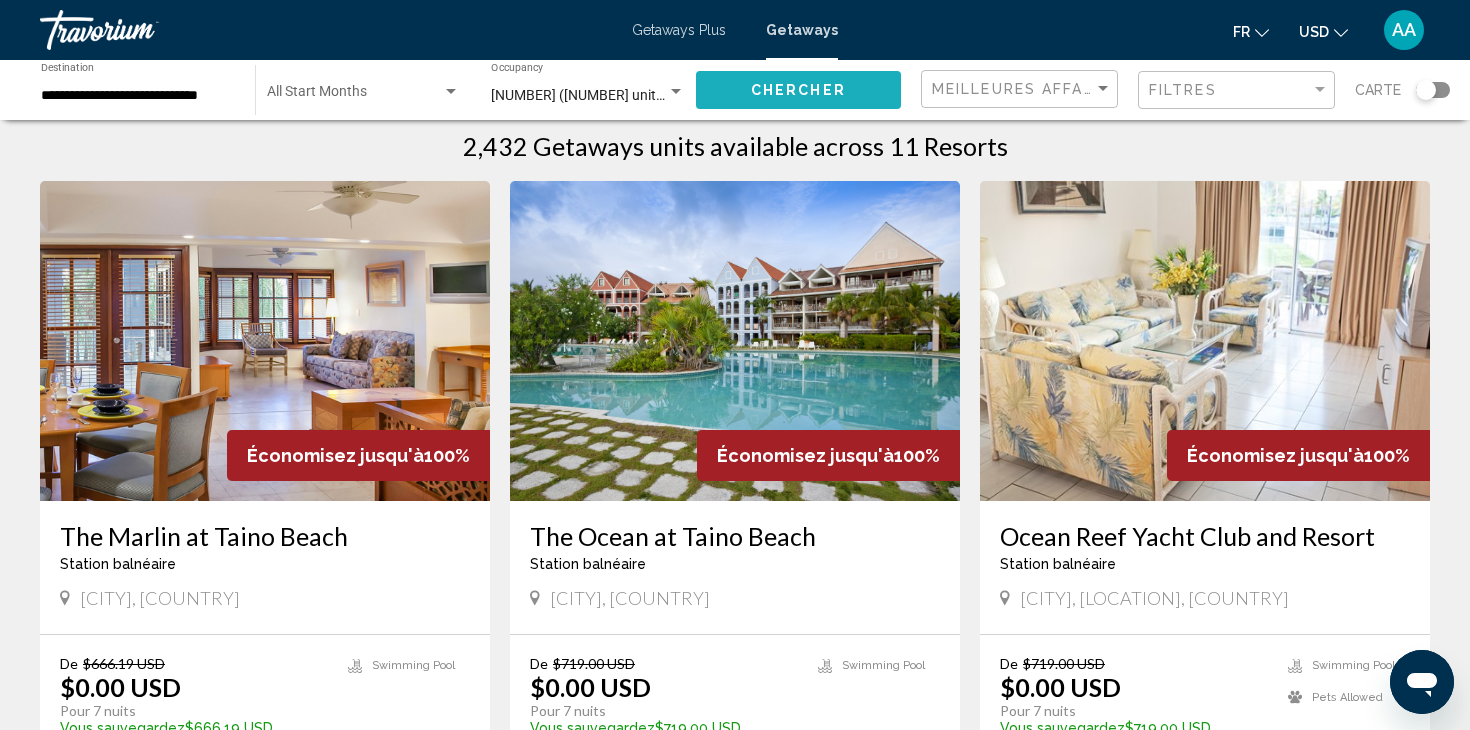 click on "Chercher" 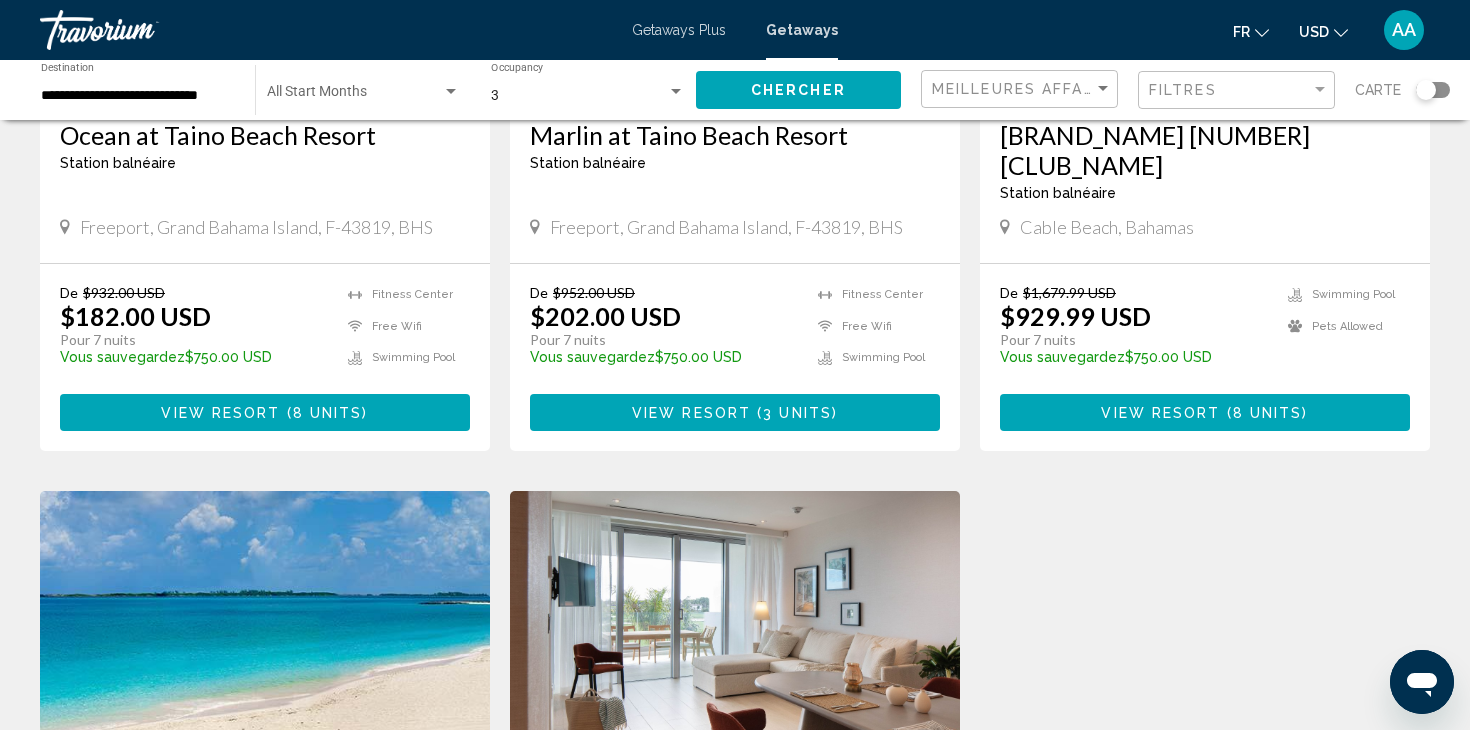 scroll, scrollTop: 1562, scrollLeft: 0, axis: vertical 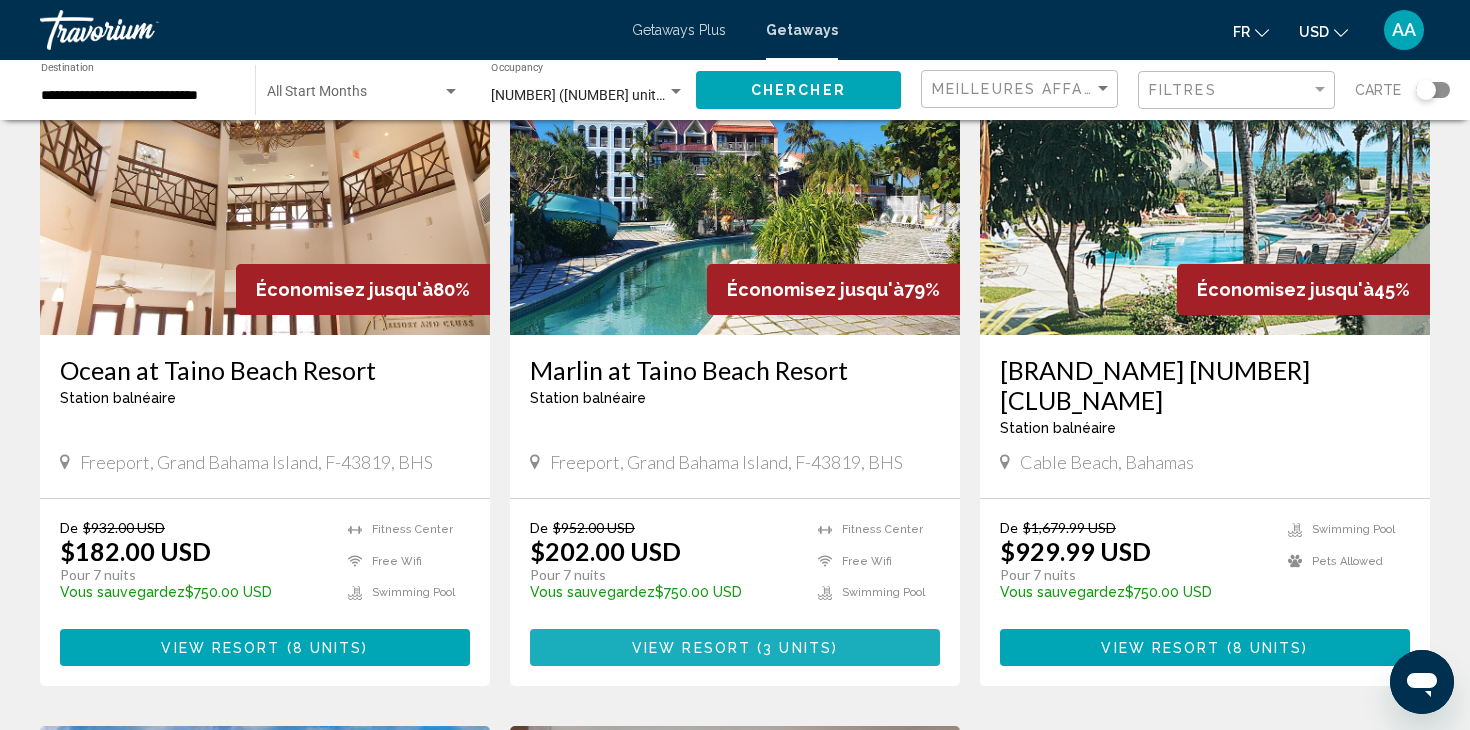 click on "View Resort" at bounding box center [691, 648] 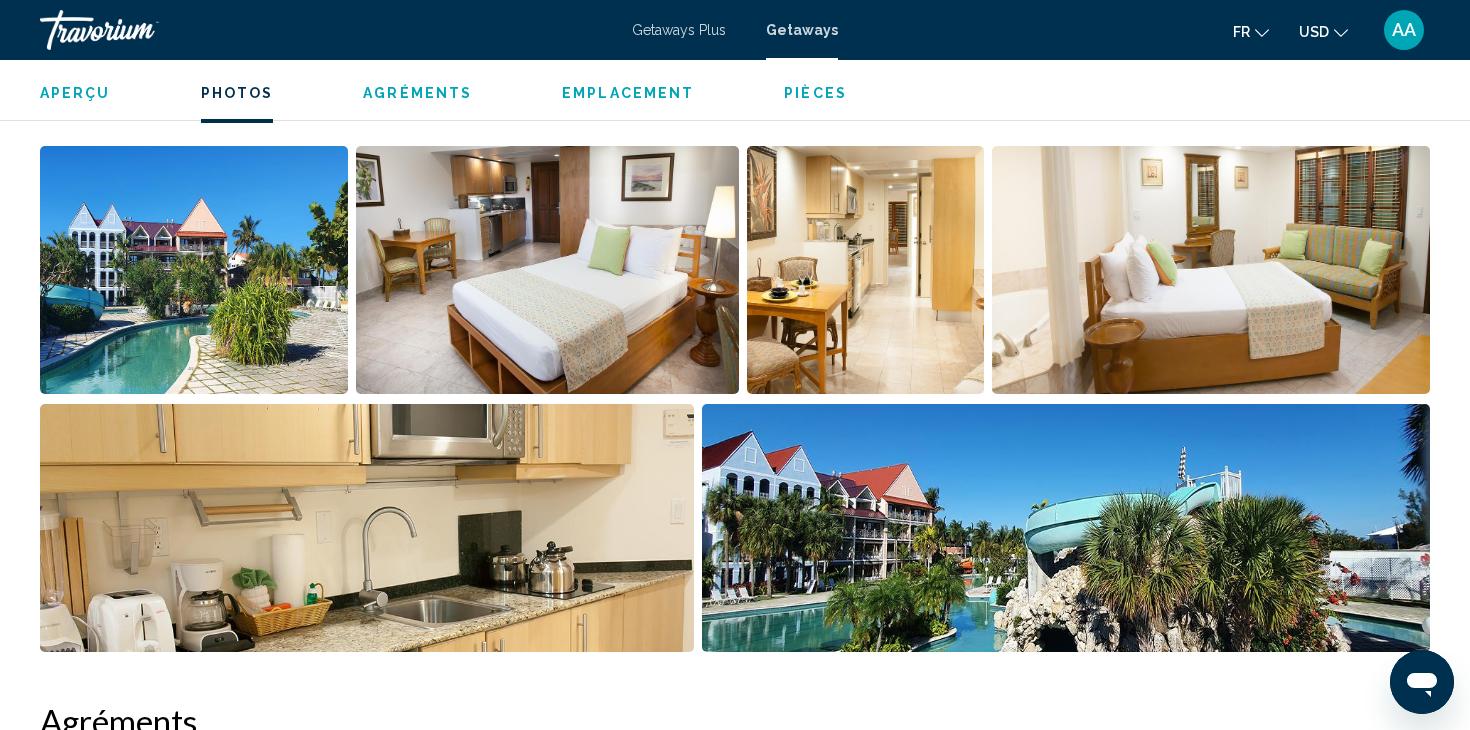 scroll, scrollTop: 923, scrollLeft: 0, axis: vertical 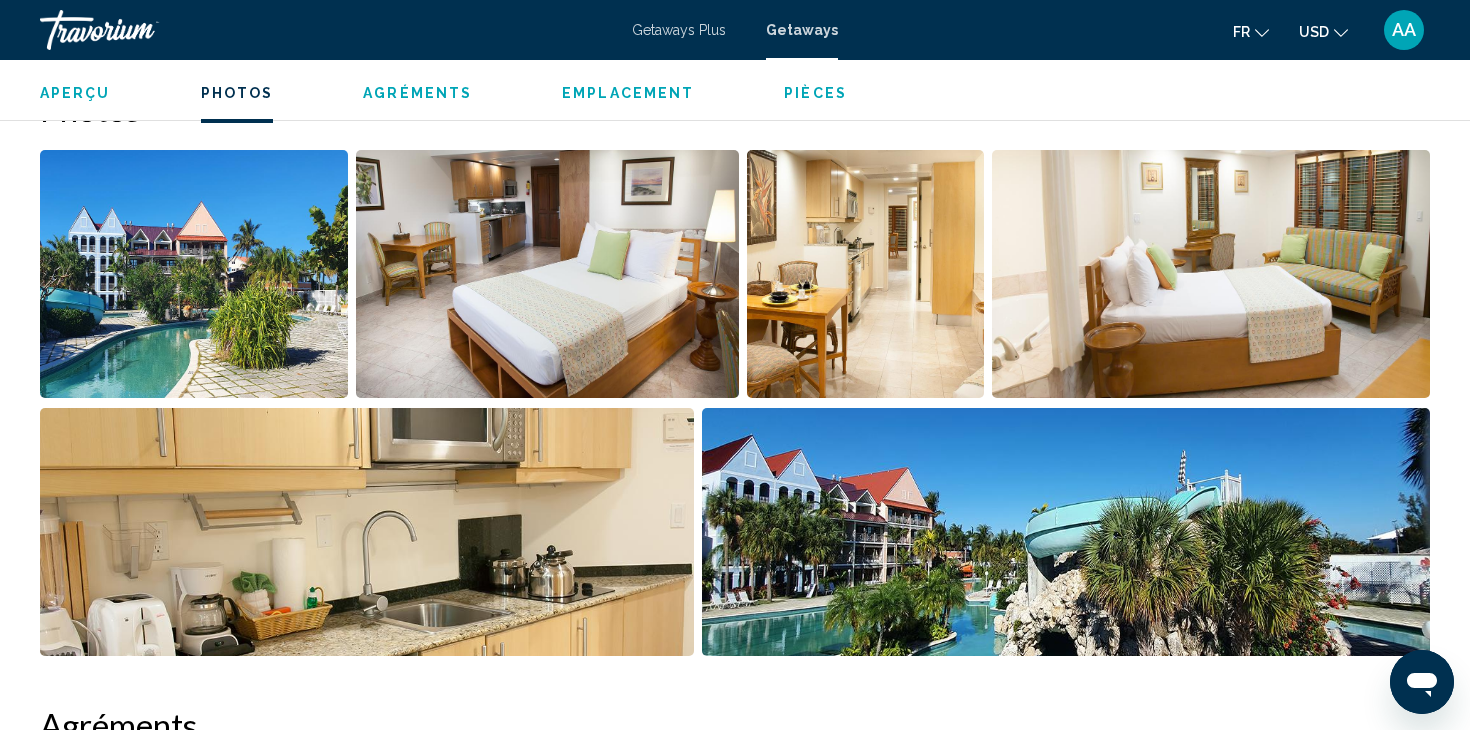 click at bounding box center [194, 274] 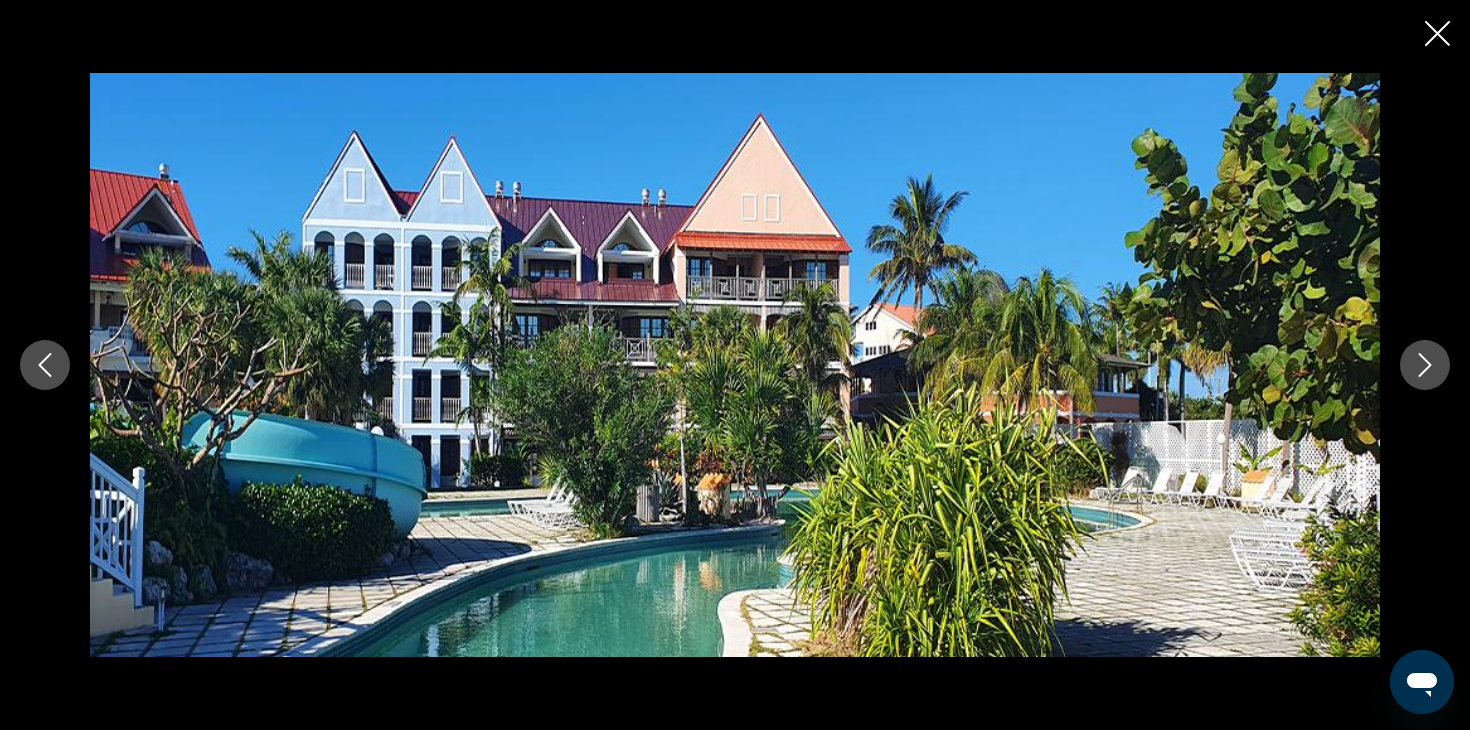 click 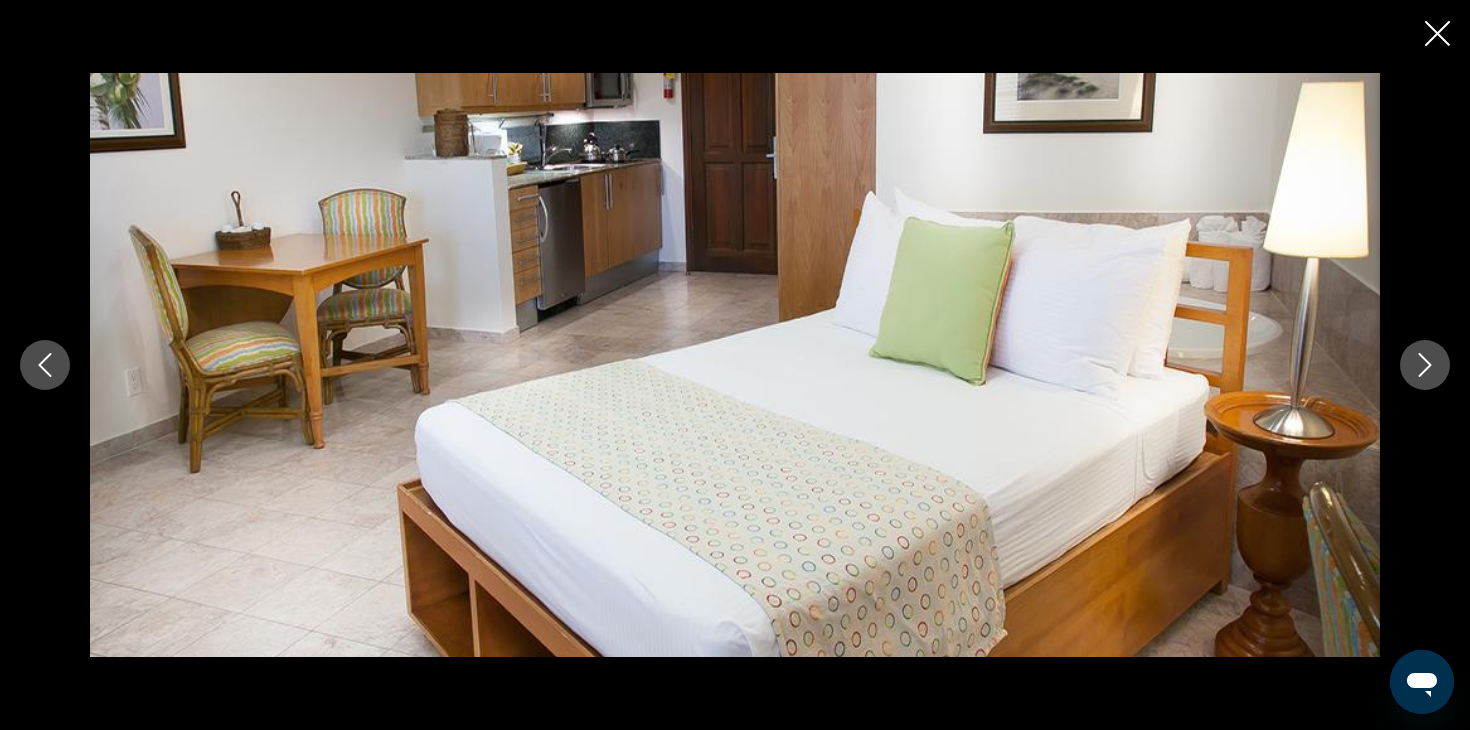 click 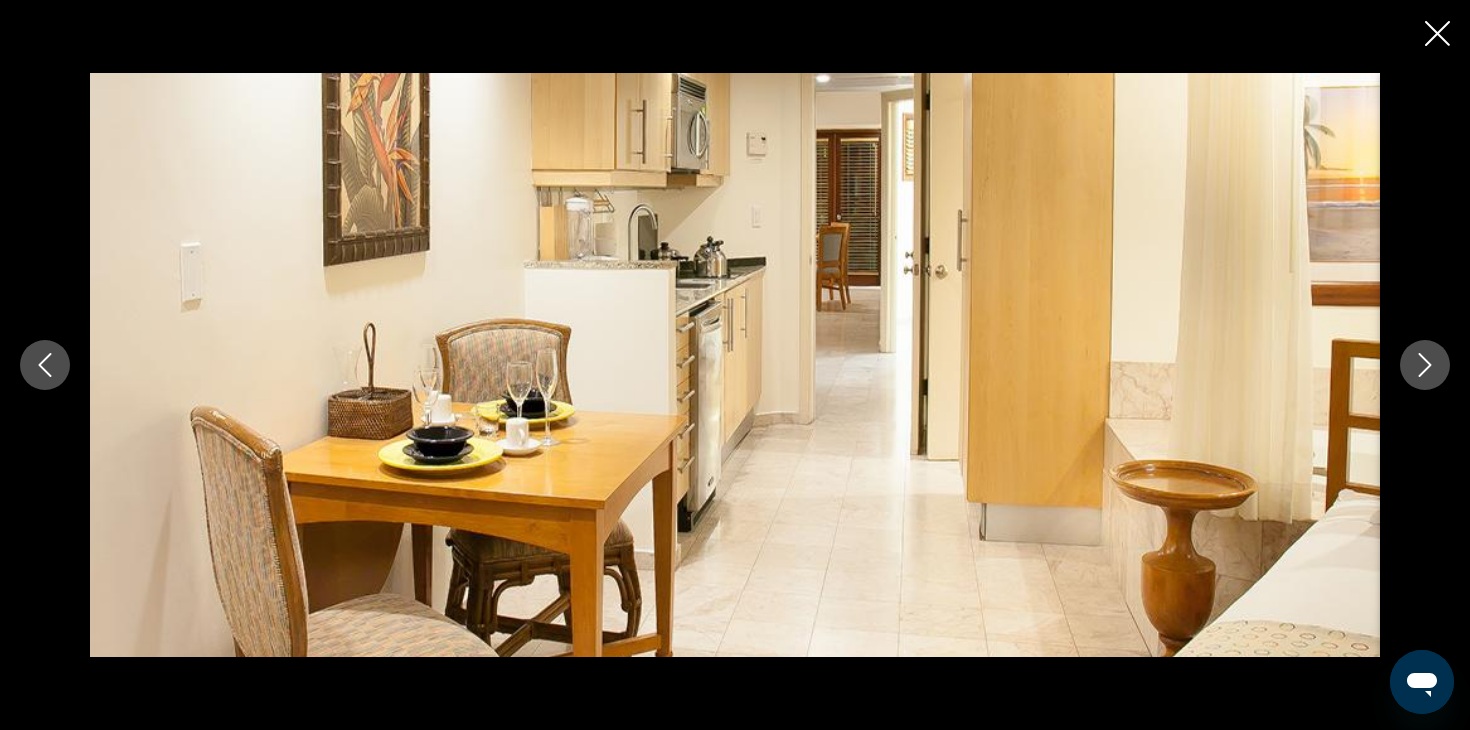 click 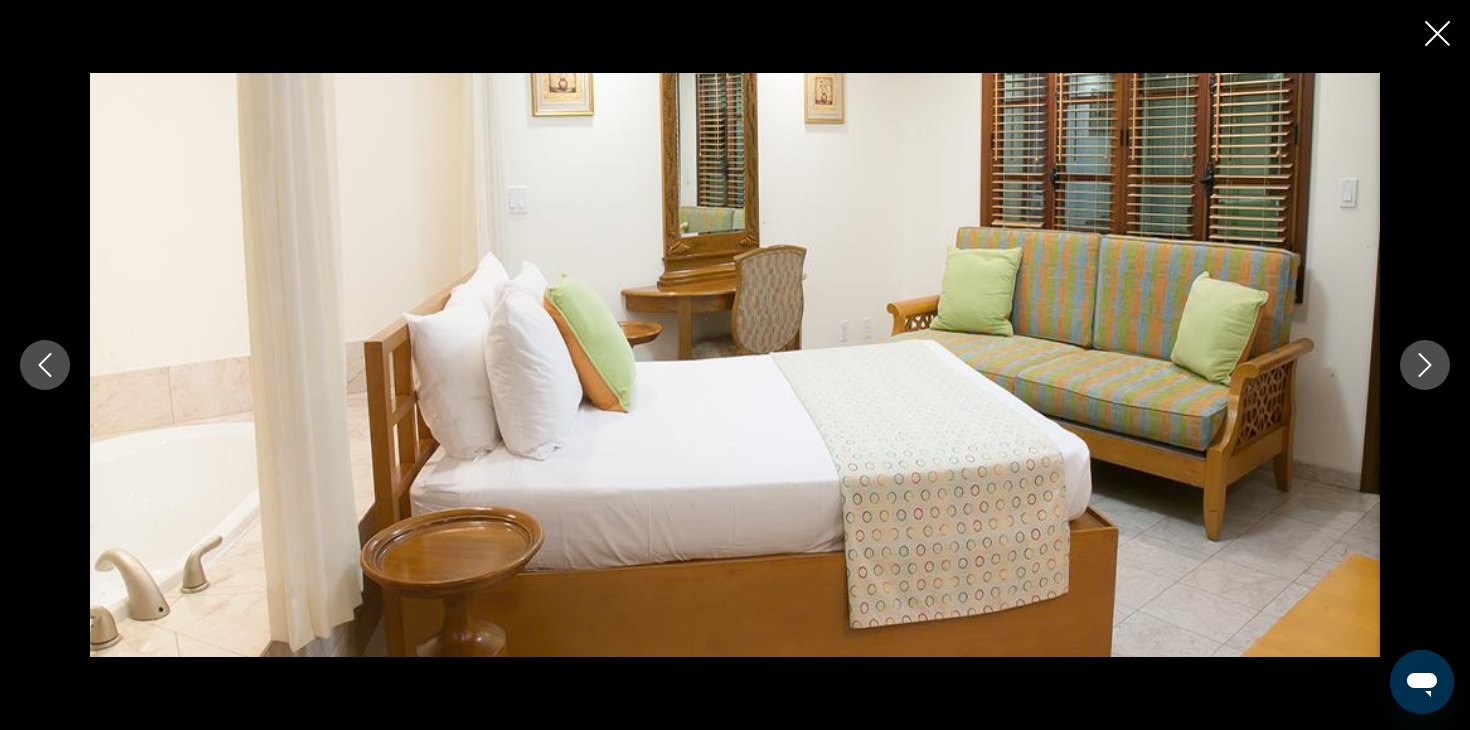 click 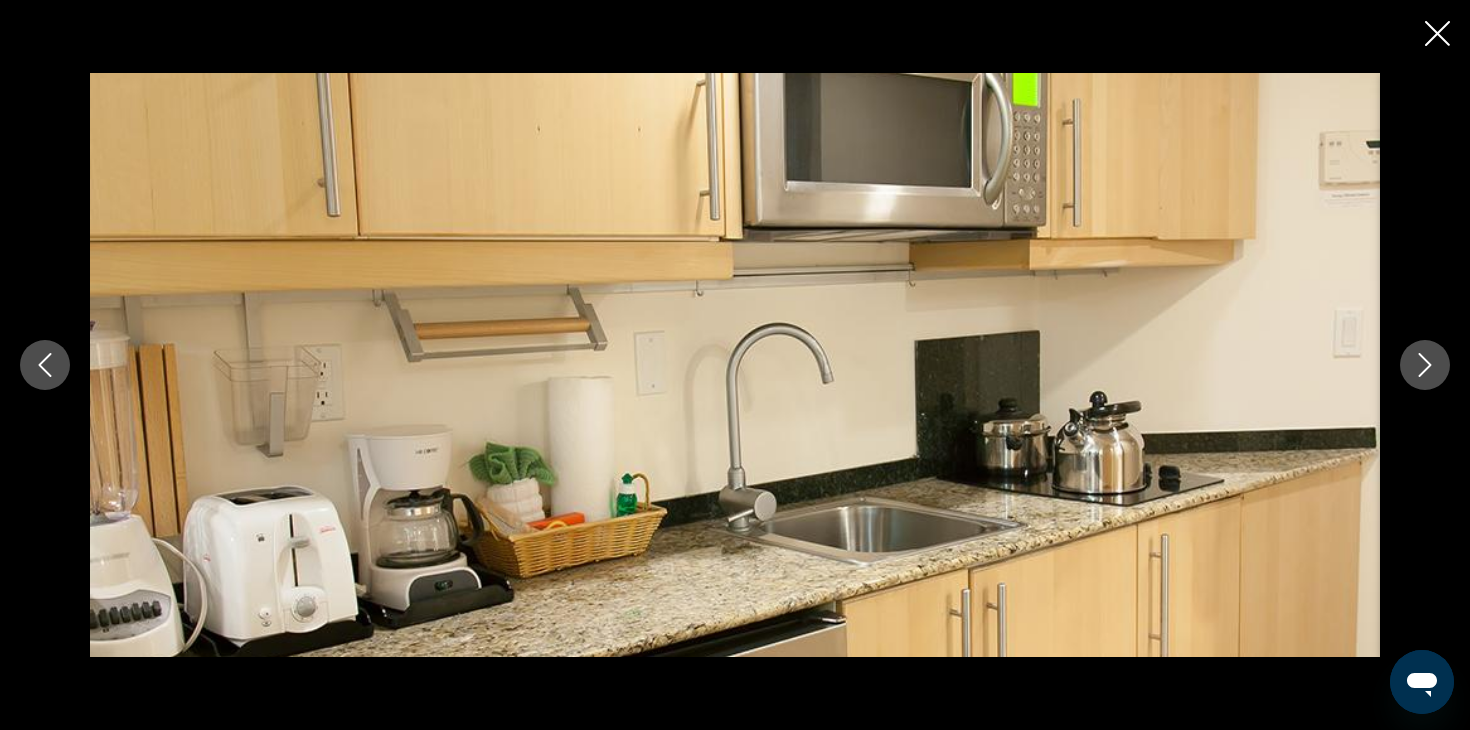 click 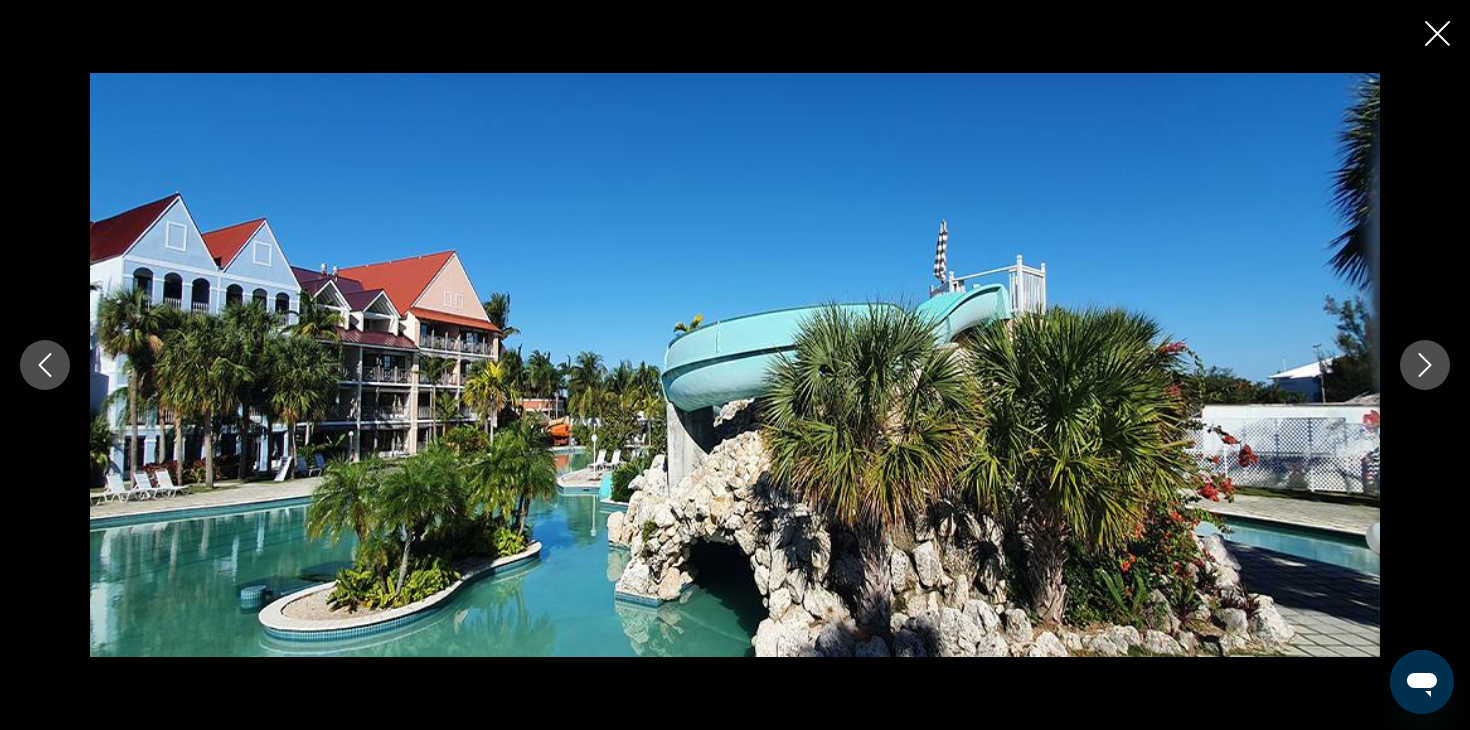 click 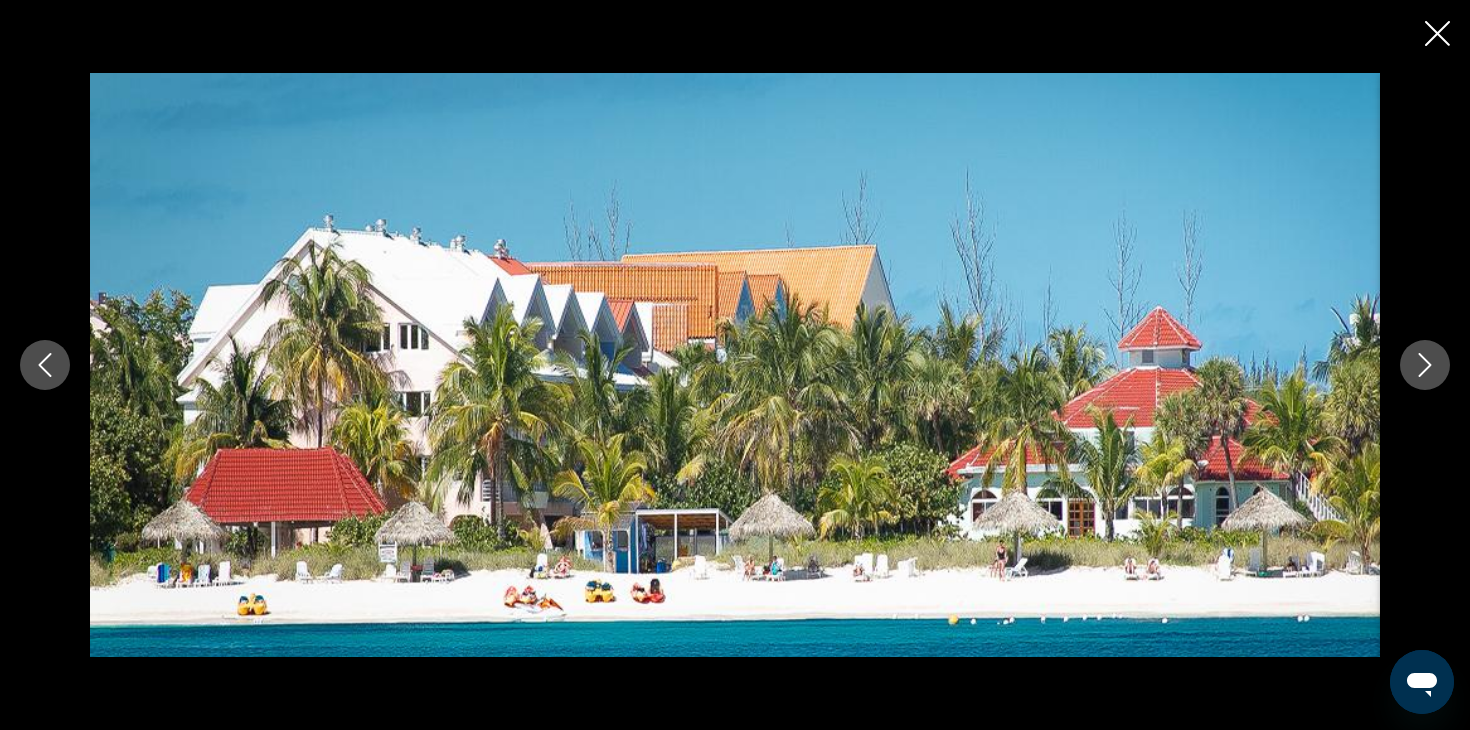 click 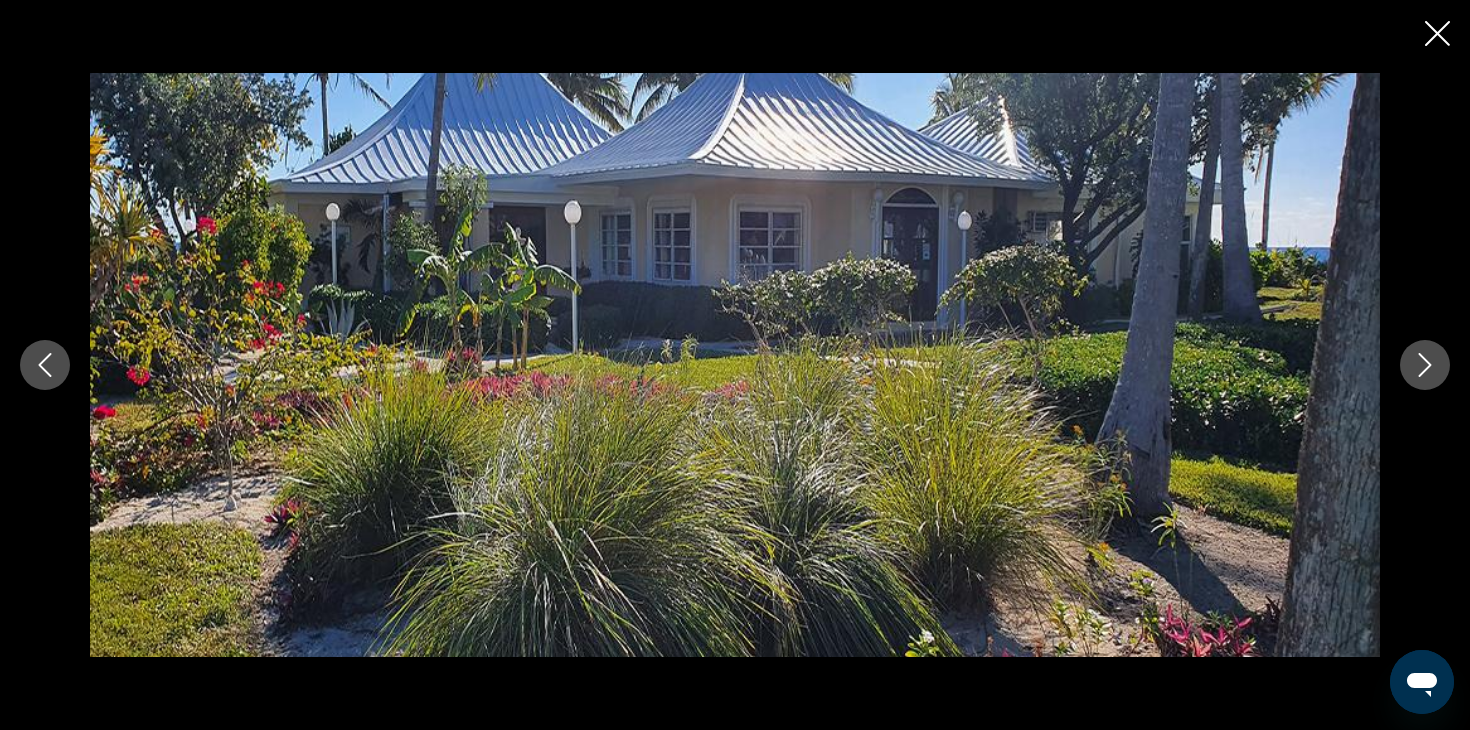 click 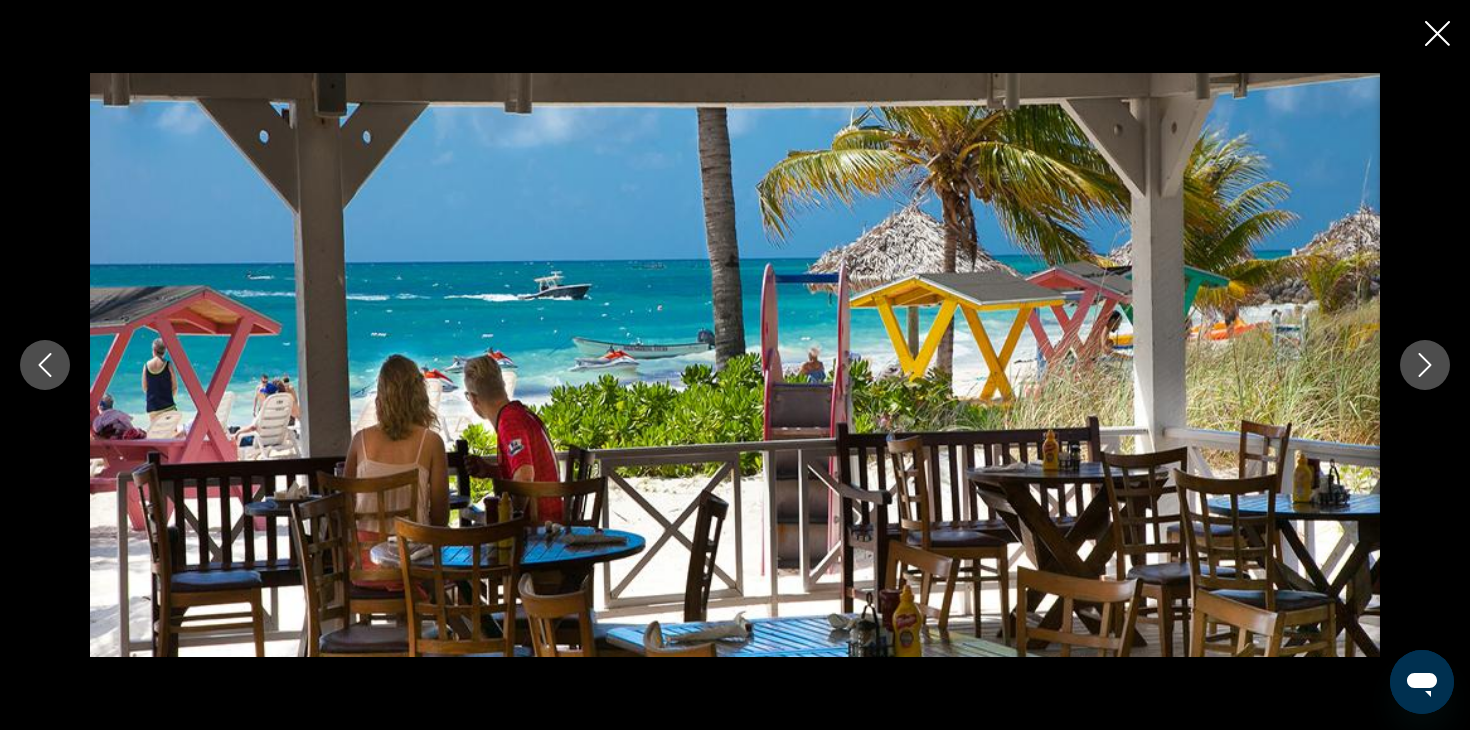 click 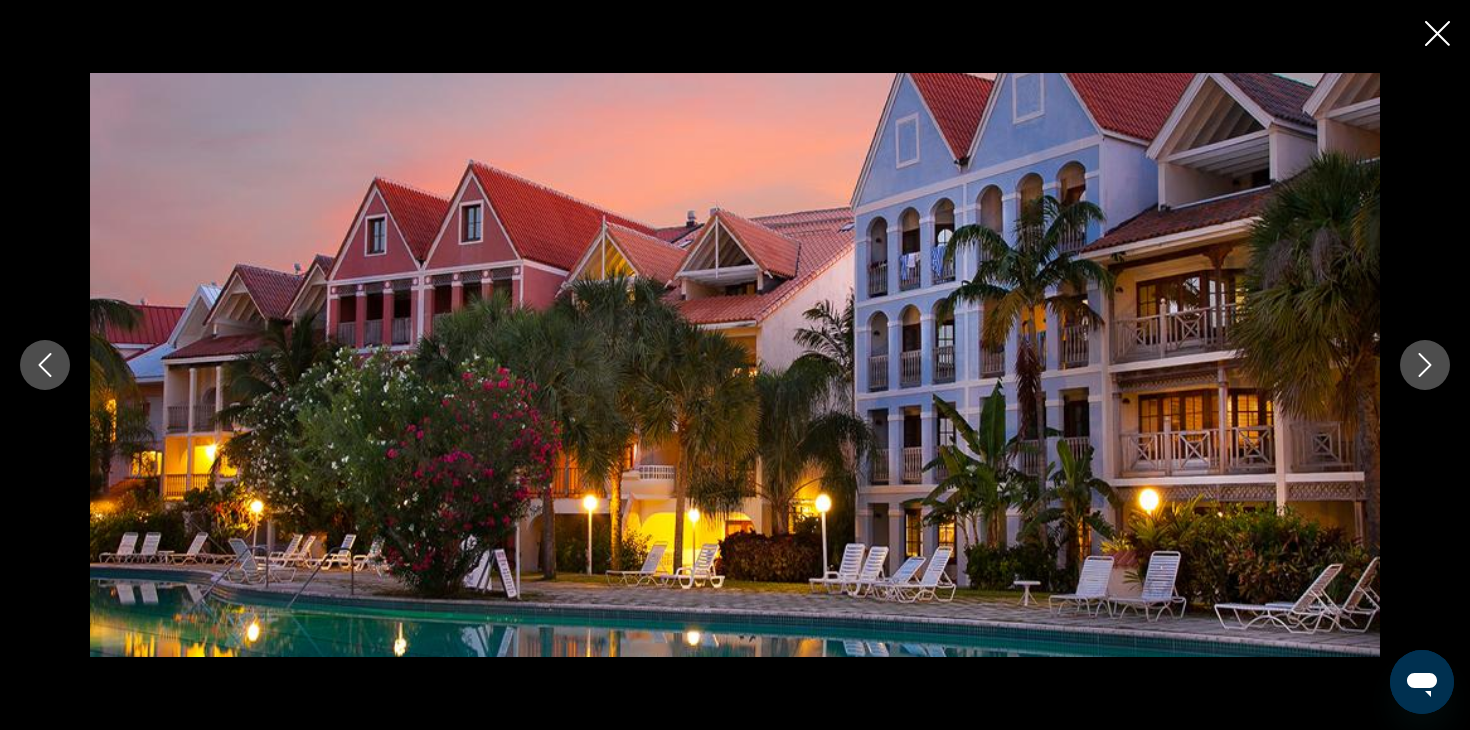 click 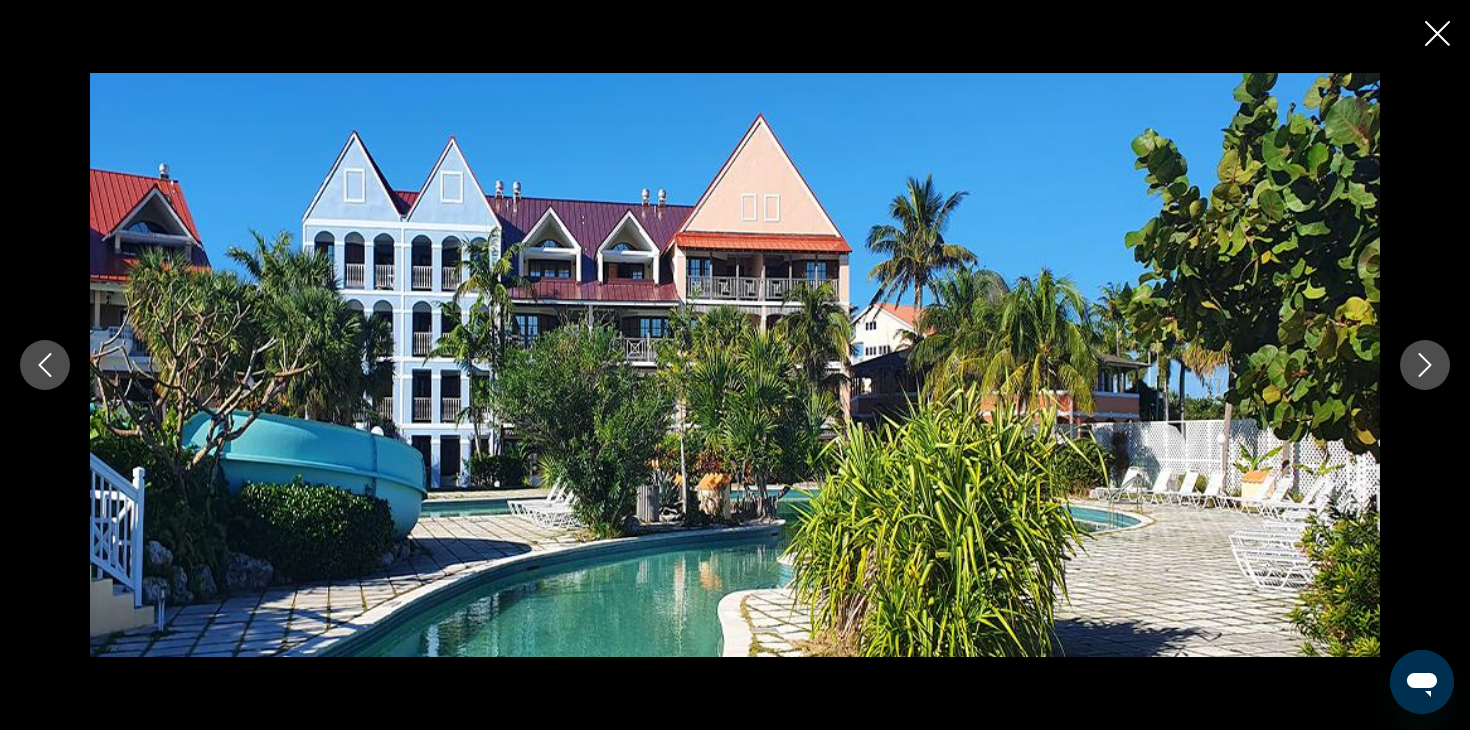 click 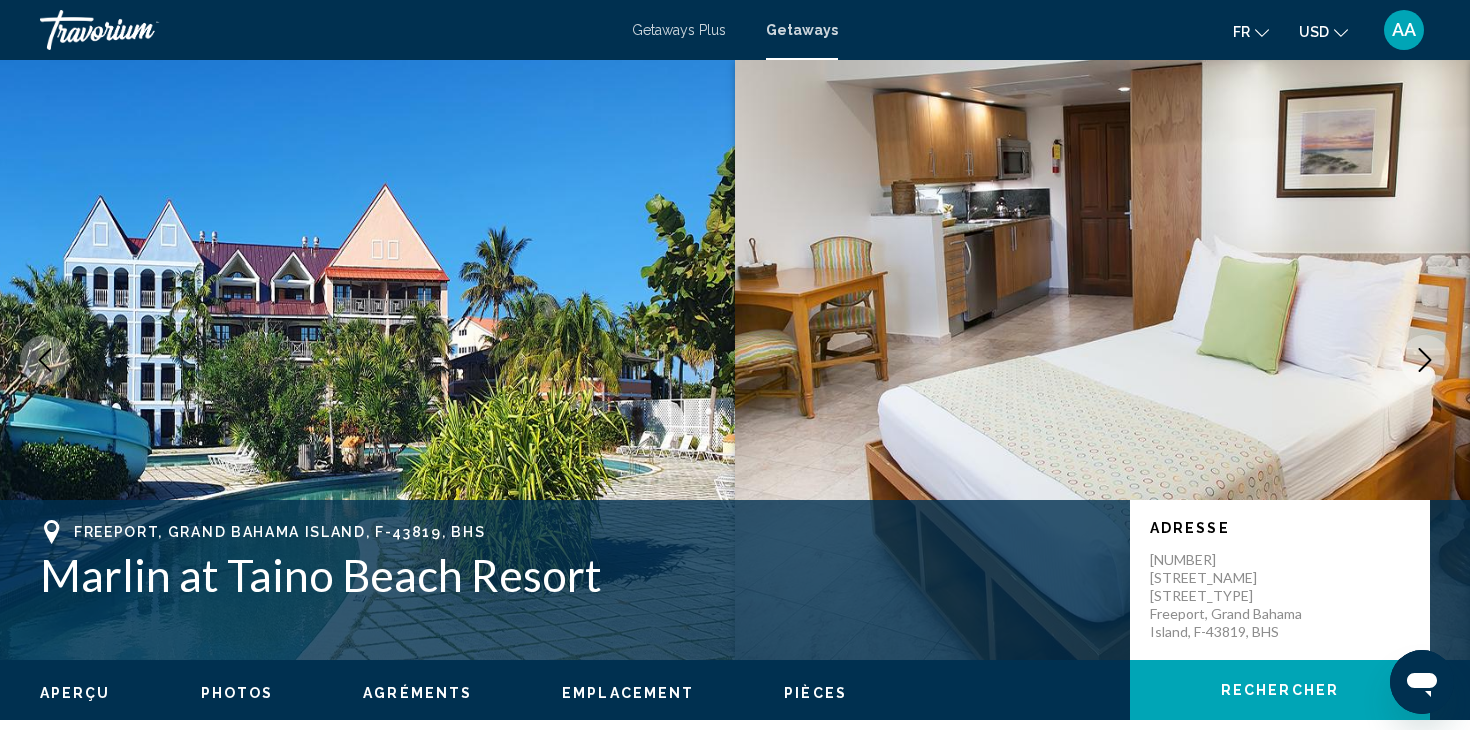 scroll, scrollTop: 0, scrollLeft: 0, axis: both 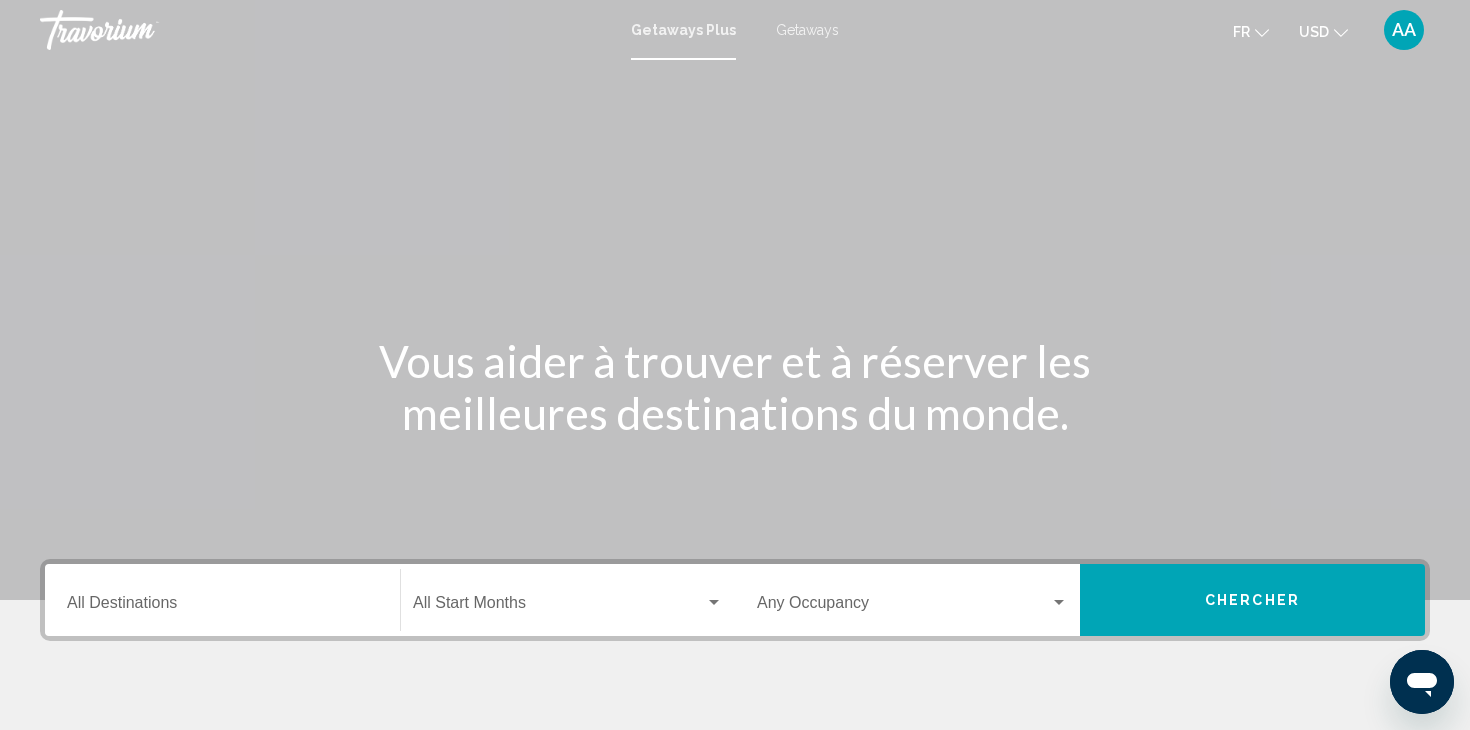 click on "Destination All Destinations" at bounding box center (222, 607) 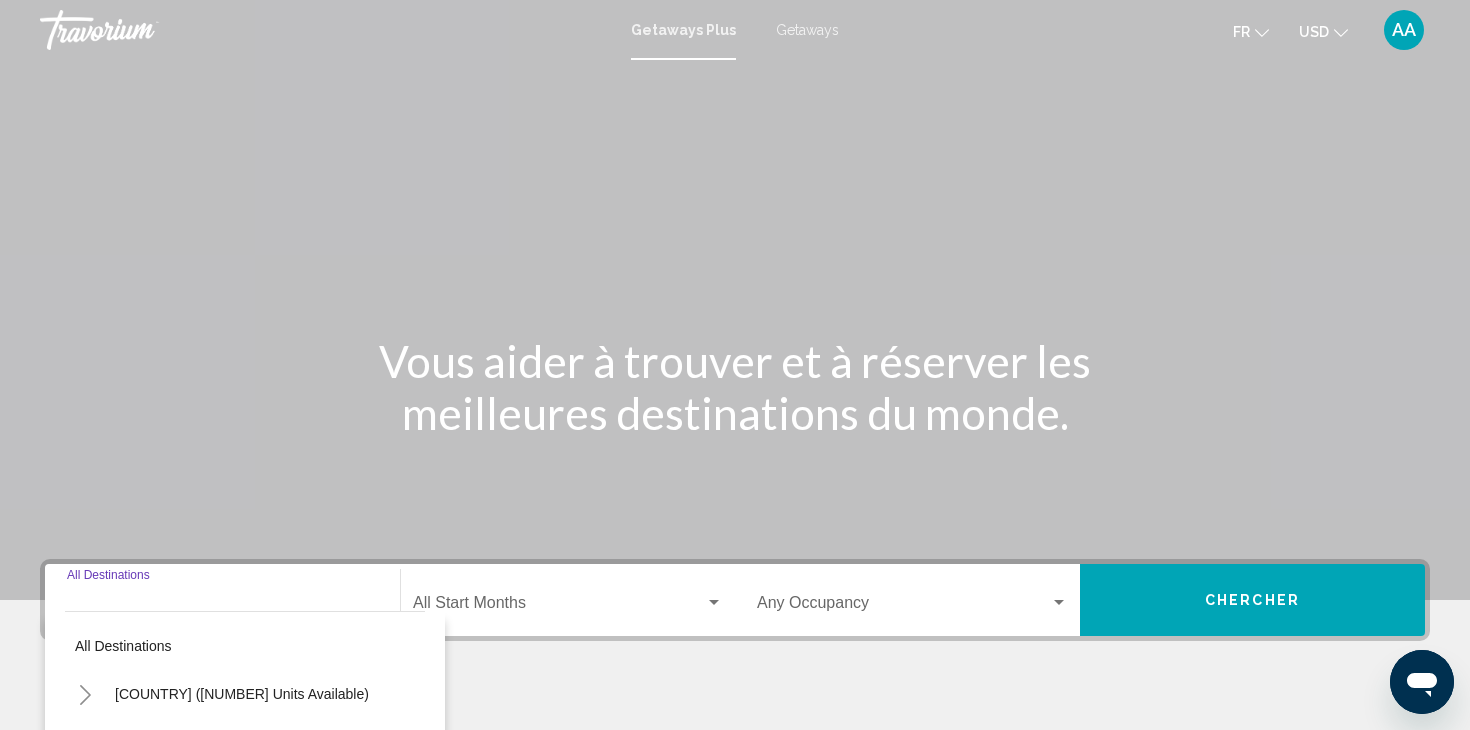scroll, scrollTop: 356, scrollLeft: 0, axis: vertical 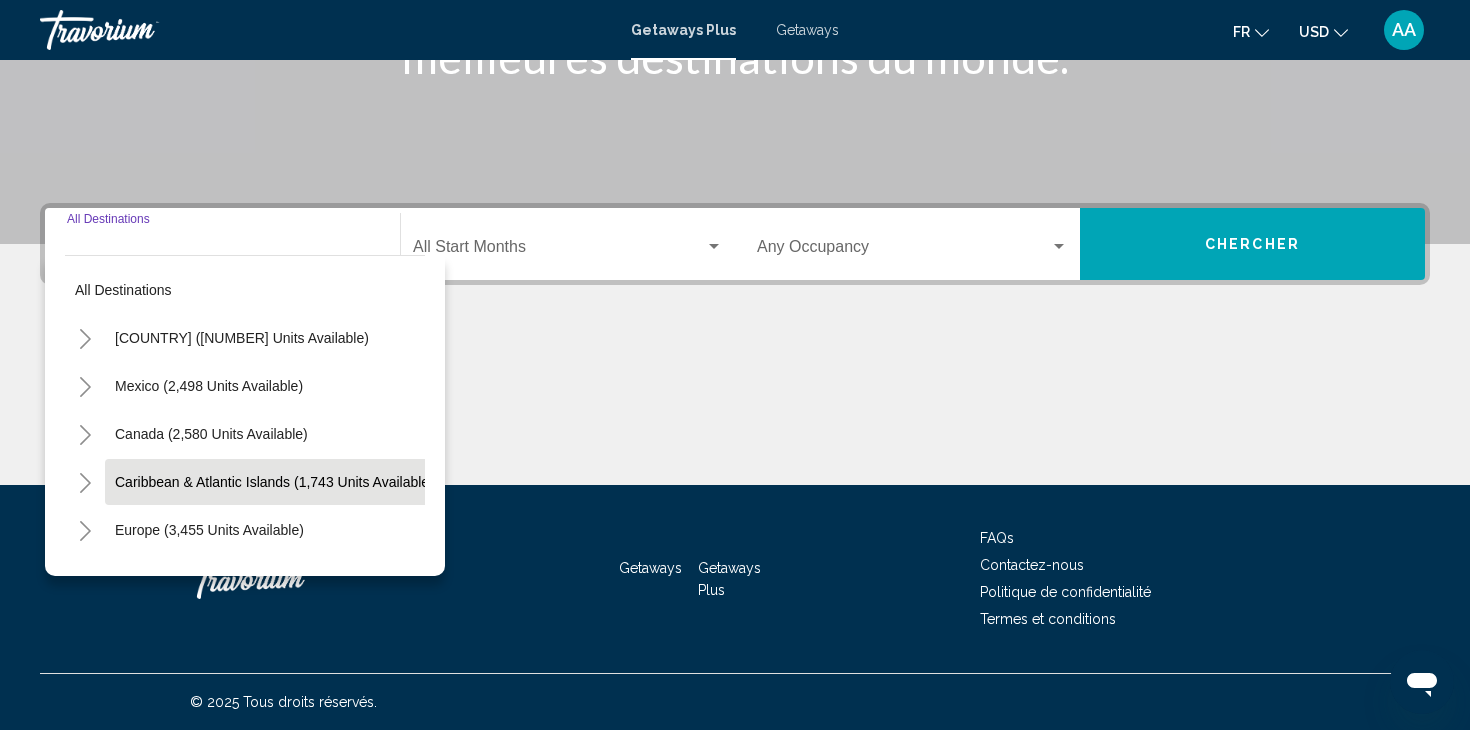 click on "Caribbean & Atlantic Islands (1,743 units available)" at bounding box center (209, 530) 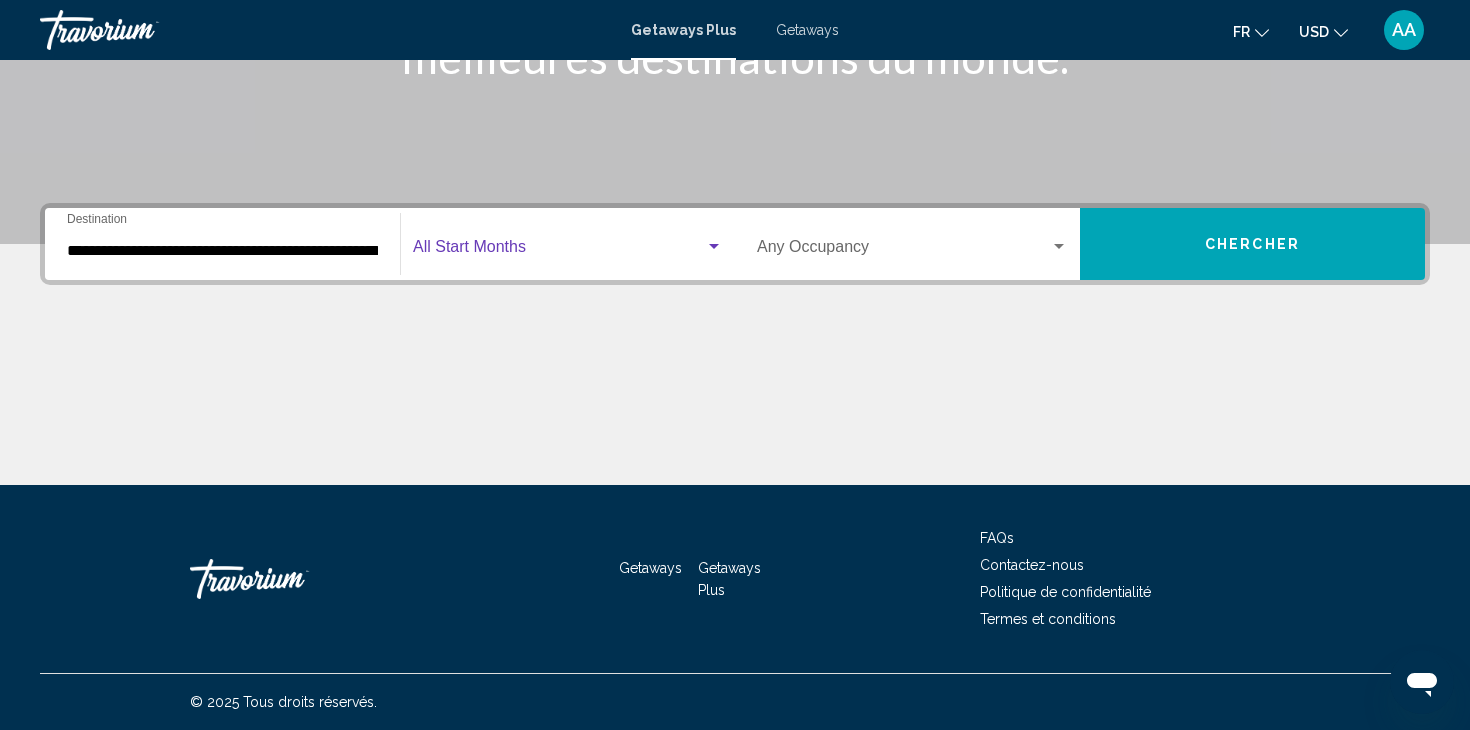 click at bounding box center (714, 247) 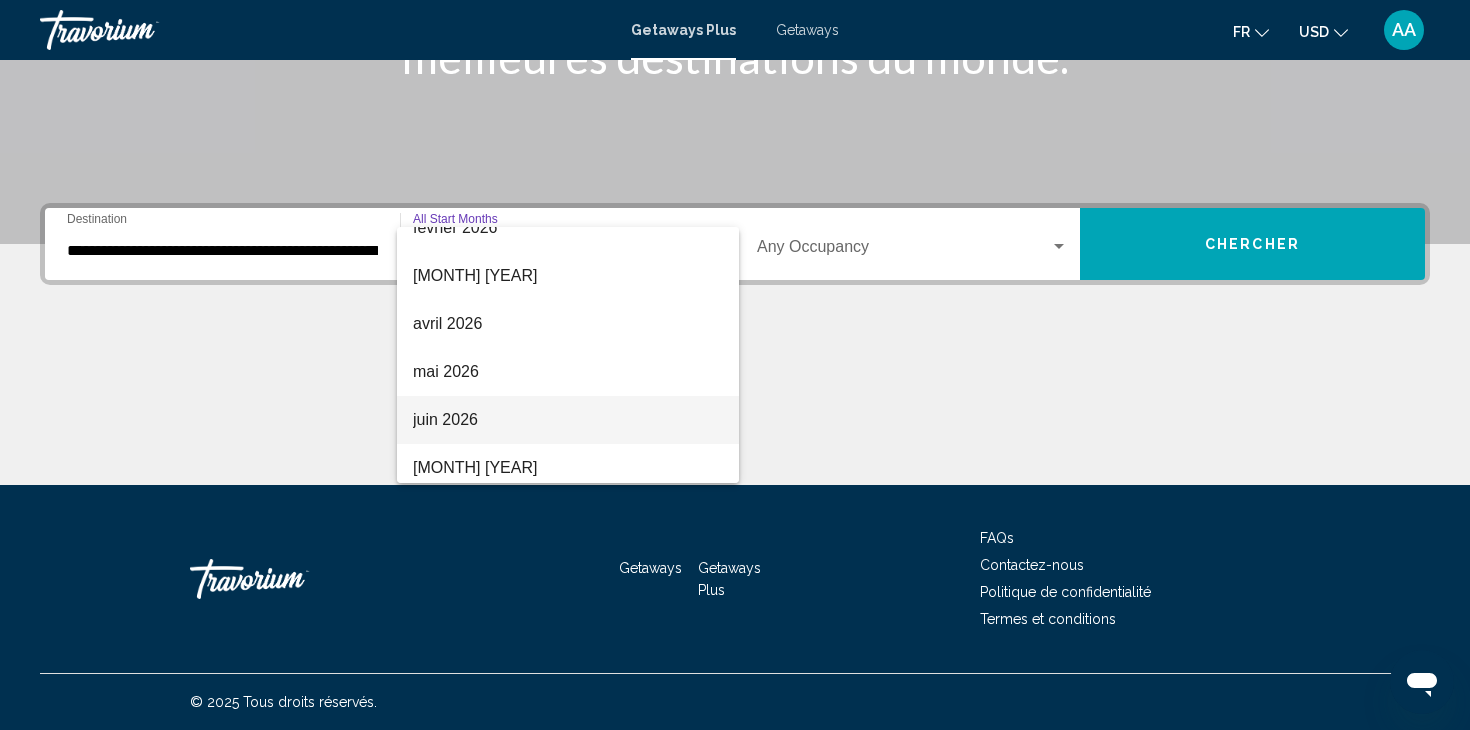 scroll, scrollTop: 360, scrollLeft: 0, axis: vertical 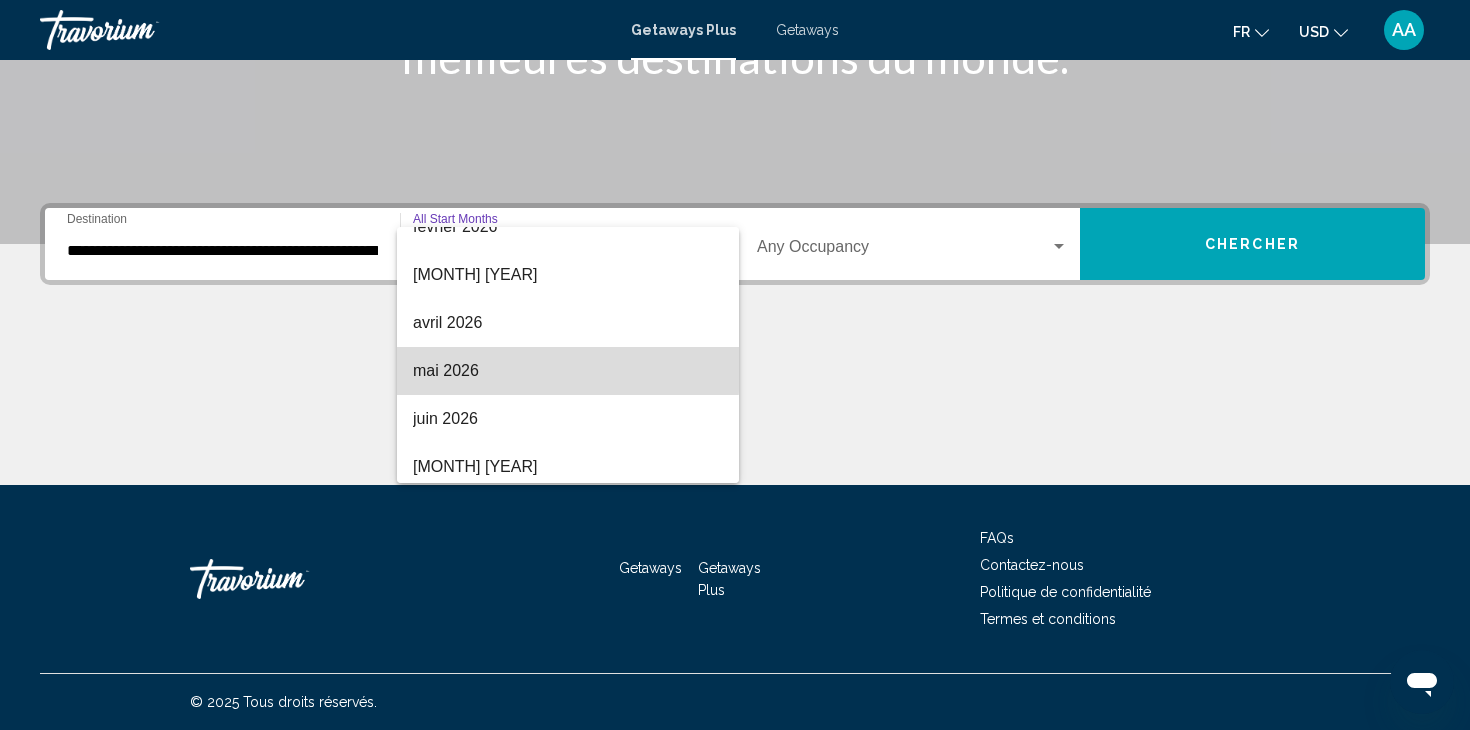 click on "mai 2026" at bounding box center (568, 371) 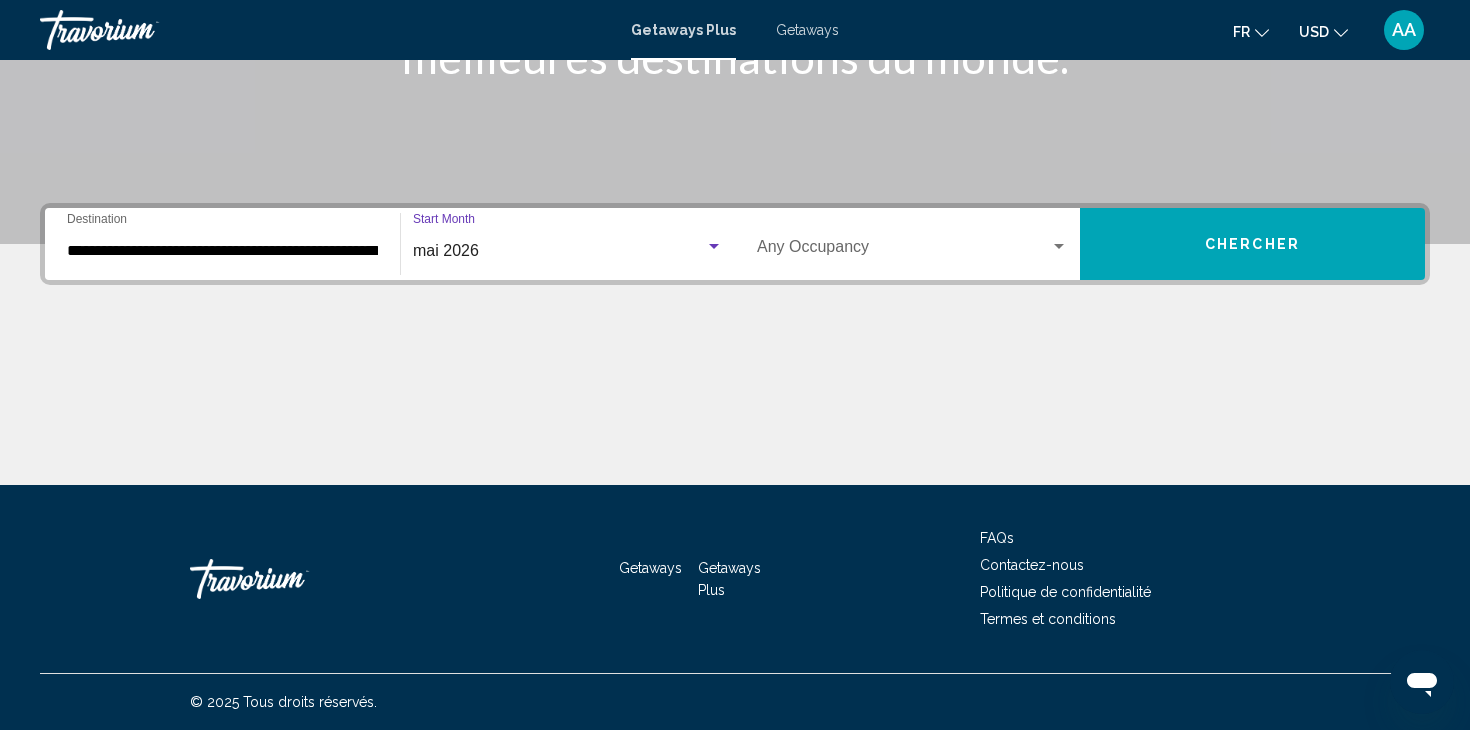 click at bounding box center [1059, 247] 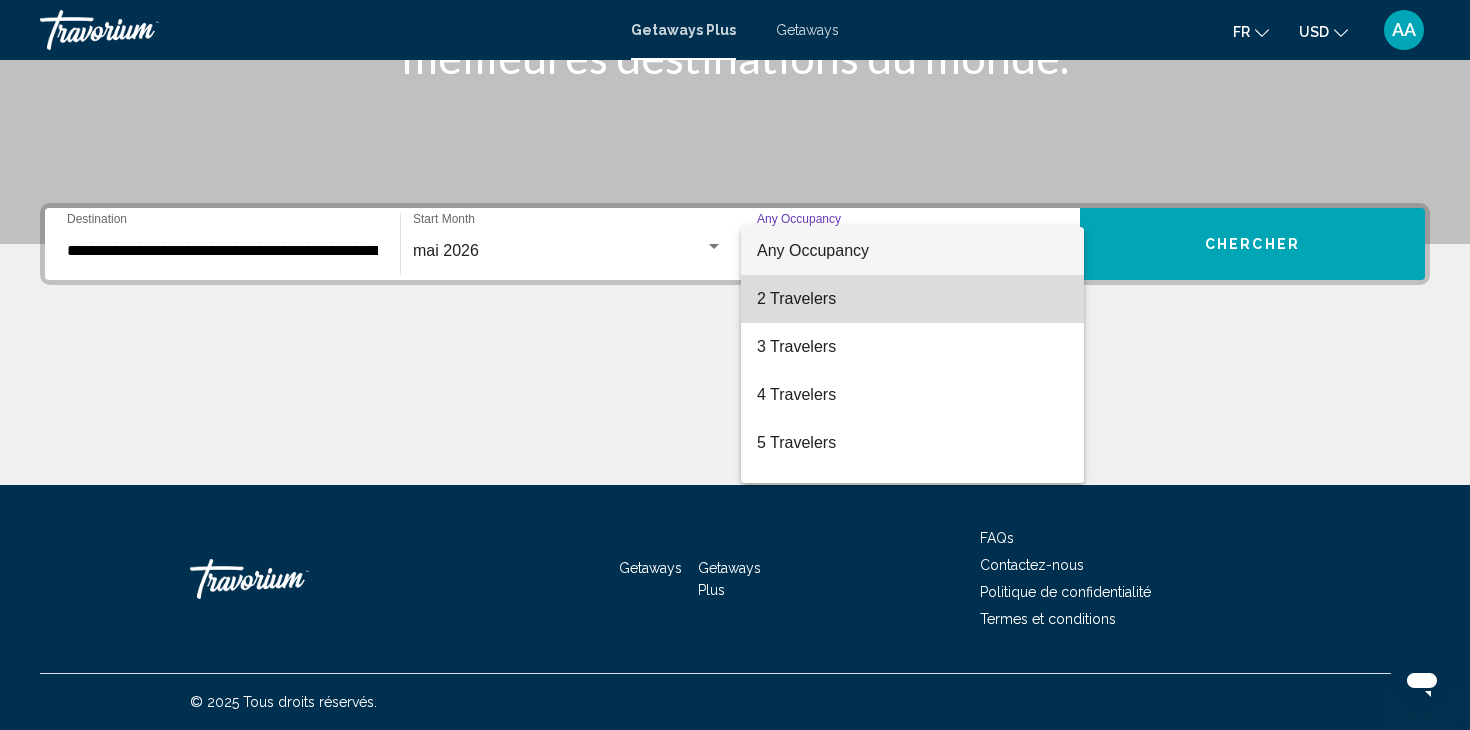 click on "2 Travelers" at bounding box center (912, 299) 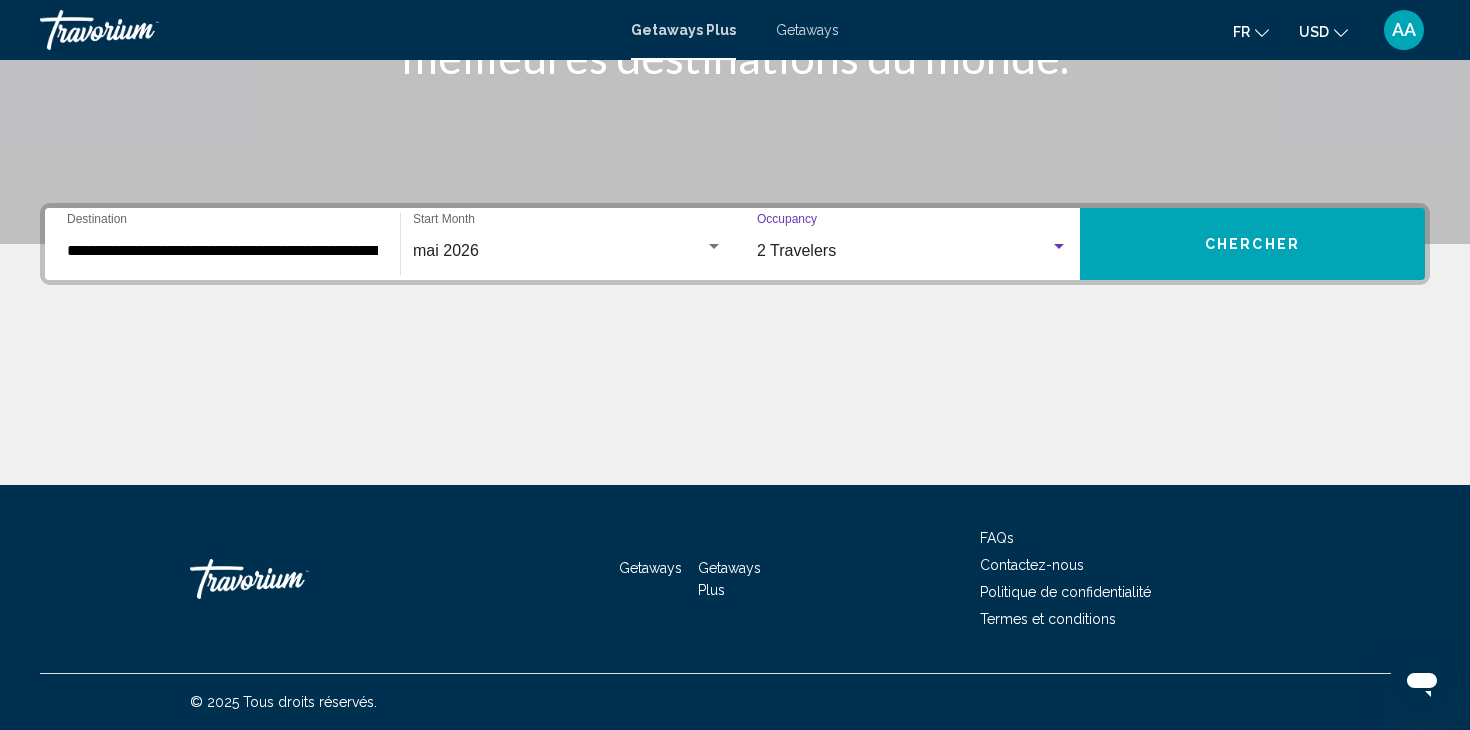 click on "Chercher" at bounding box center [1252, 245] 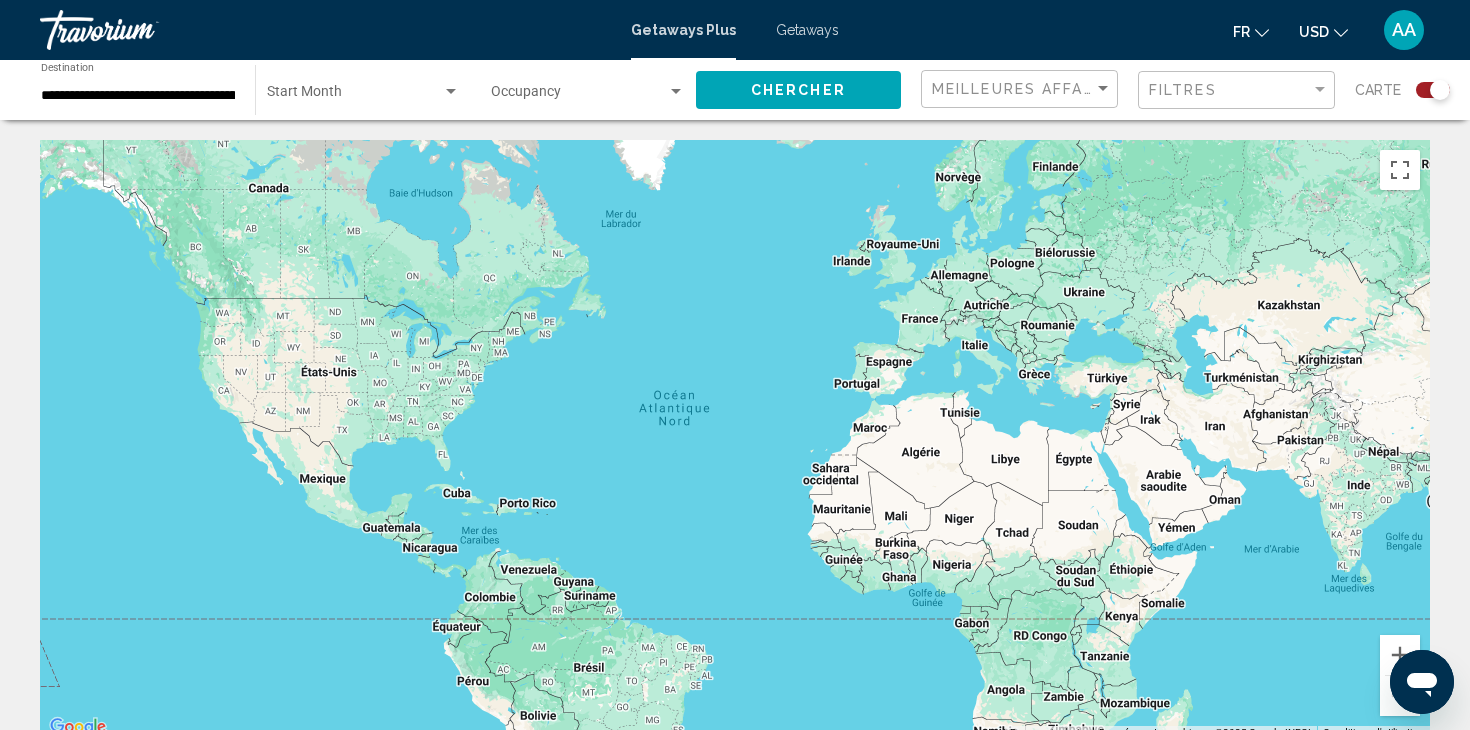 scroll, scrollTop: 0, scrollLeft: 0, axis: both 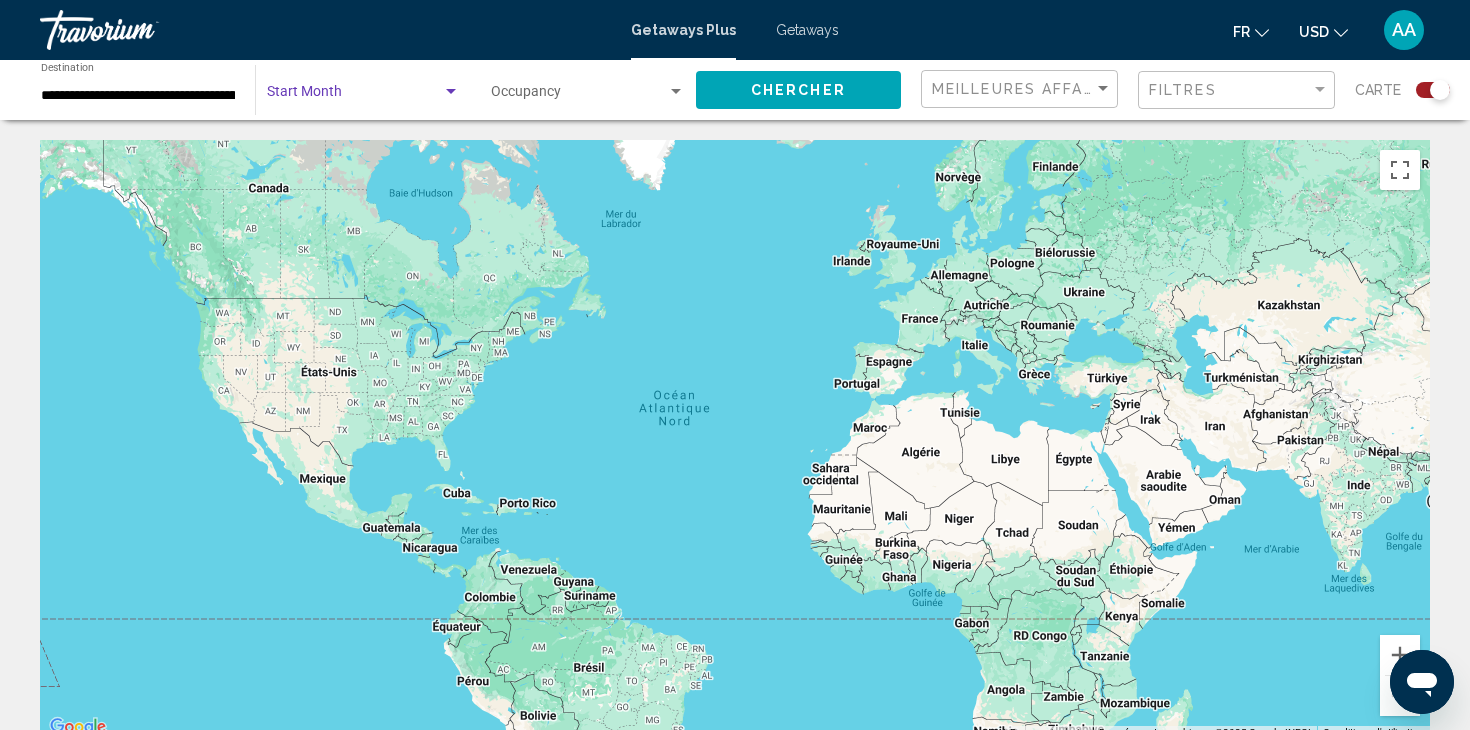 click at bounding box center [451, 91] 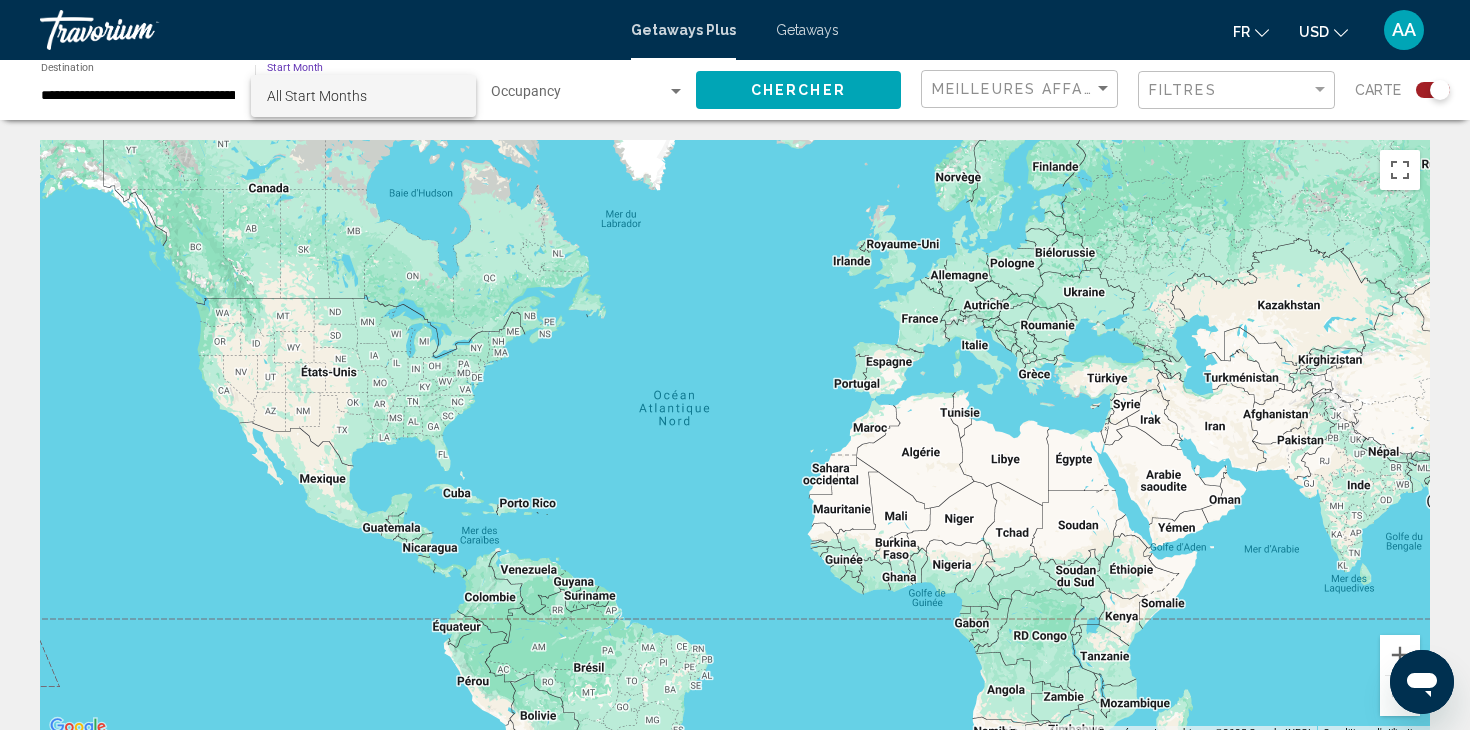 click on "All Start Months" at bounding box center [363, 96] 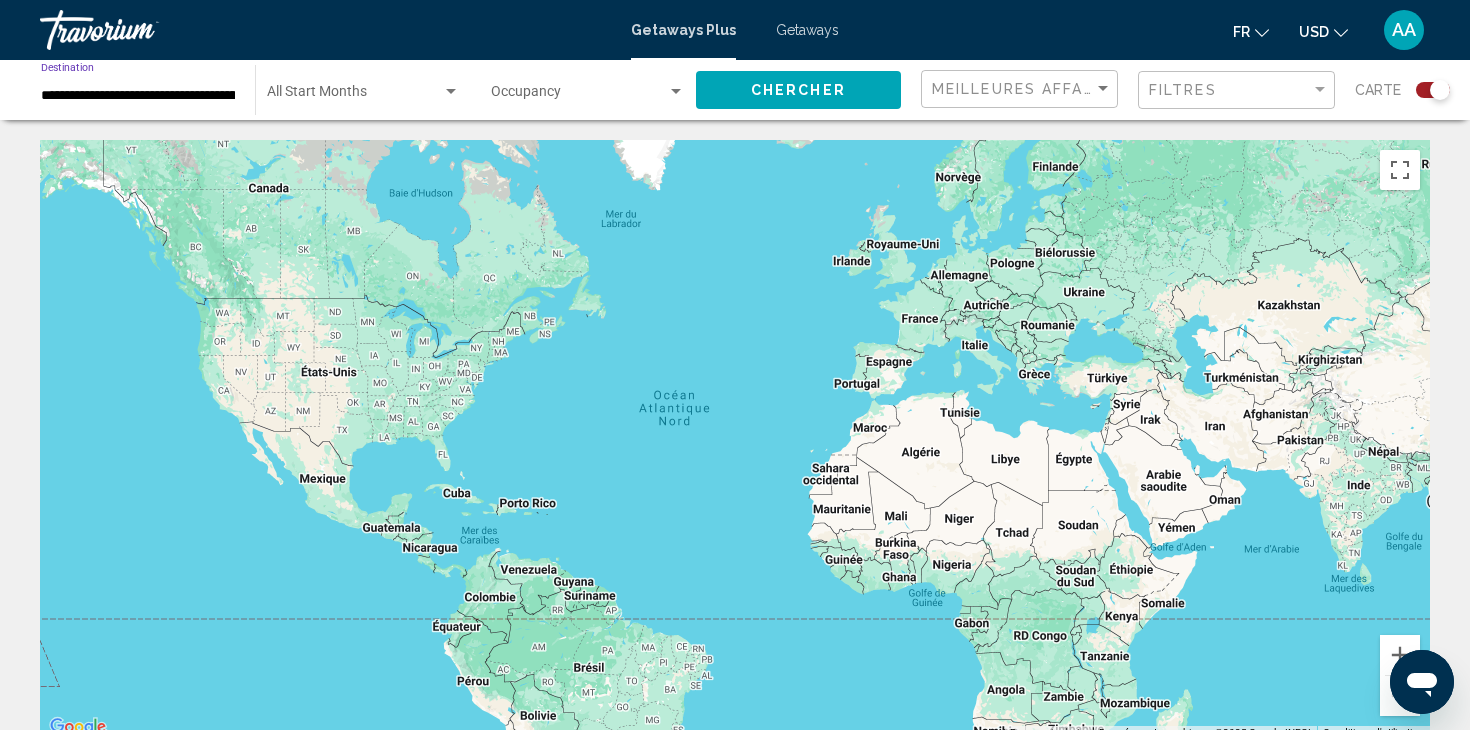 click on "**********" at bounding box center [138, 96] 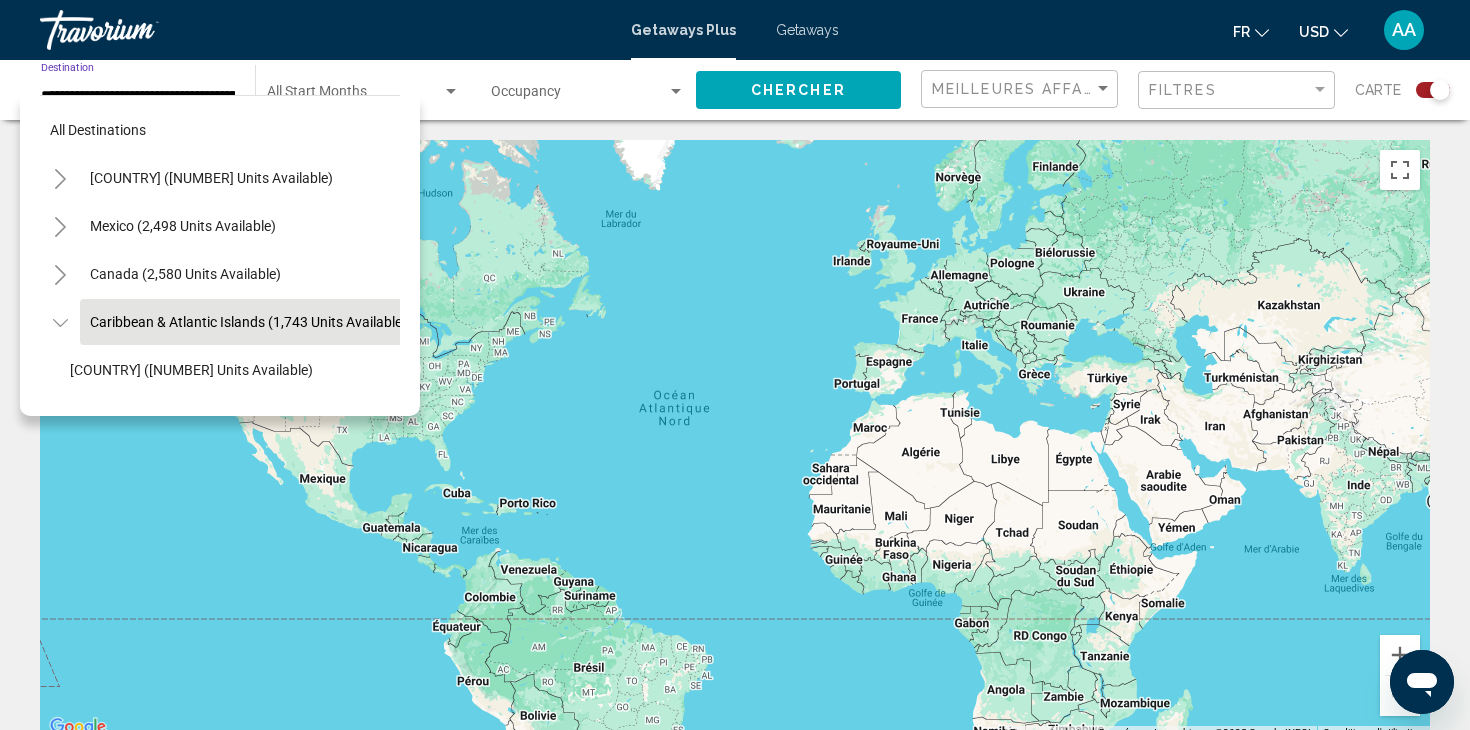 scroll, scrollTop: 71, scrollLeft: 18, axis: both 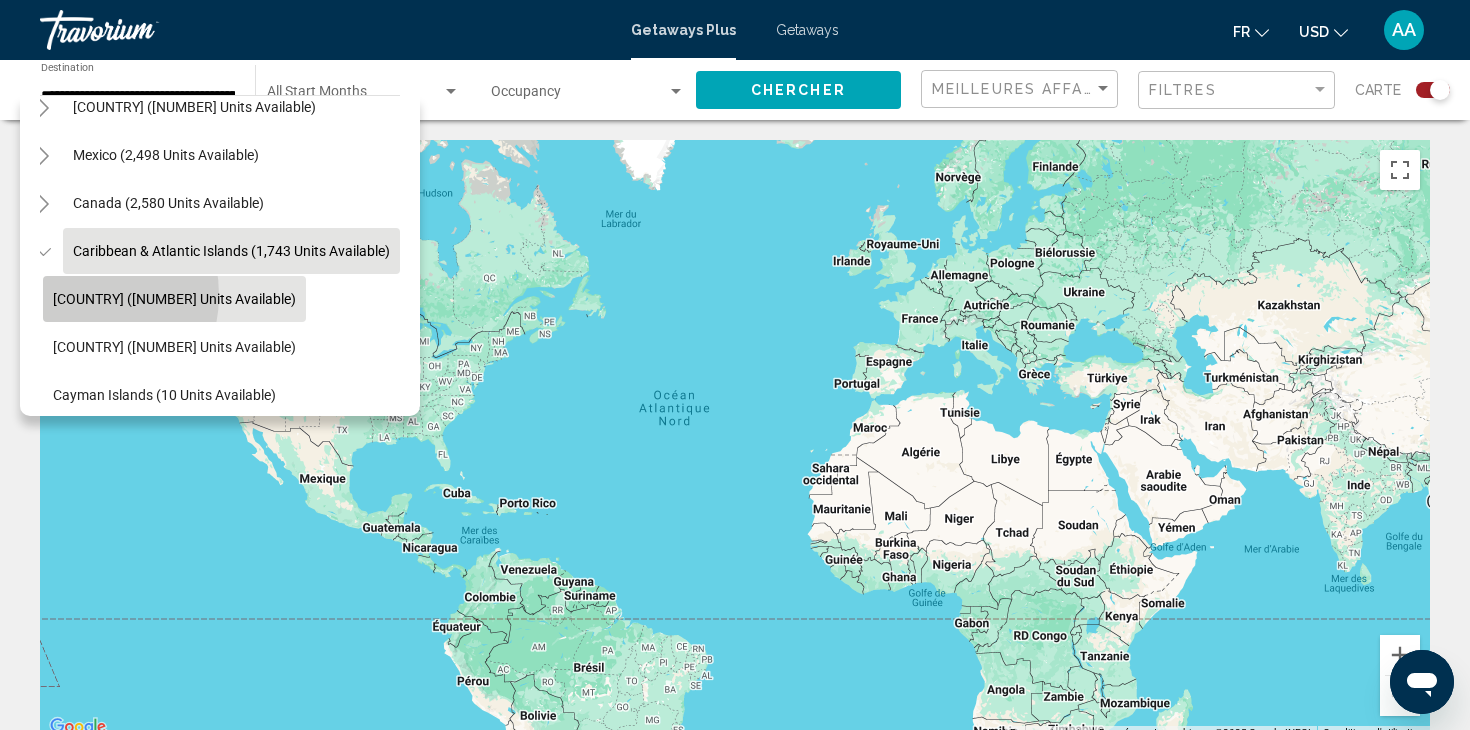 click on "Aruba (1 units available)" 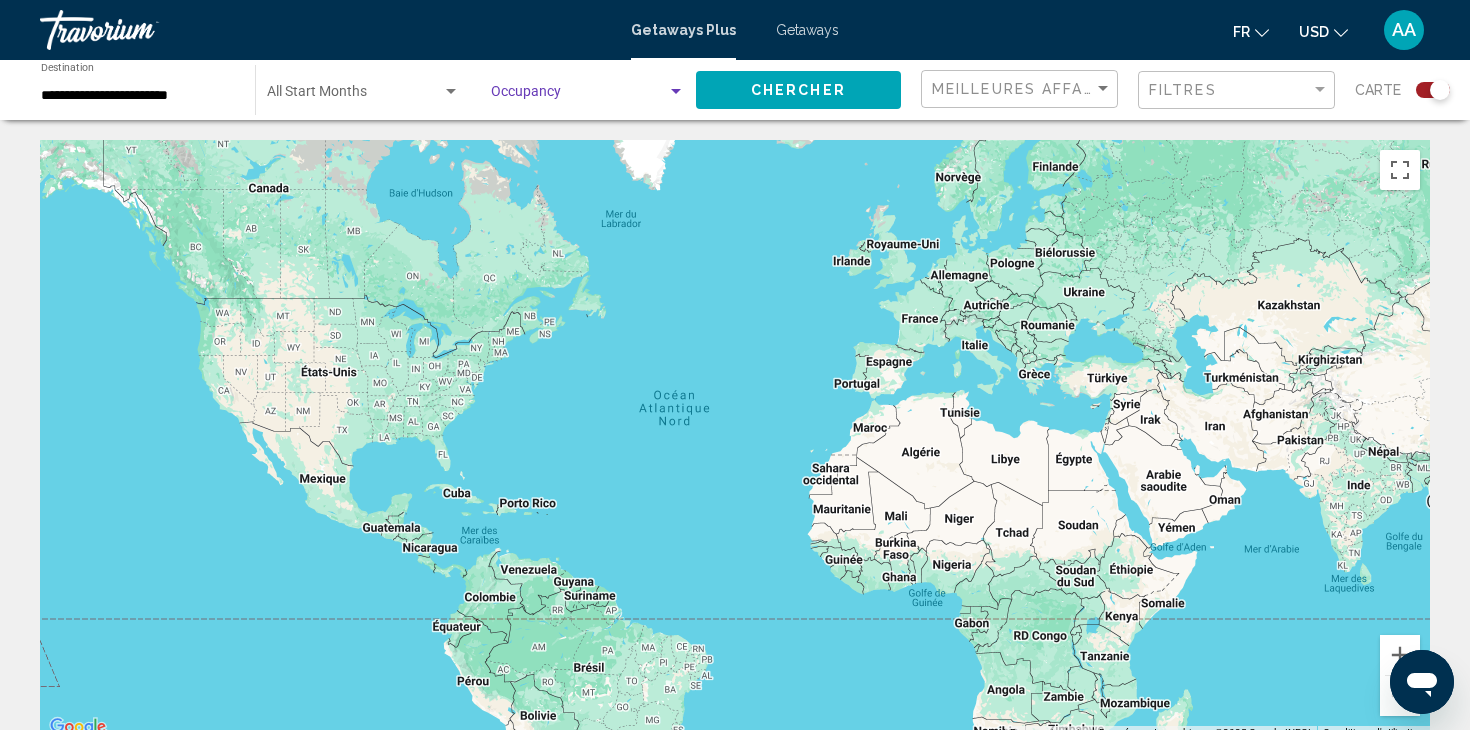click at bounding box center (676, 92) 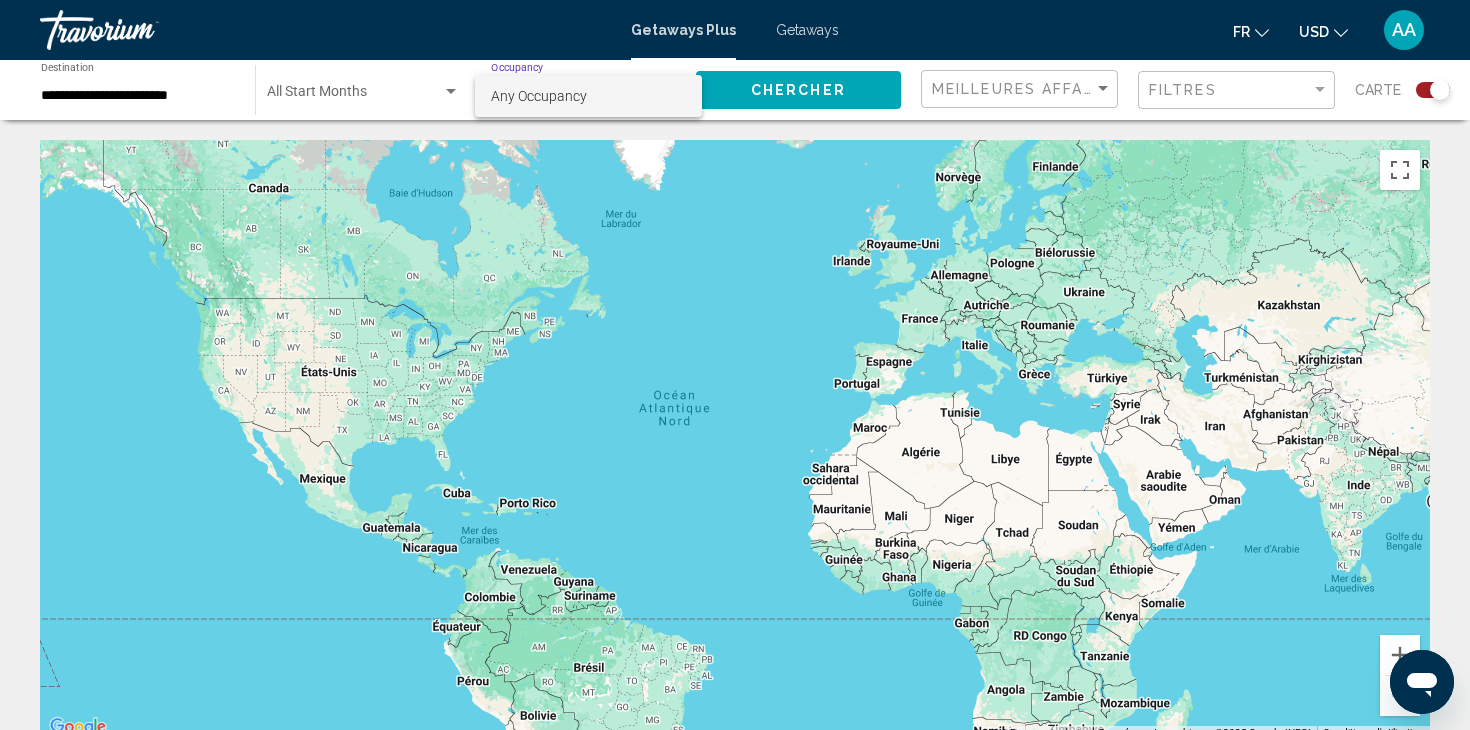 click at bounding box center [735, 365] 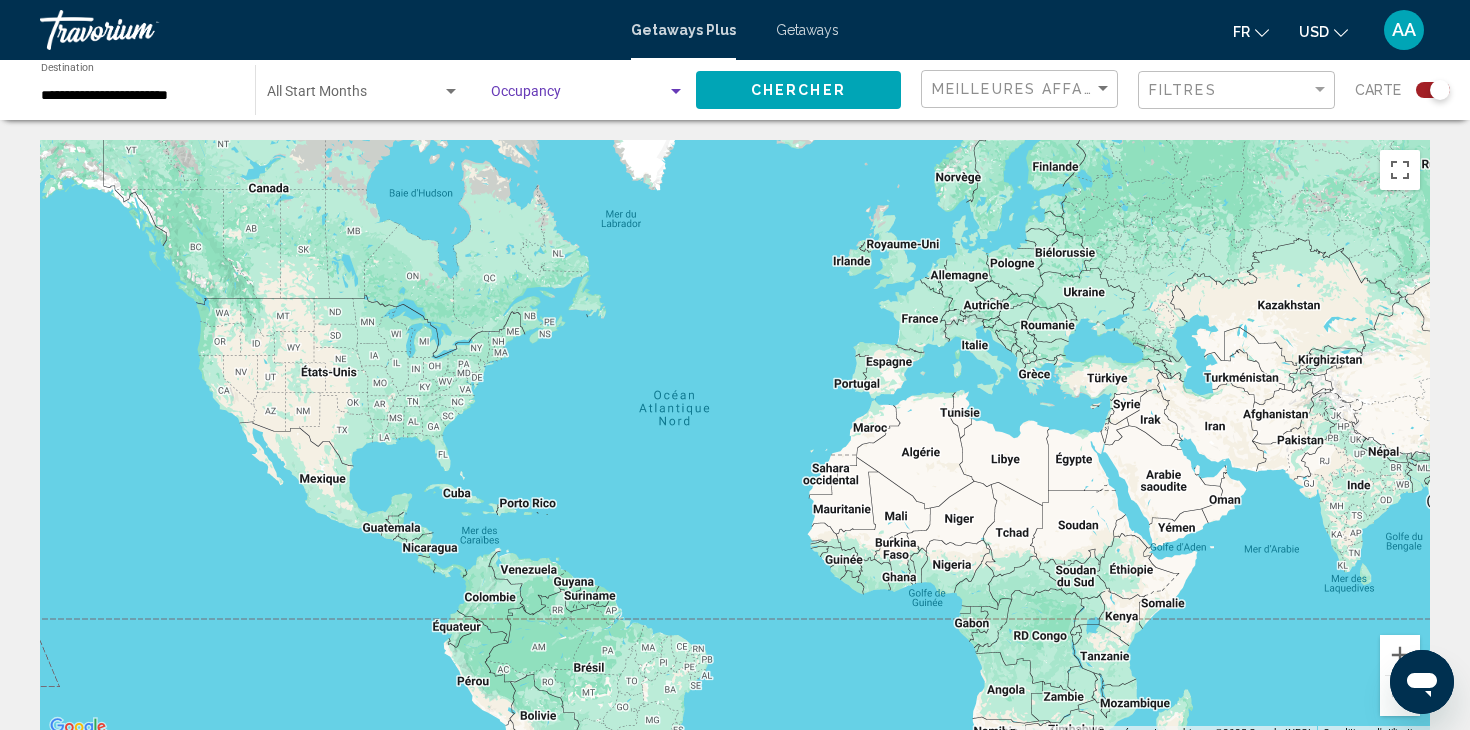 click at bounding box center [588, 96] 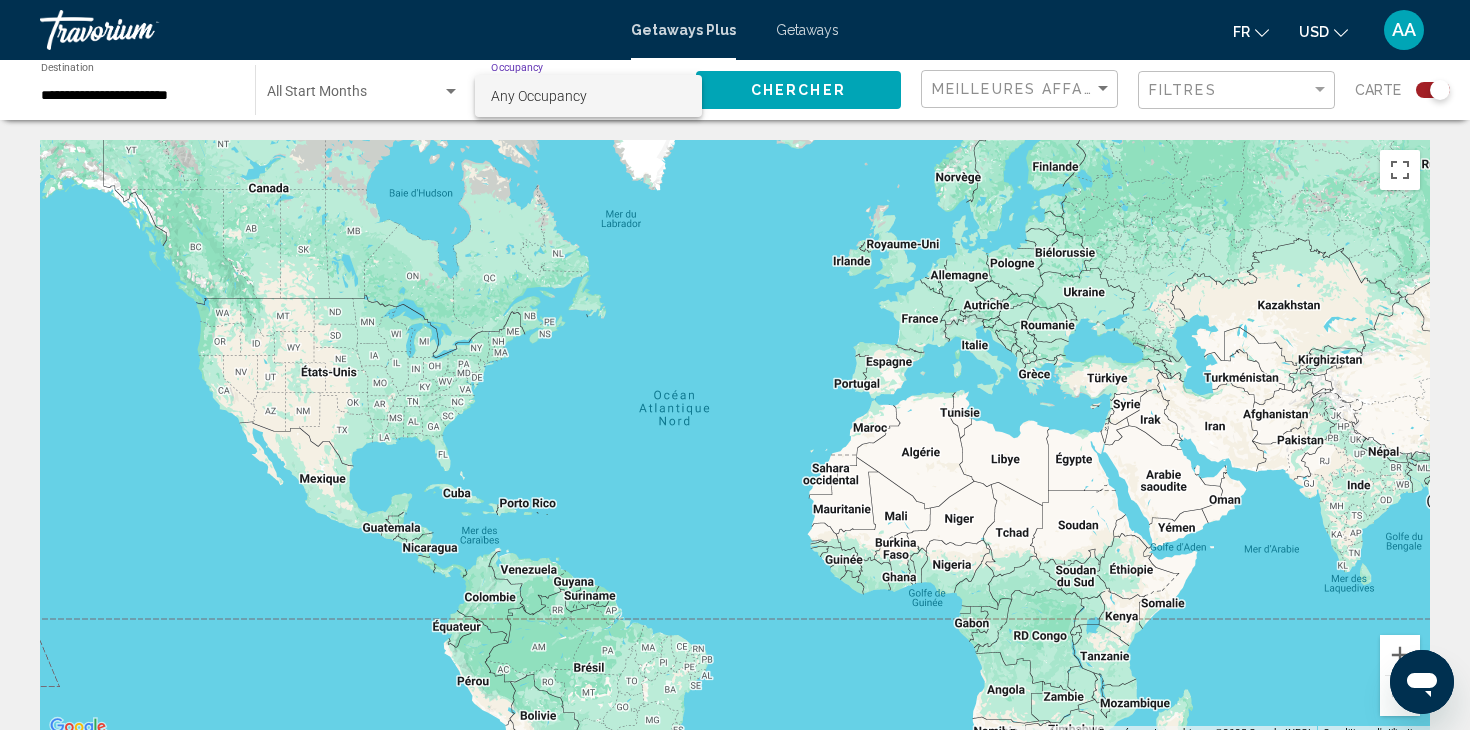 scroll, scrollTop: 0, scrollLeft: 0, axis: both 